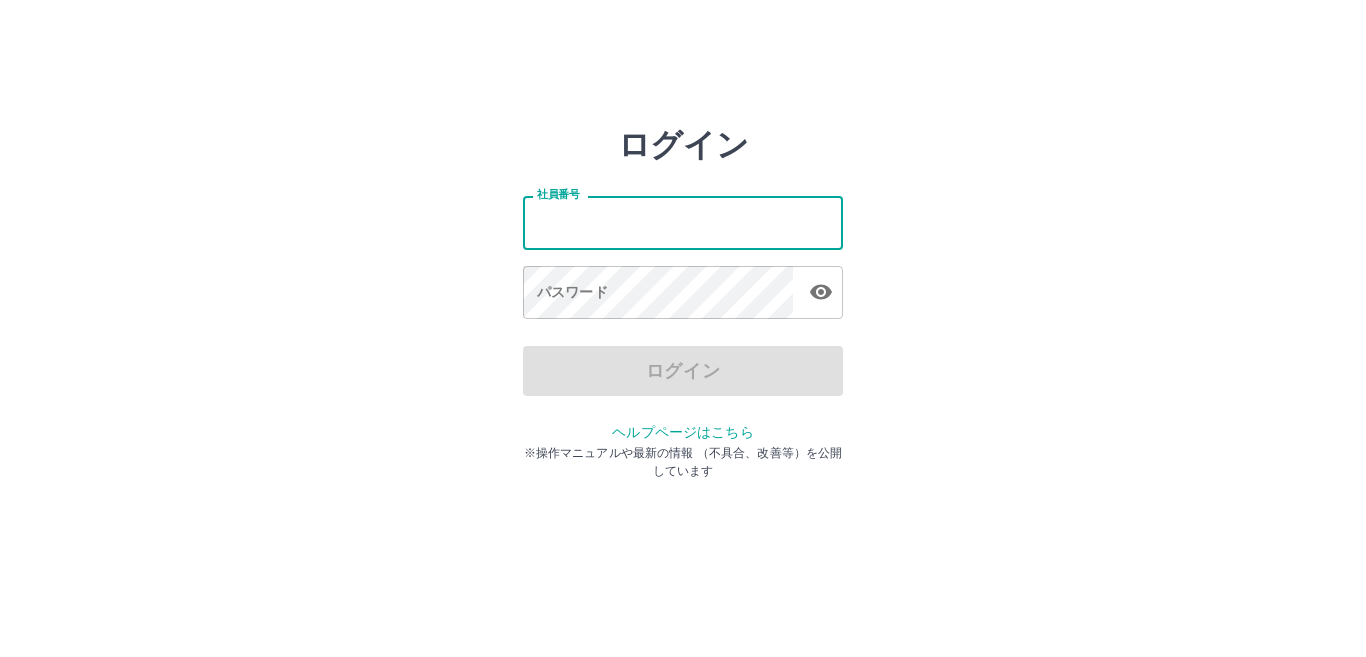 scroll, scrollTop: 0, scrollLeft: 0, axis: both 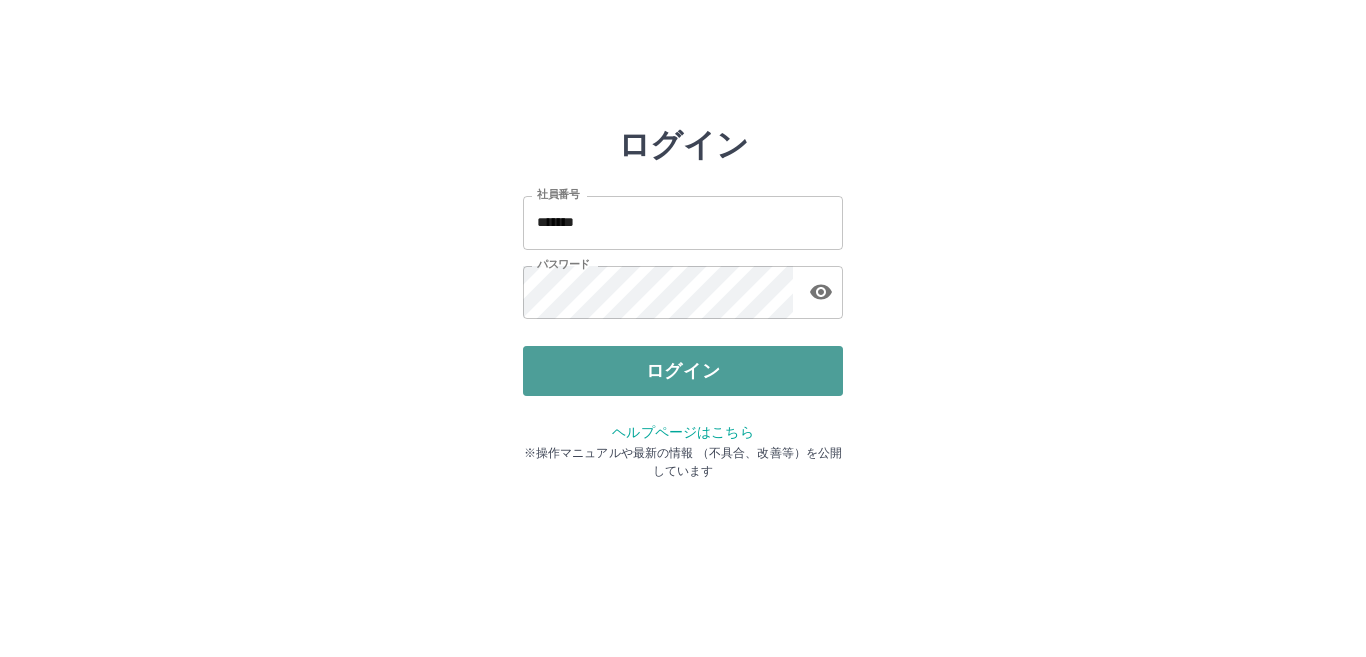click on "ログイン" at bounding box center (683, 371) 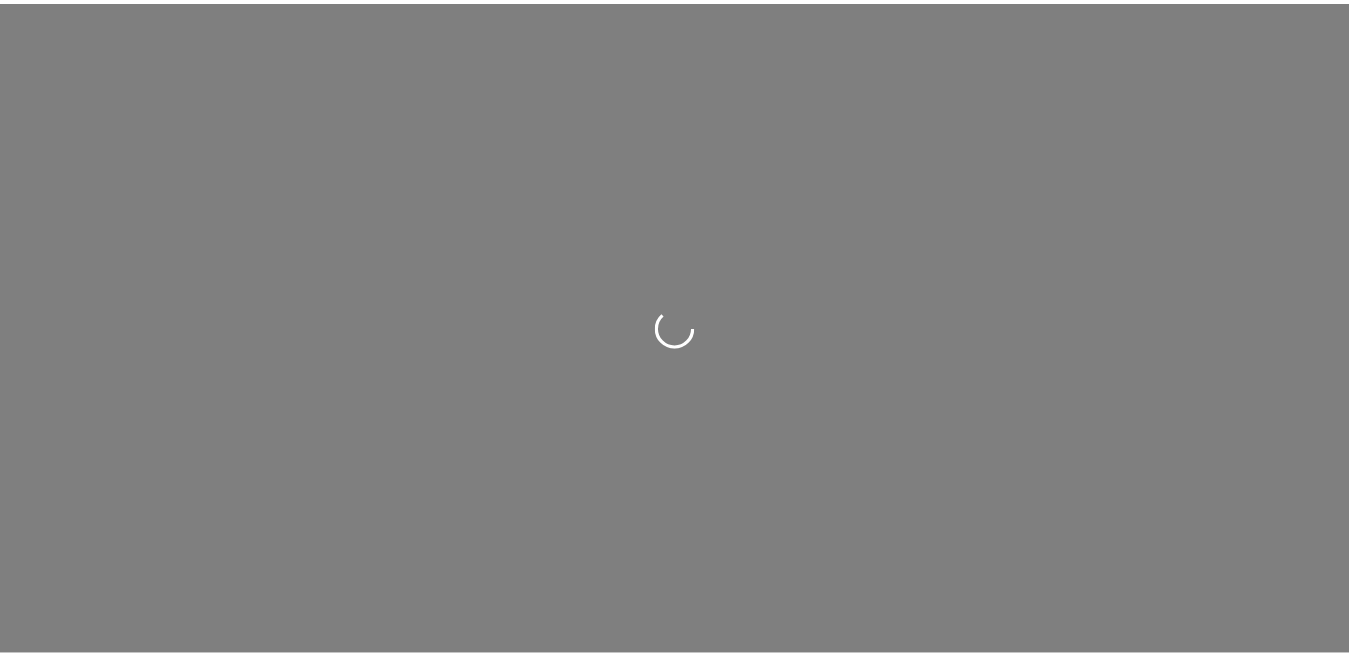 scroll, scrollTop: 0, scrollLeft: 0, axis: both 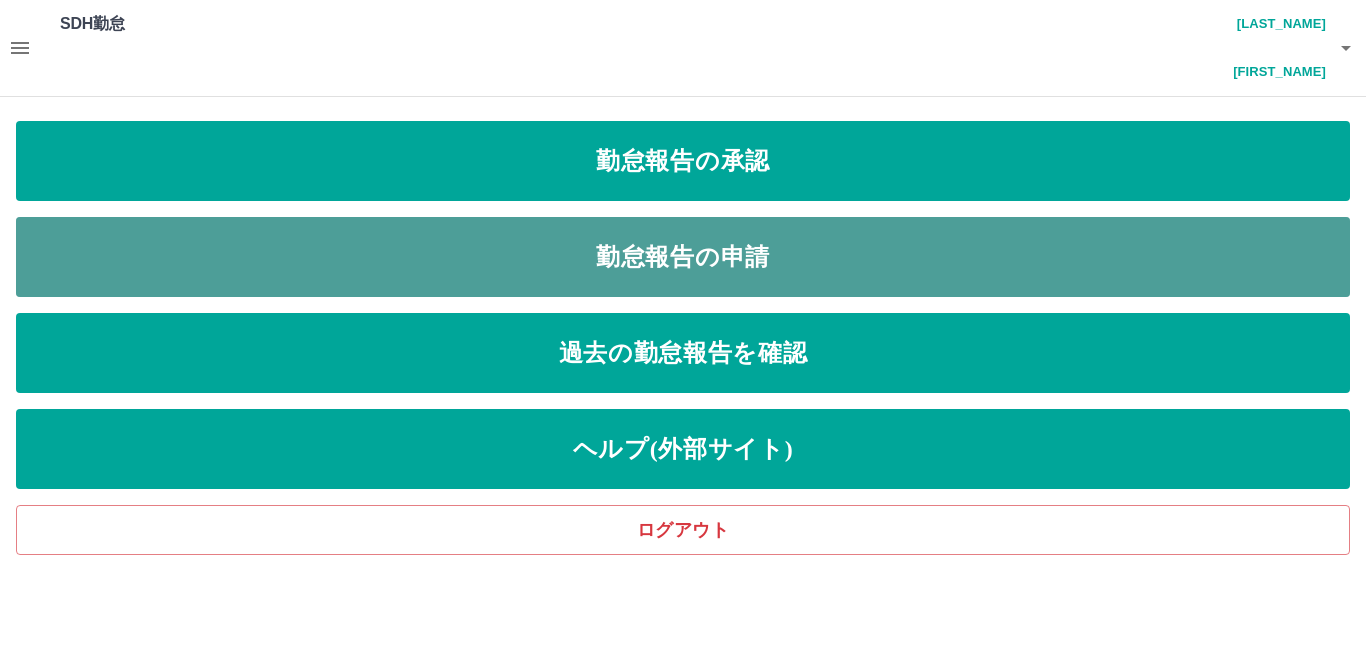 click on "勤怠報告の申請" at bounding box center [683, 257] 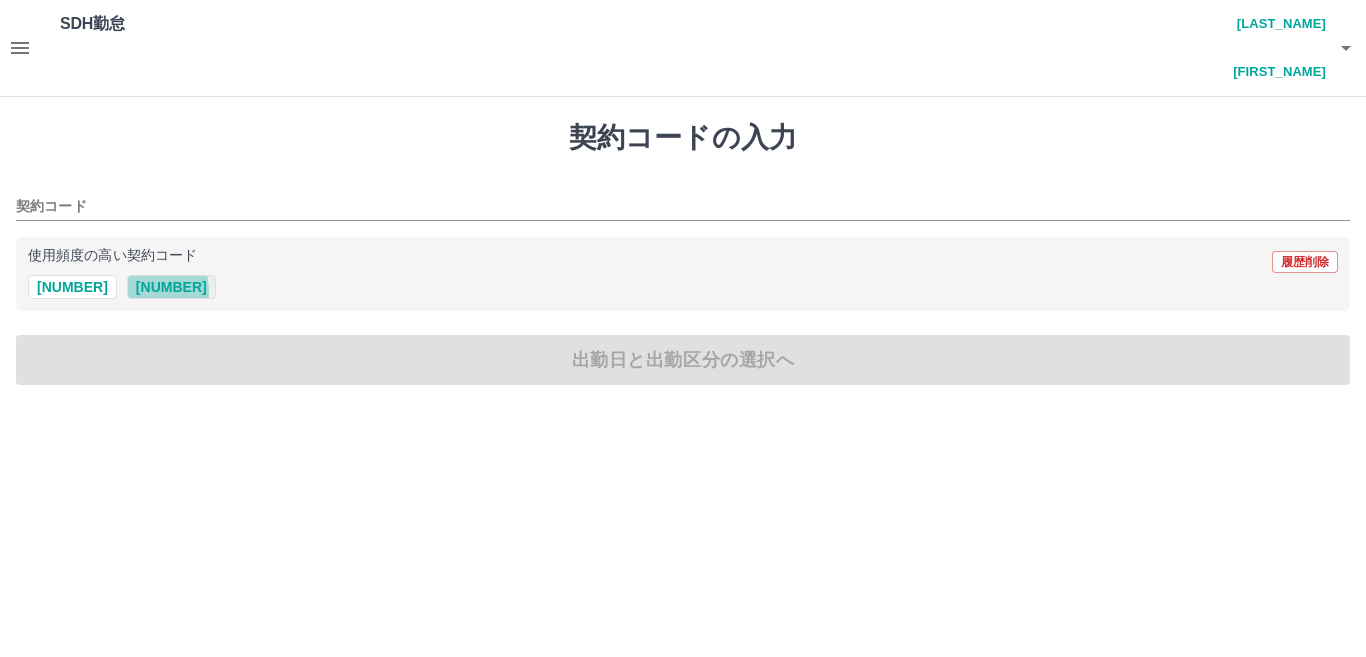 click on "40154001" at bounding box center [171, 287] 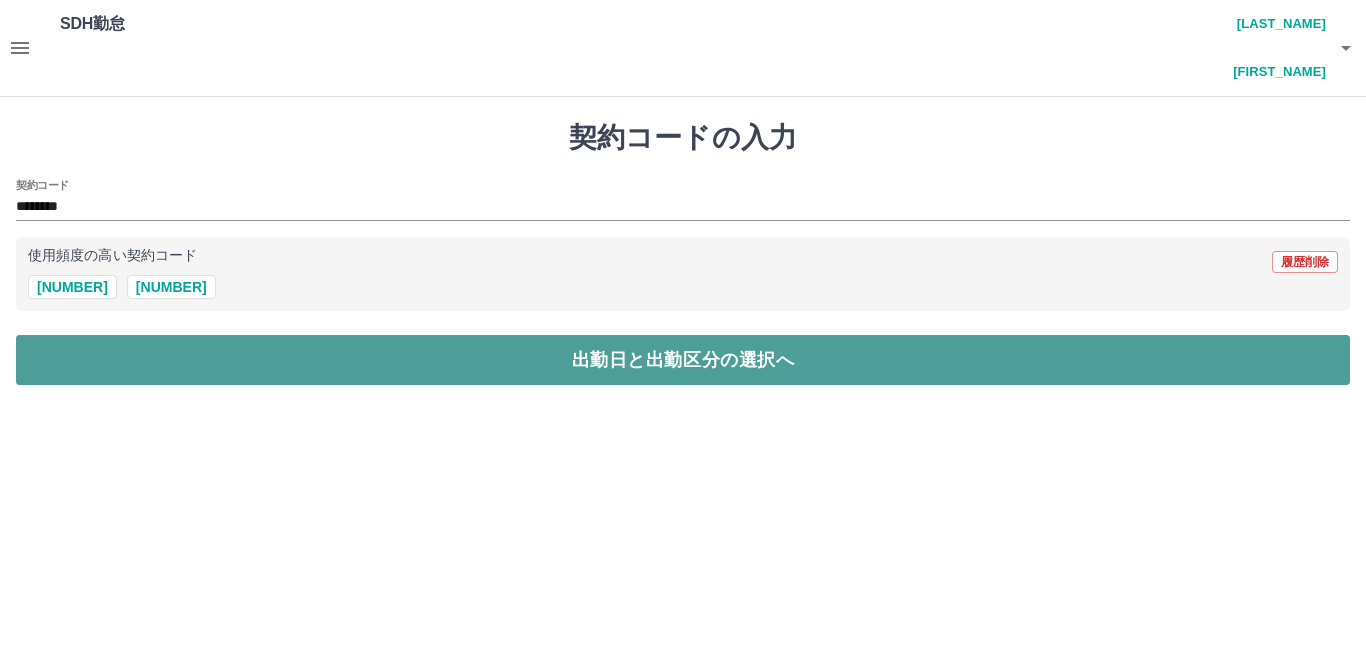 click on "出勤日と出勤区分の選択へ" at bounding box center [683, 360] 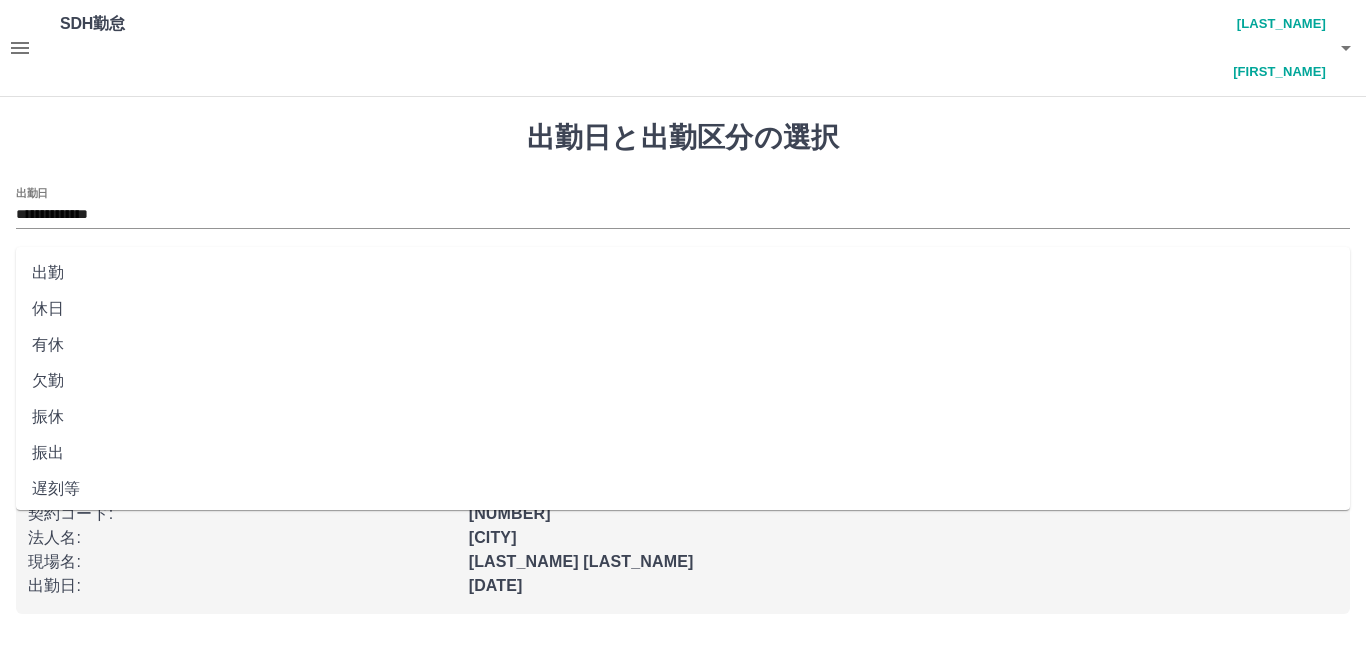 click on "出勤区分" at bounding box center (683, 281) 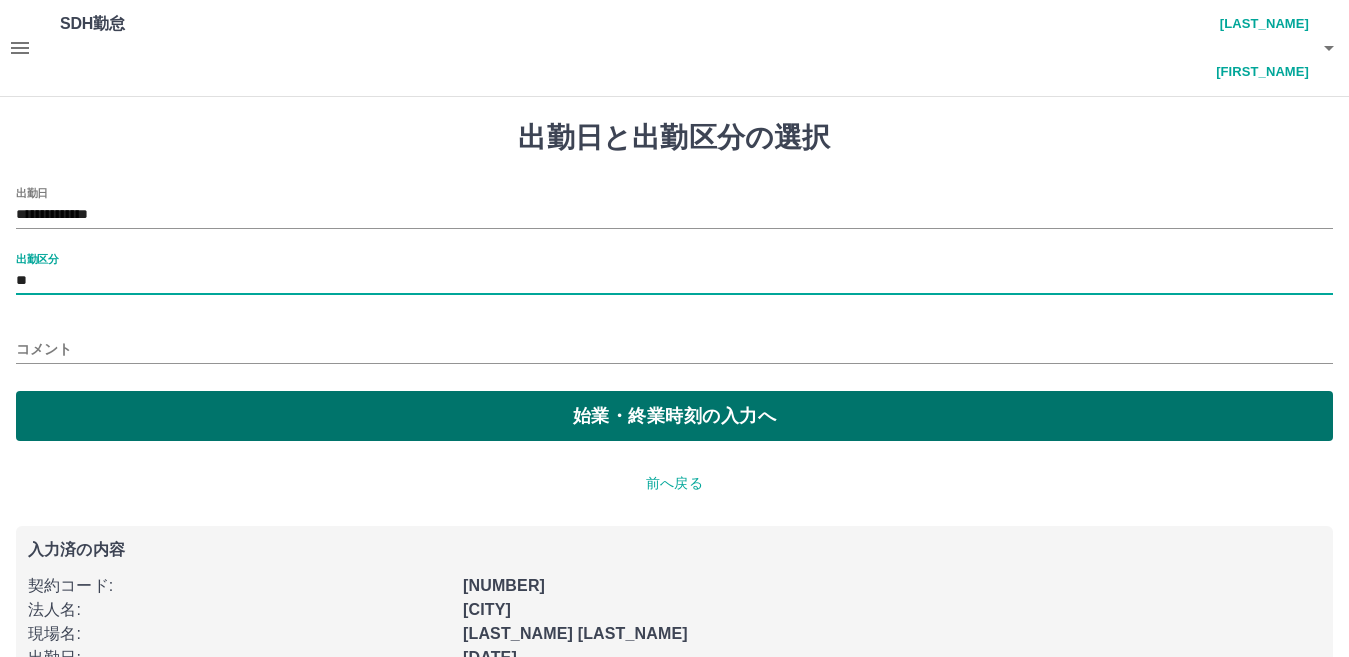 click on "始業・終業時刻の入力へ" at bounding box center (674, 416) 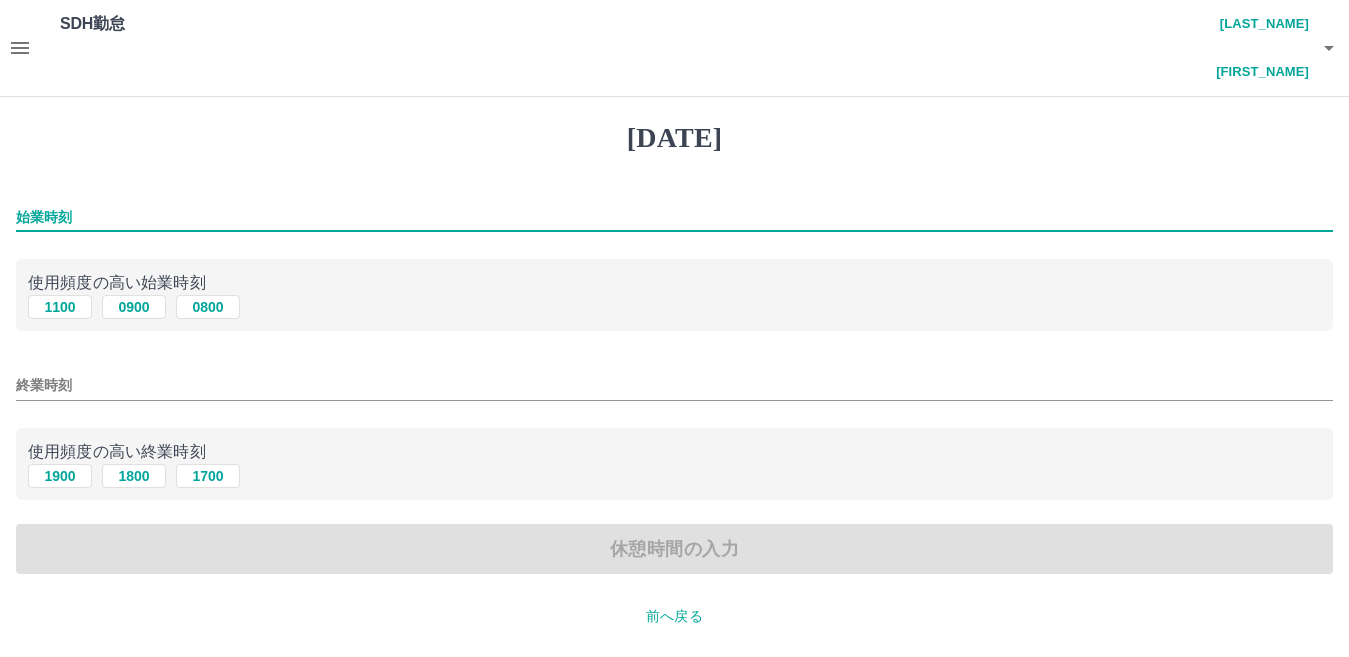 click on "始業時刻" at bounding box center (674, 217) 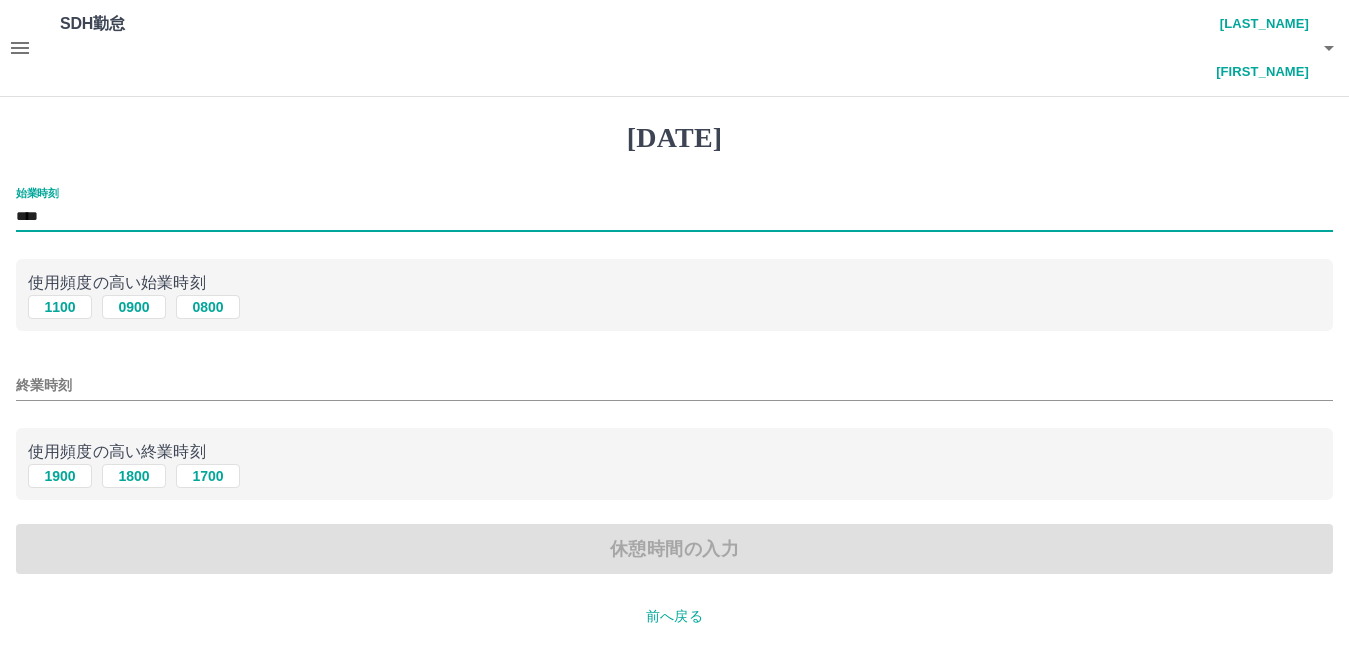 type on "****" 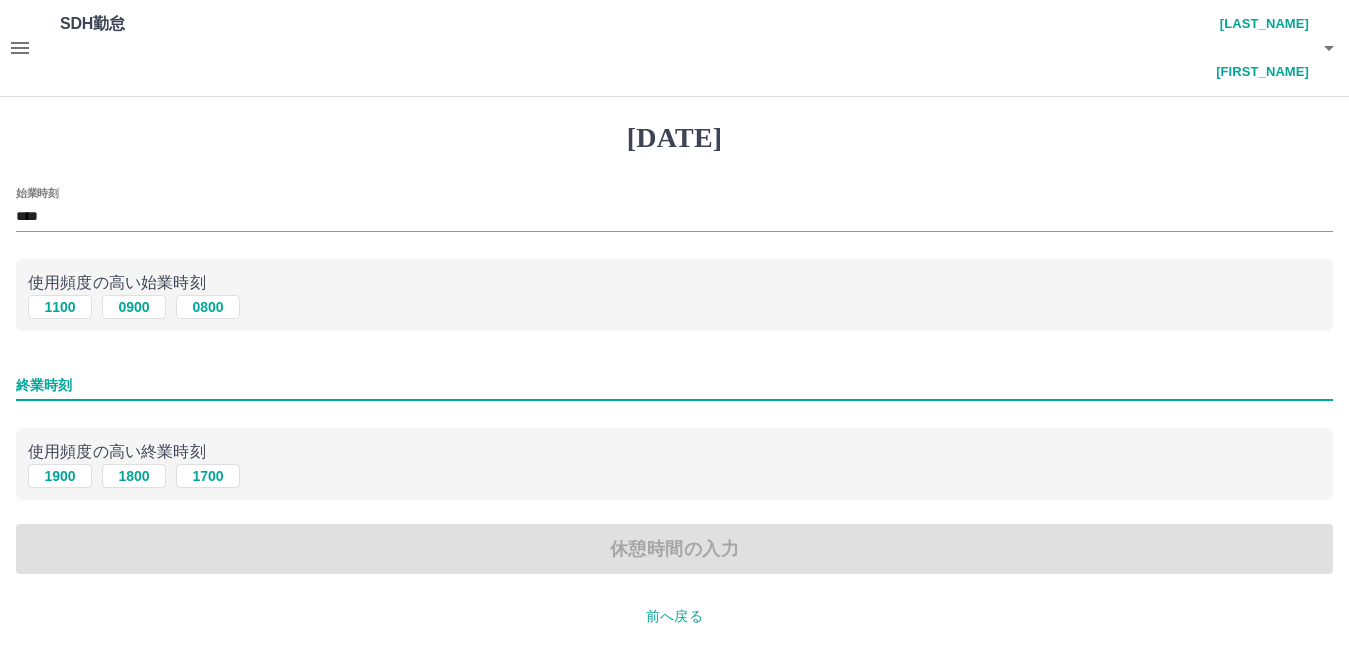click on "終業時刻" at bounding box center [674, 385] 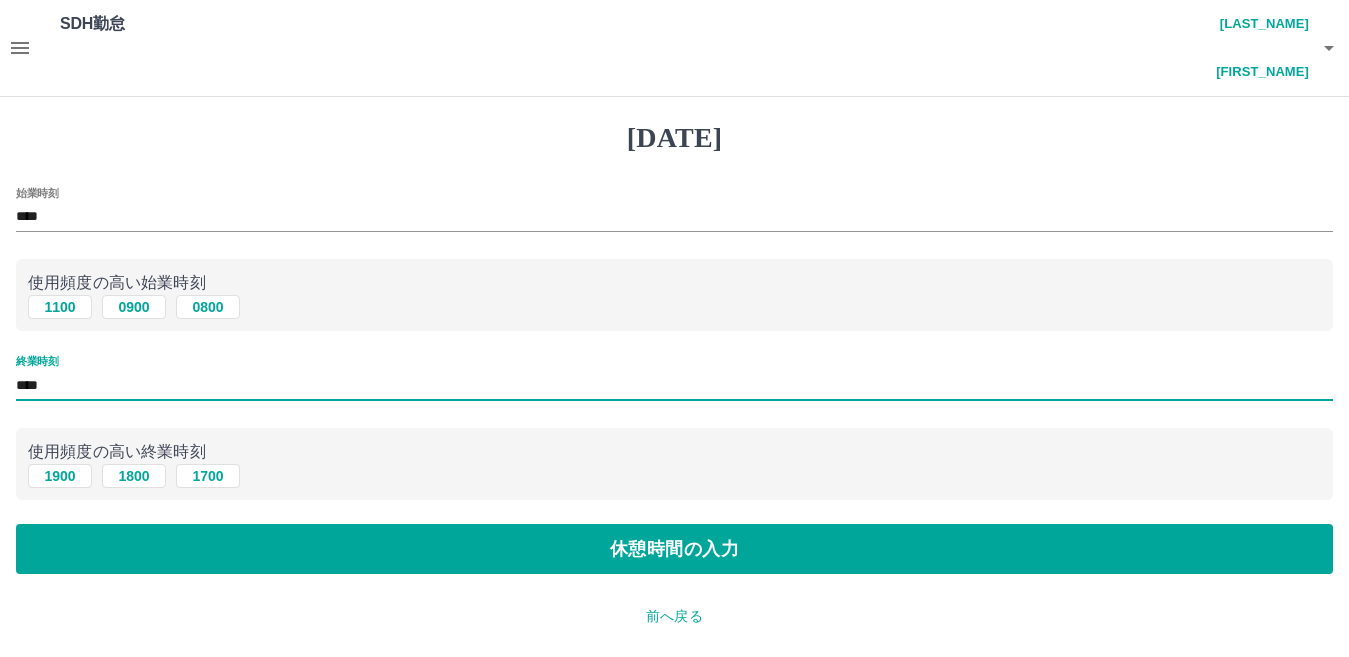 type on "****" 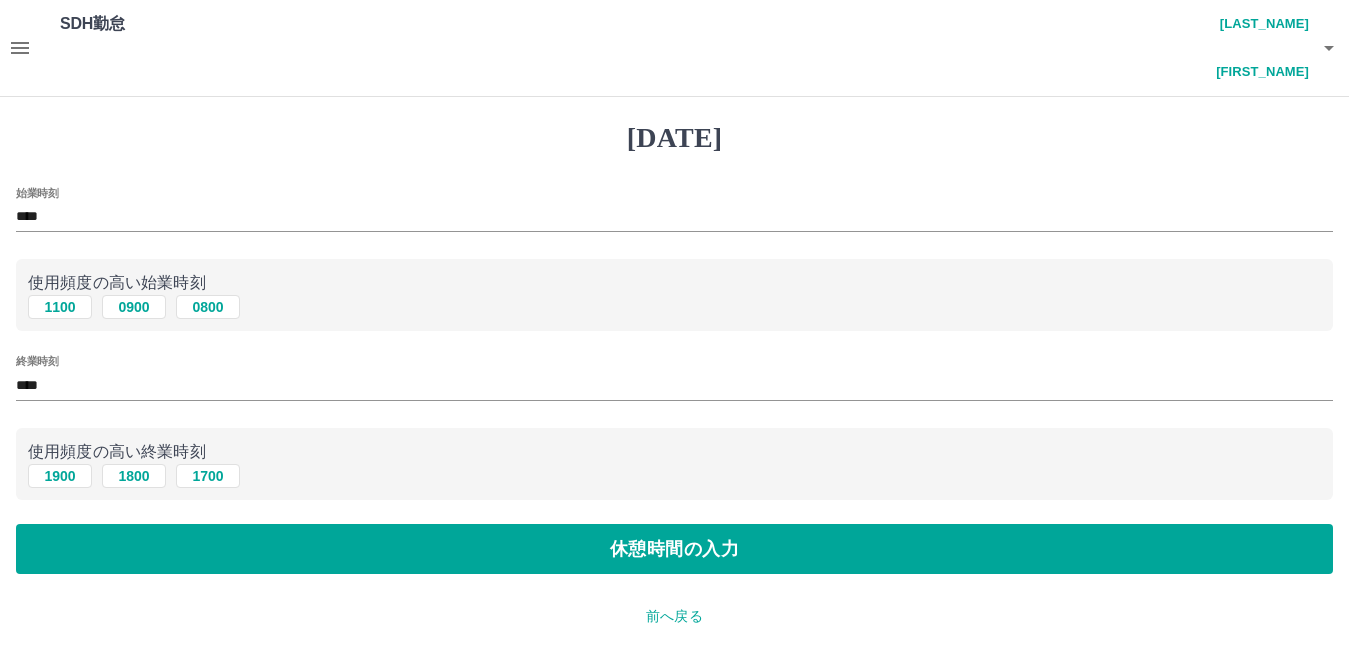 click on "始業時刻 **** 使用頻度の高い始業時刻 1100 0900 0800 終業時刻 **** 使用頻度の高い終業時刻 1900 1800 1700 休憩時間の入力" at bounding box center [674, 381] 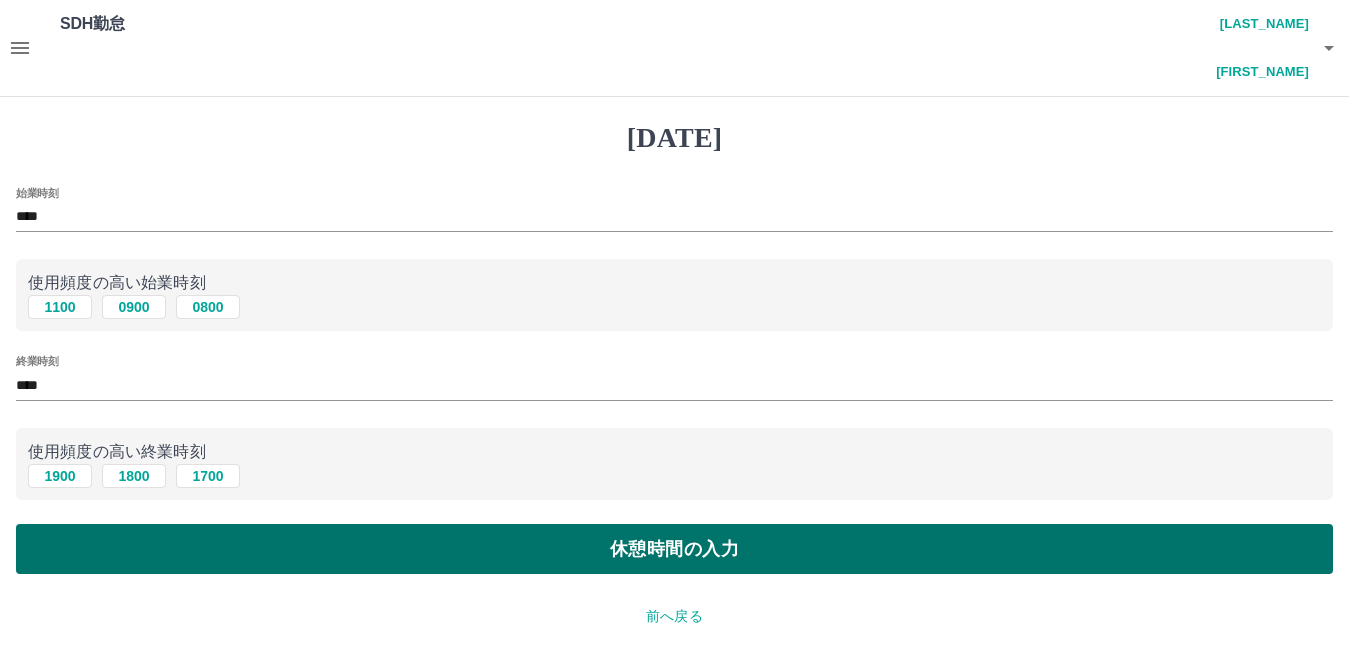 click on "休憩時間の入力" at bounding box center (674, 549) 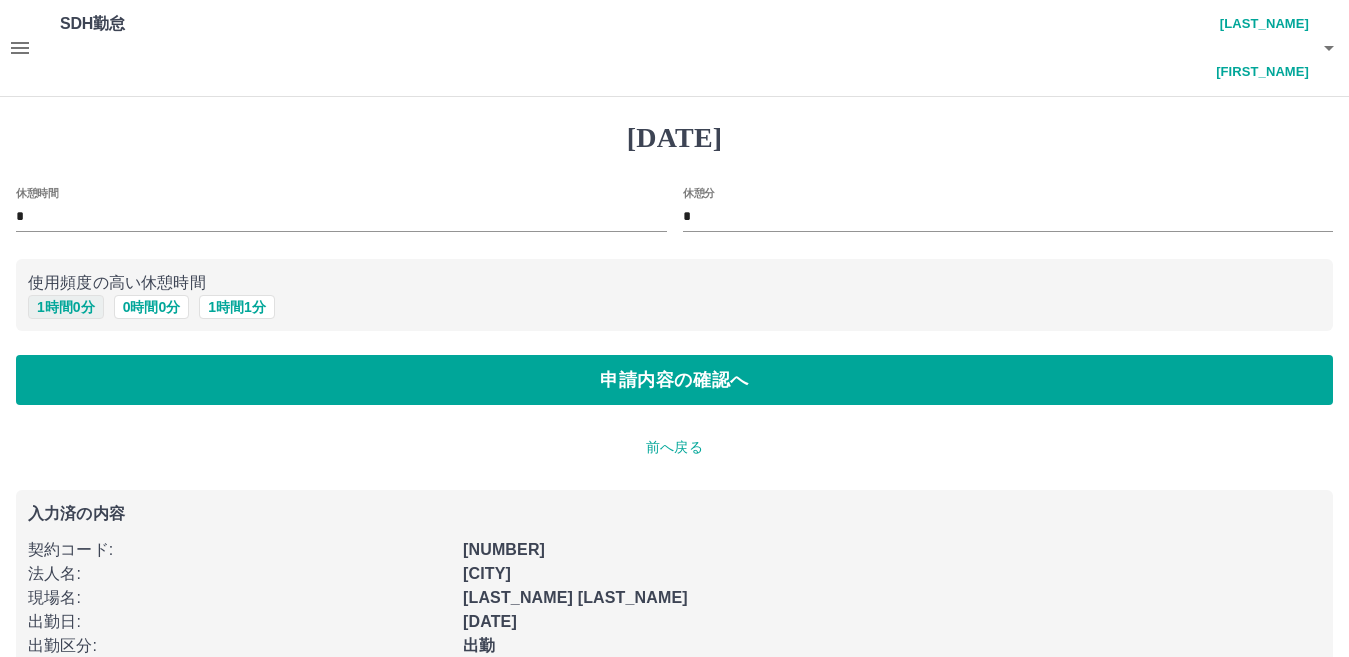 click on "1 時間 0 分" at bounding box center [66, 307] 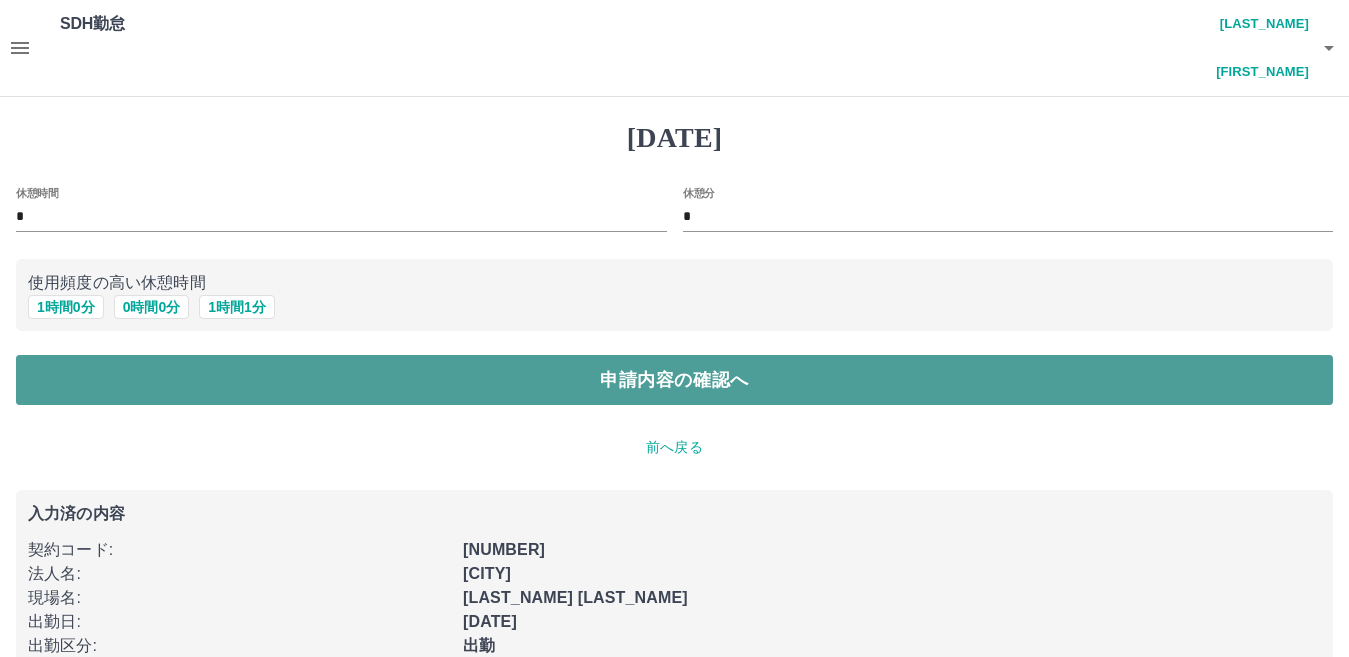 drag, startPoint x: 116, startPoint y: 314, endPoint x: 236, endPoint y: 335, distance: 121.82365 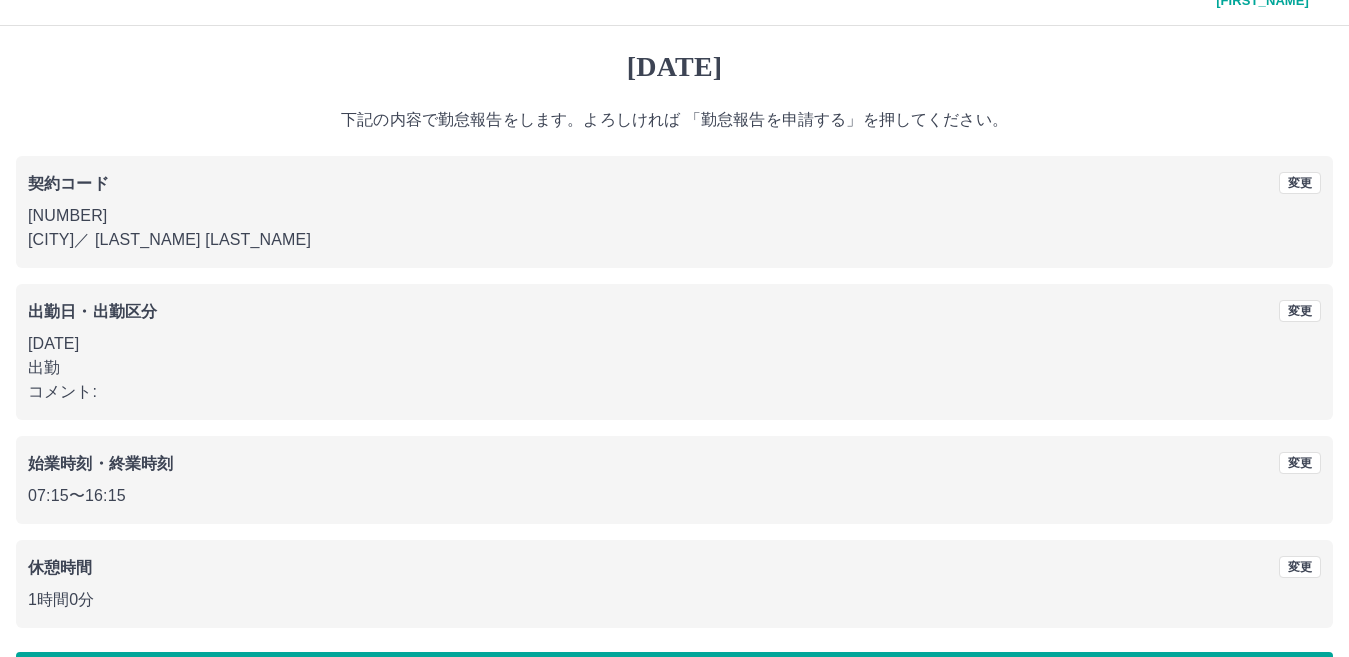 scroll, scrollTop: 92, scrollLeft: 0, axis: vertical 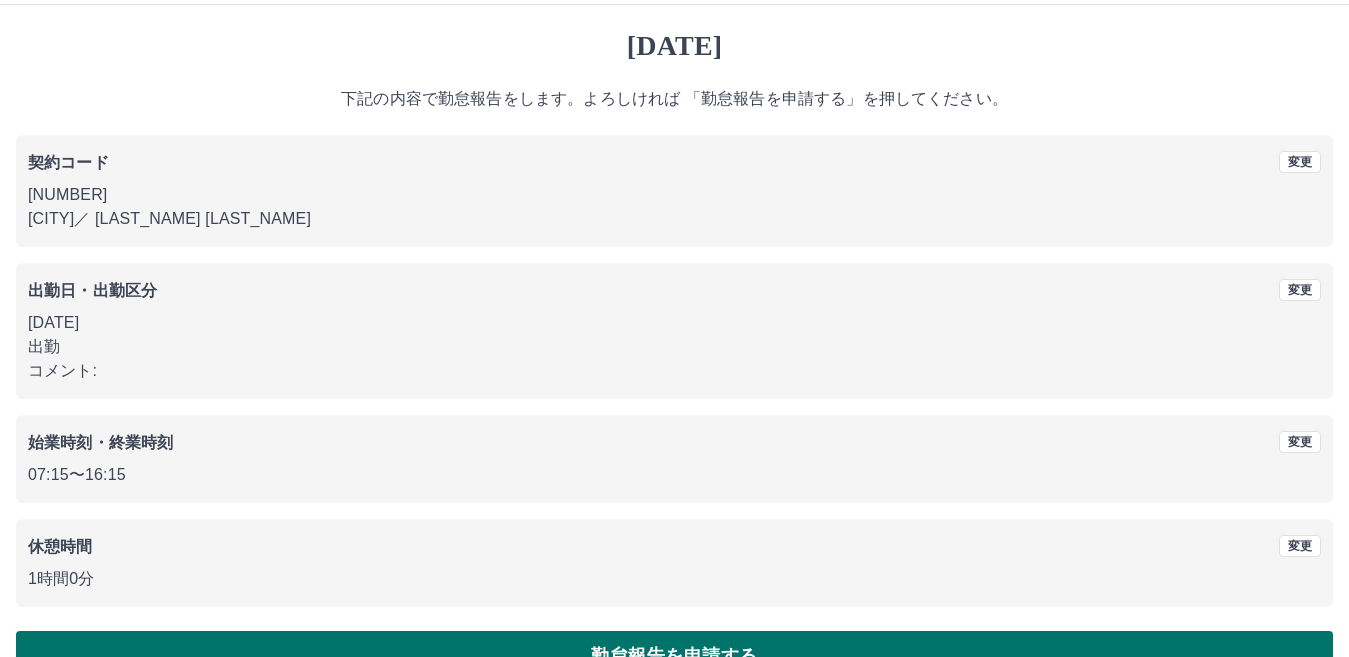 click on "勤怠報告を申請する" at bounding box center [674, 656] 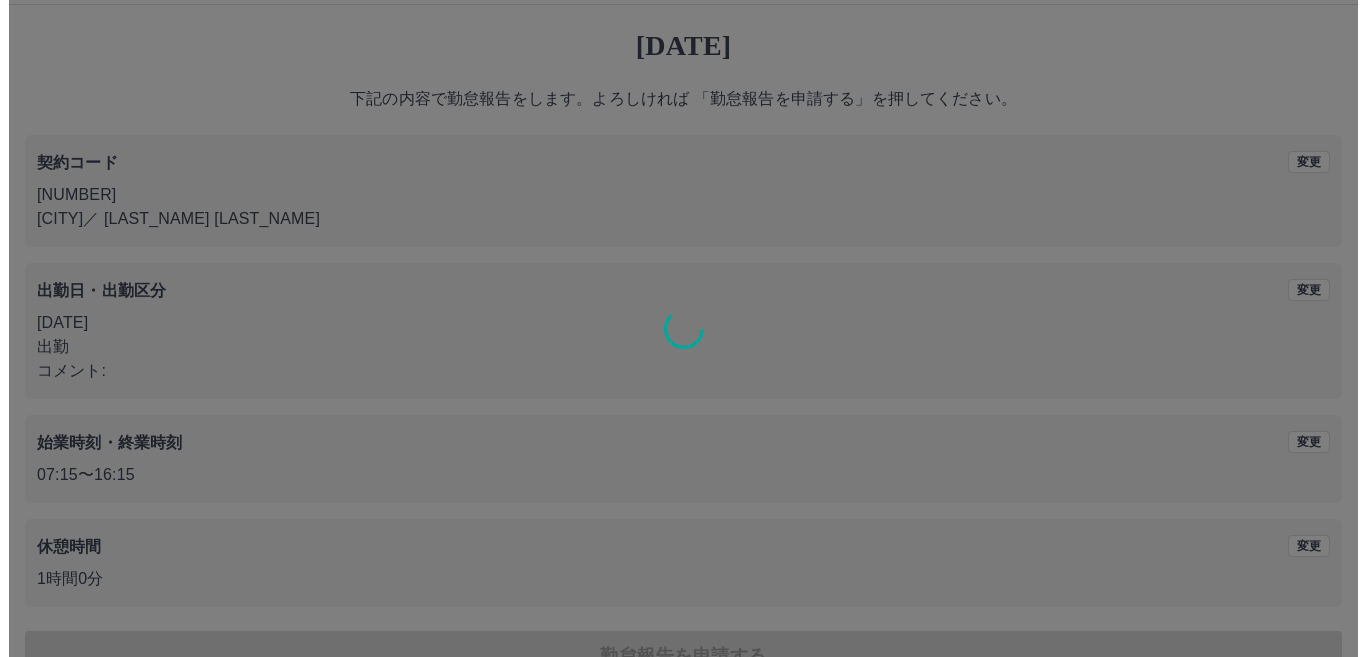 scroll, scrollTop: 0, scrollLeft: 0, axis: both 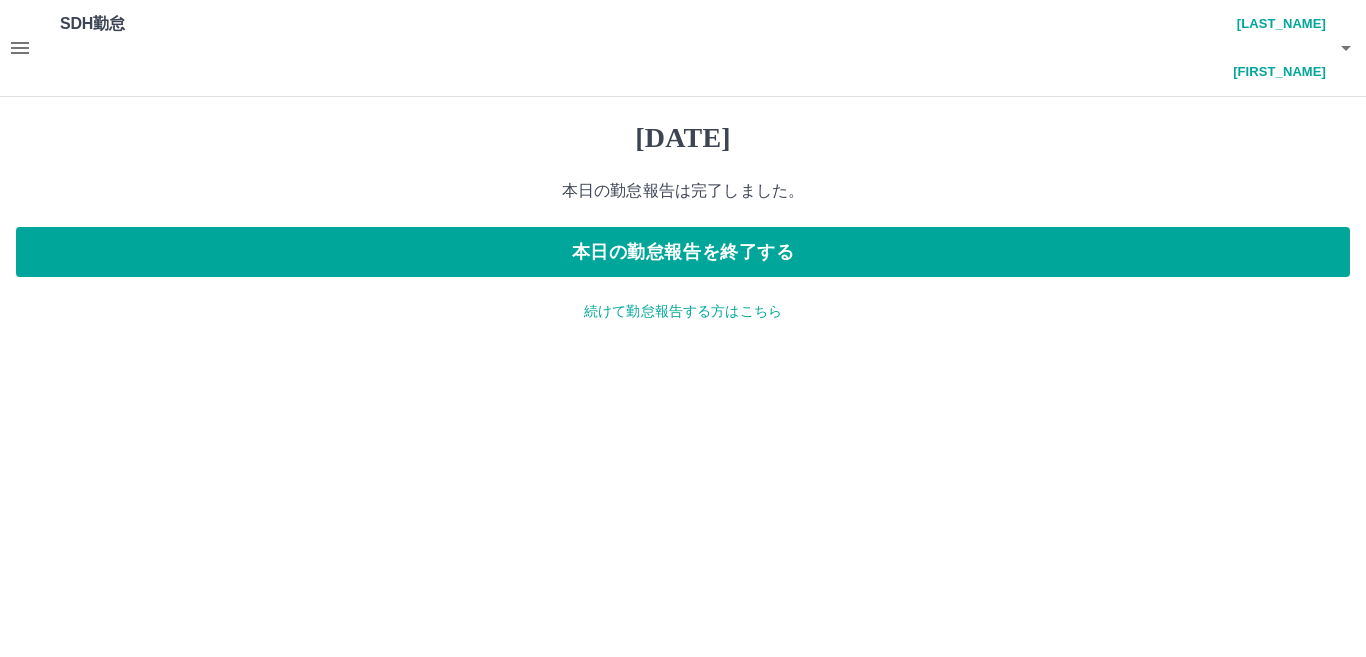 click on "続けて勤怠報告する方はこちら" at bounding box center (683, 311) 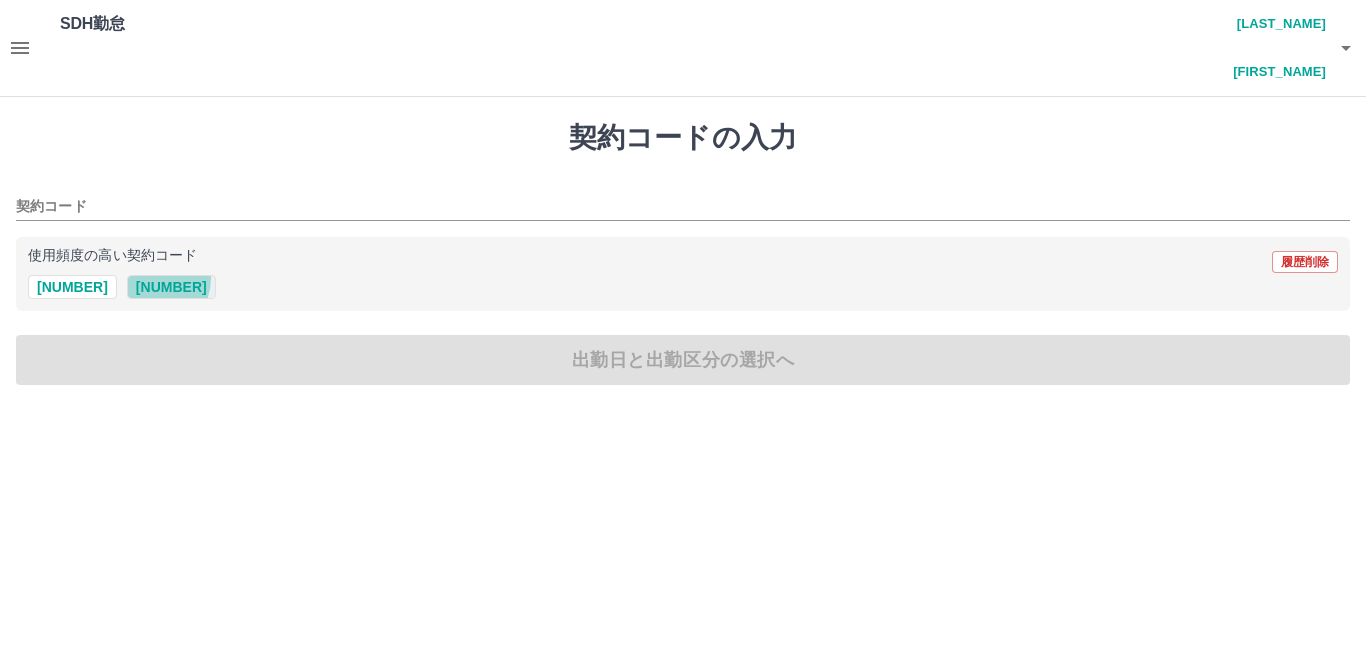 click on "40154001" at bounding box center (171, 287) 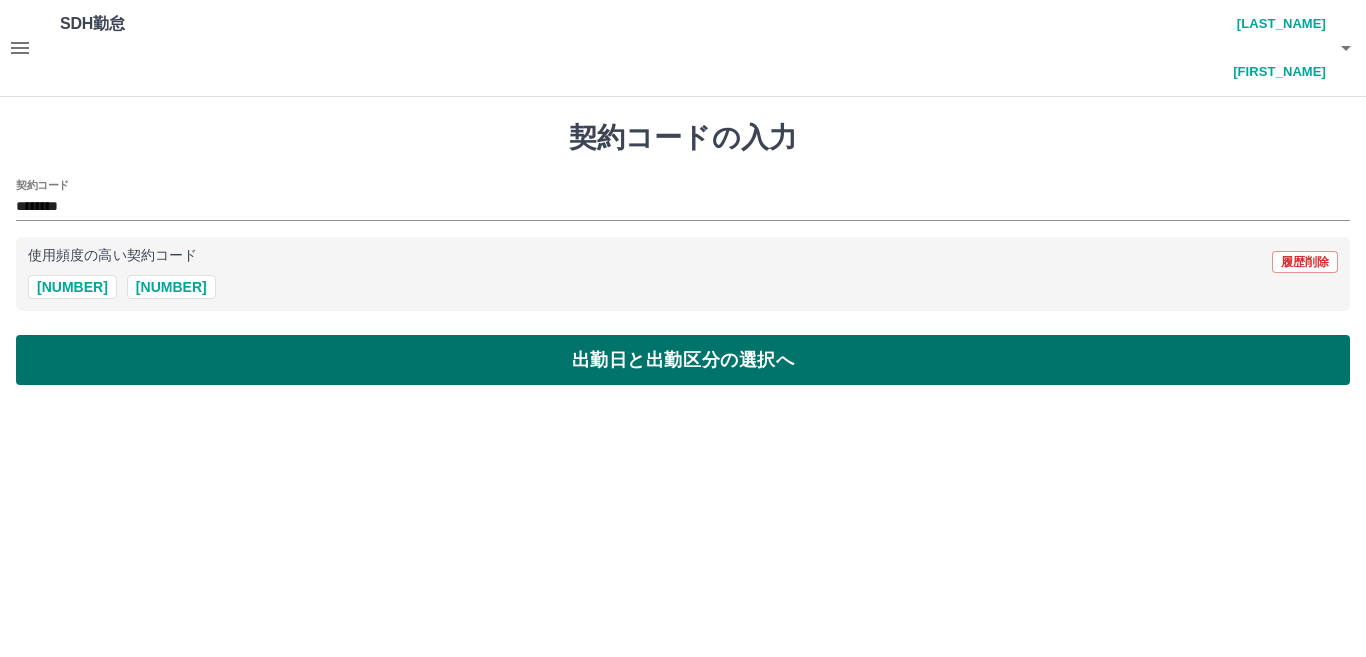 click on "出勤日と出勤区分の選択へ" at bounding box center [683, 360] 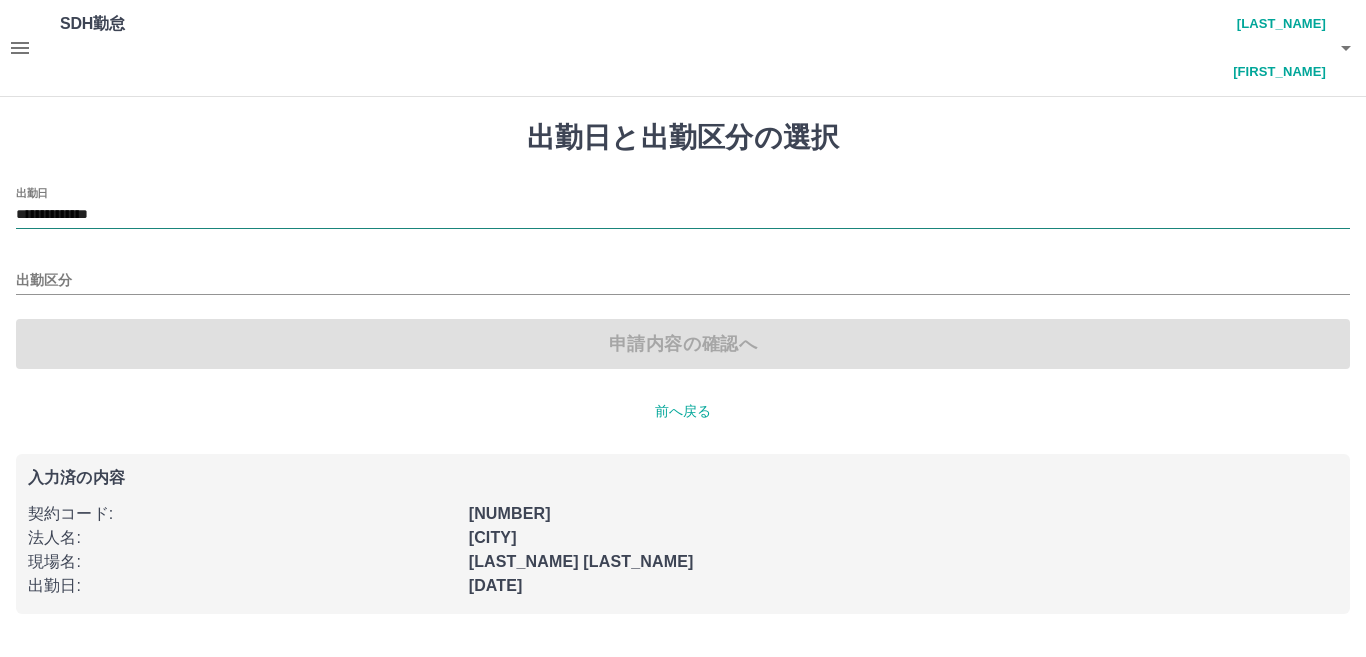 click on "**********" at bounding box center [683, 215] 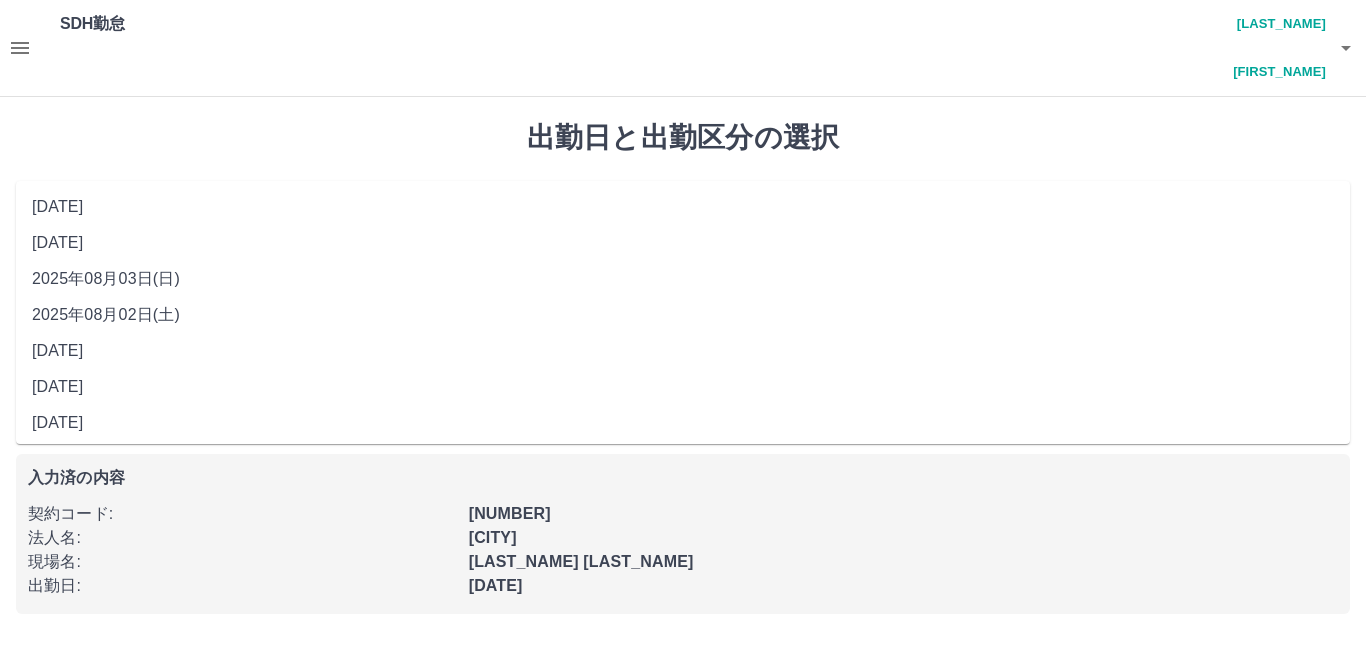 click on "2025年08月03日(日)" at bounding box center [683, 279] 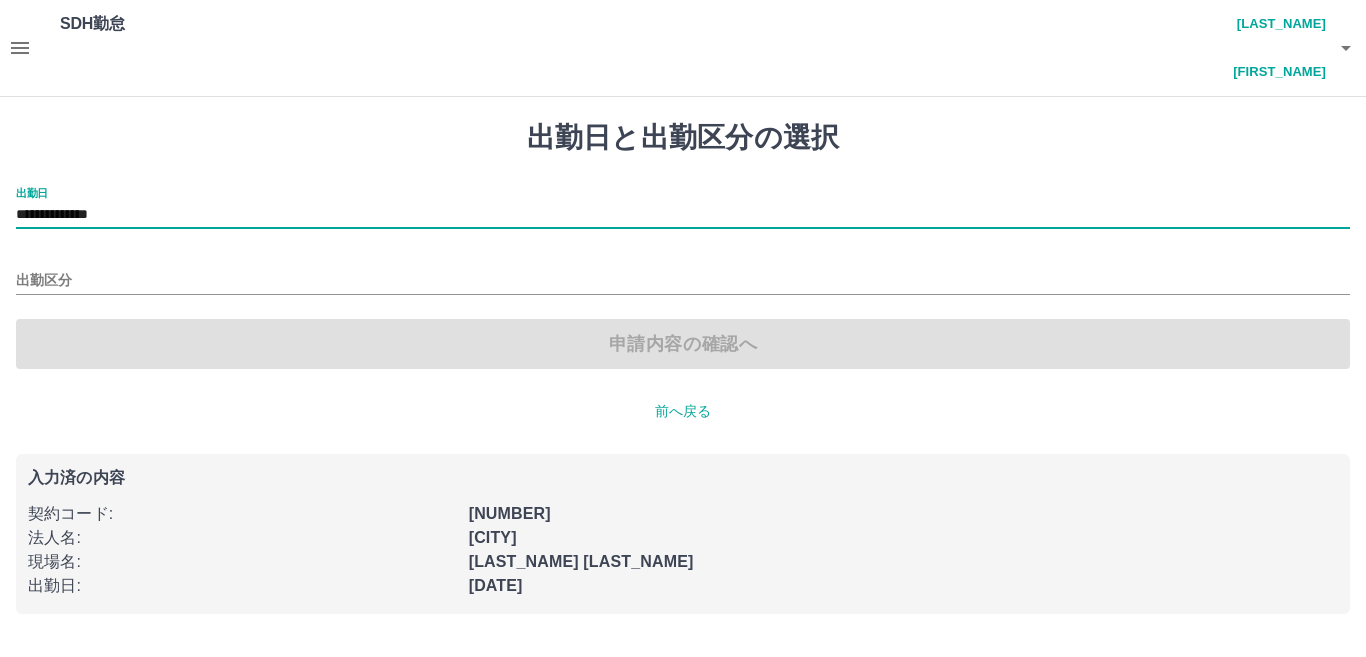 click on "**********" at bounding box center [683, 278] 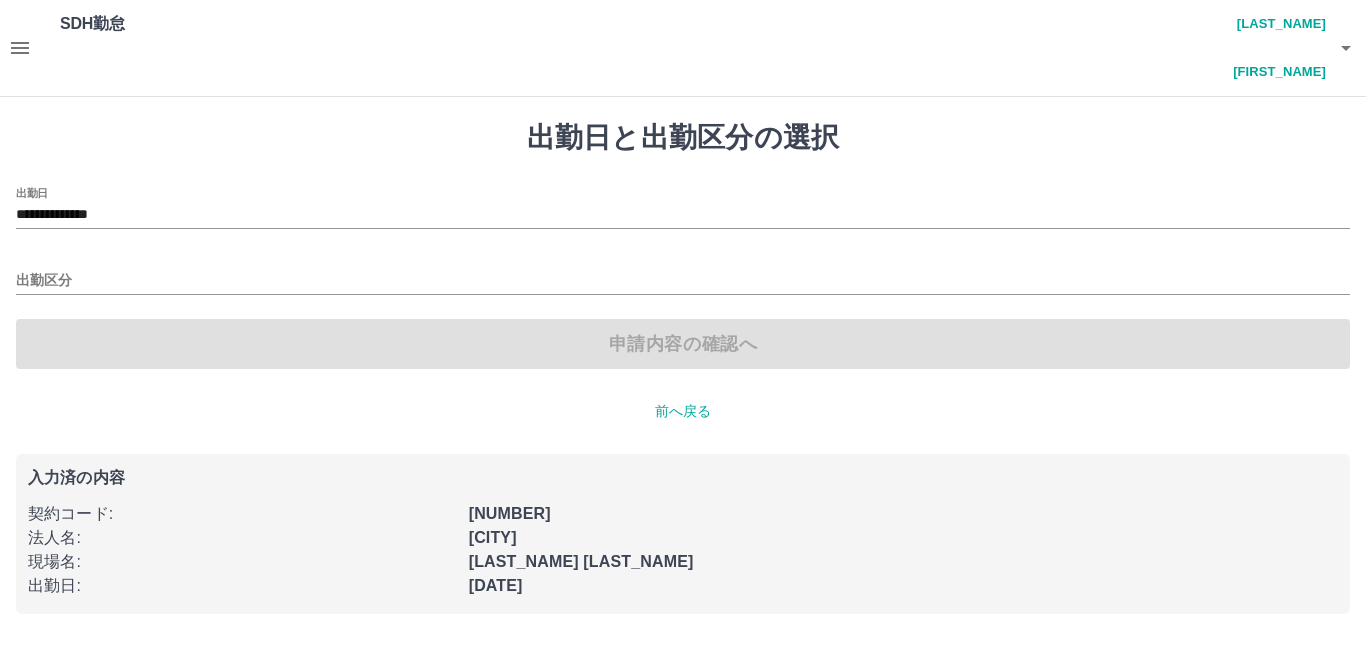 click on "申請内容の確認へ" at bounding box center (683, 344) 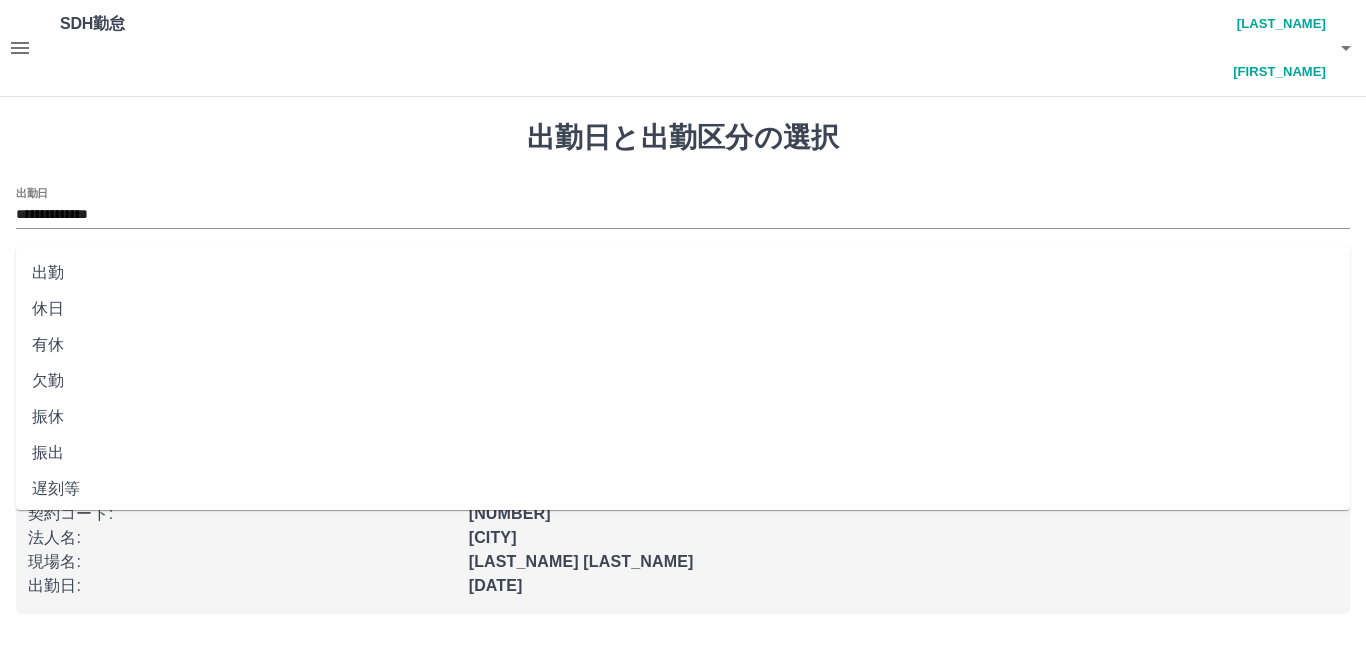 click on "出勤区分" at bounding box center (683, 281) 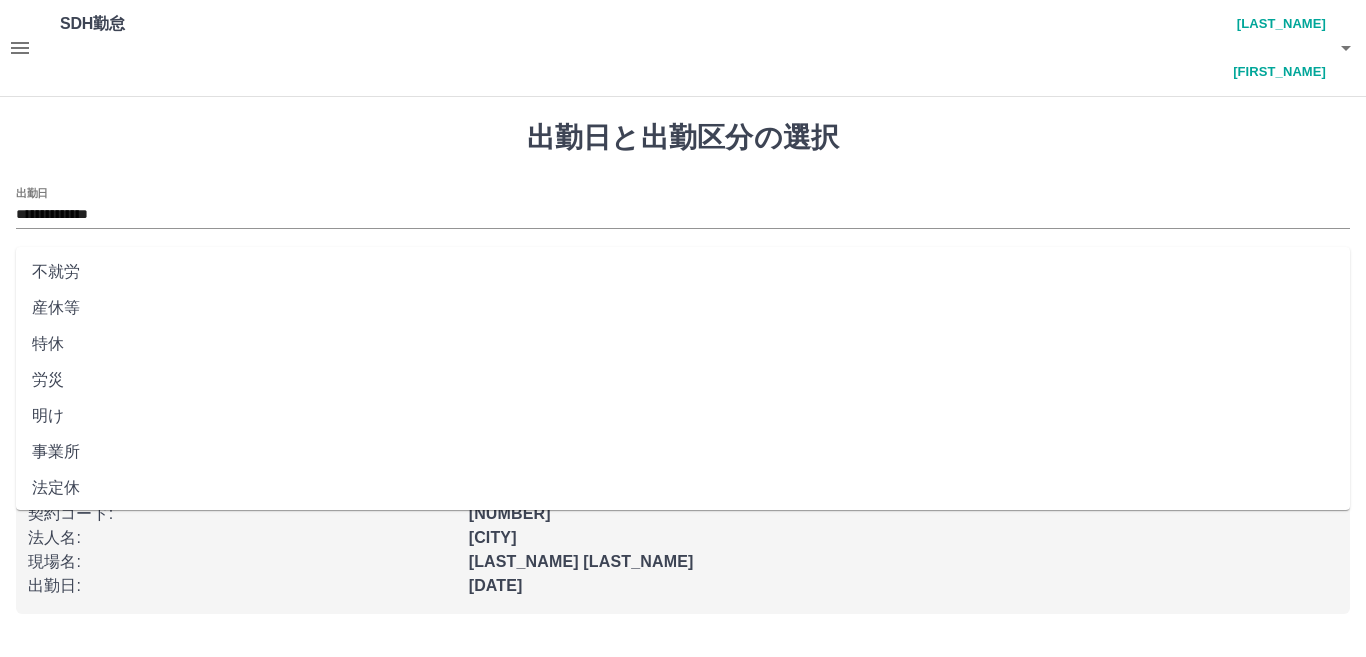 scroll, scrollTop: 401, scrollLeft: 0, axis: vertical 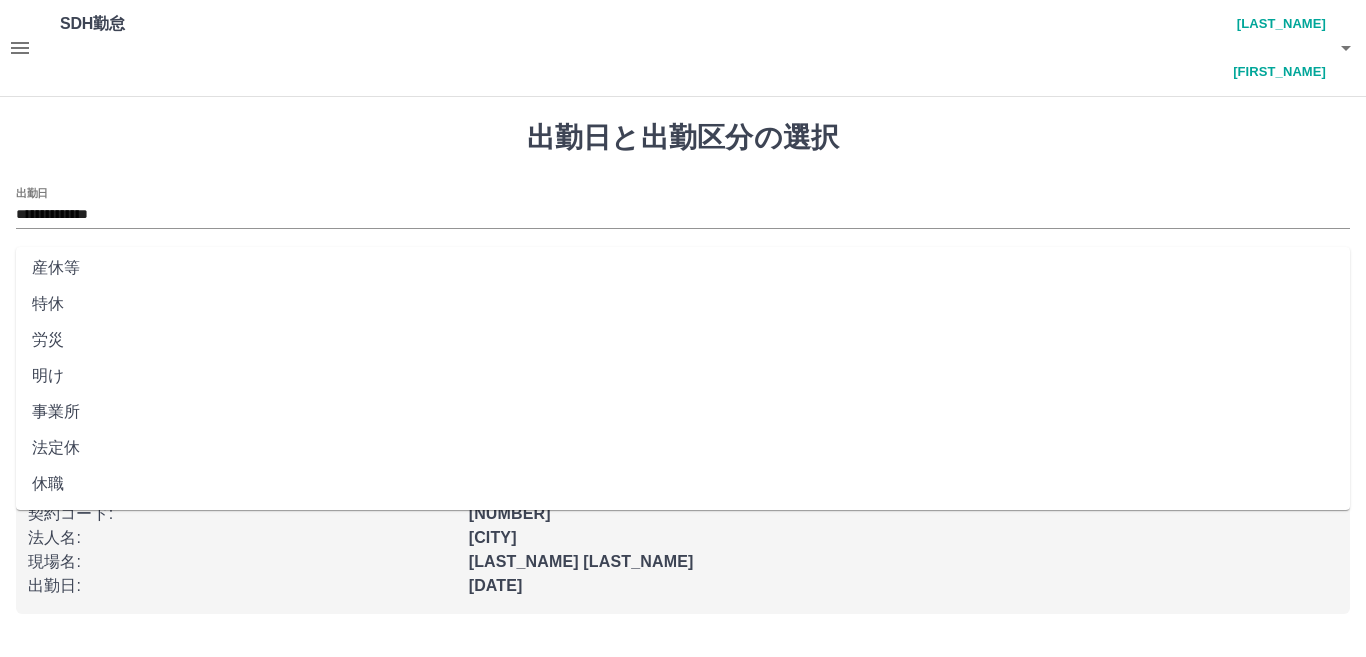 click on "法定休" at bounding box center (683, 448) 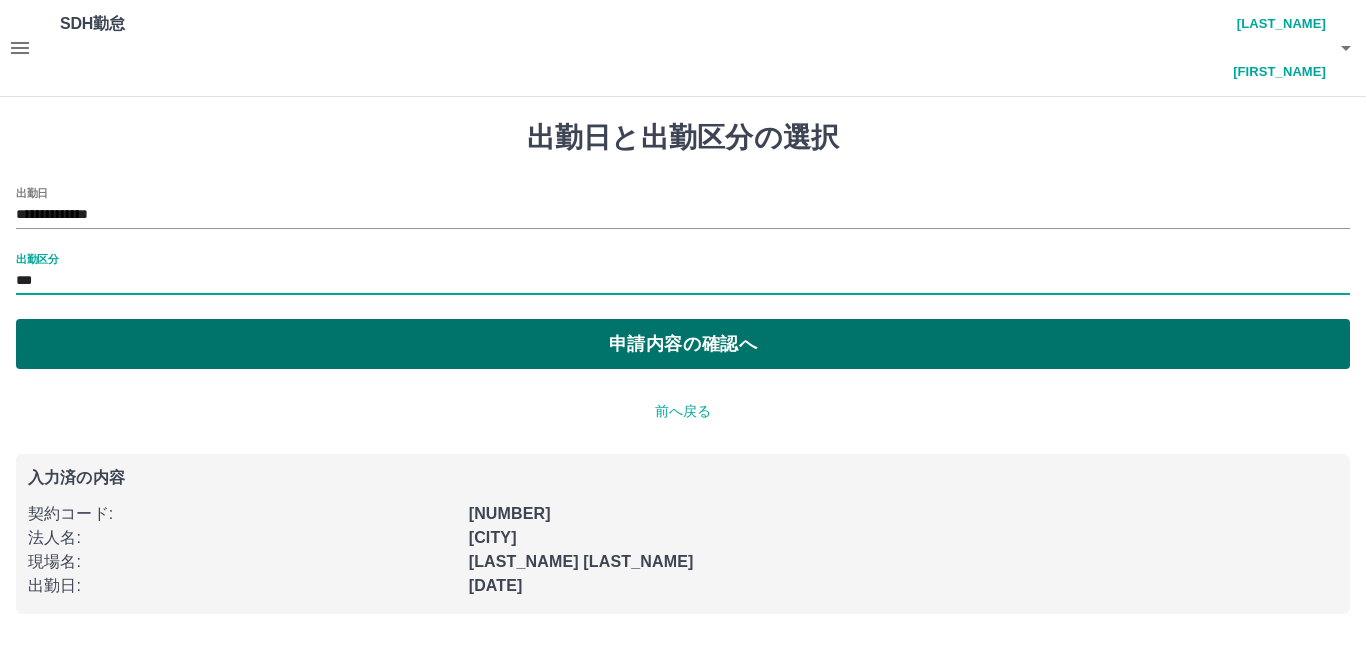 click on "申請内容の確認へ" at bounding box center [683, 344] 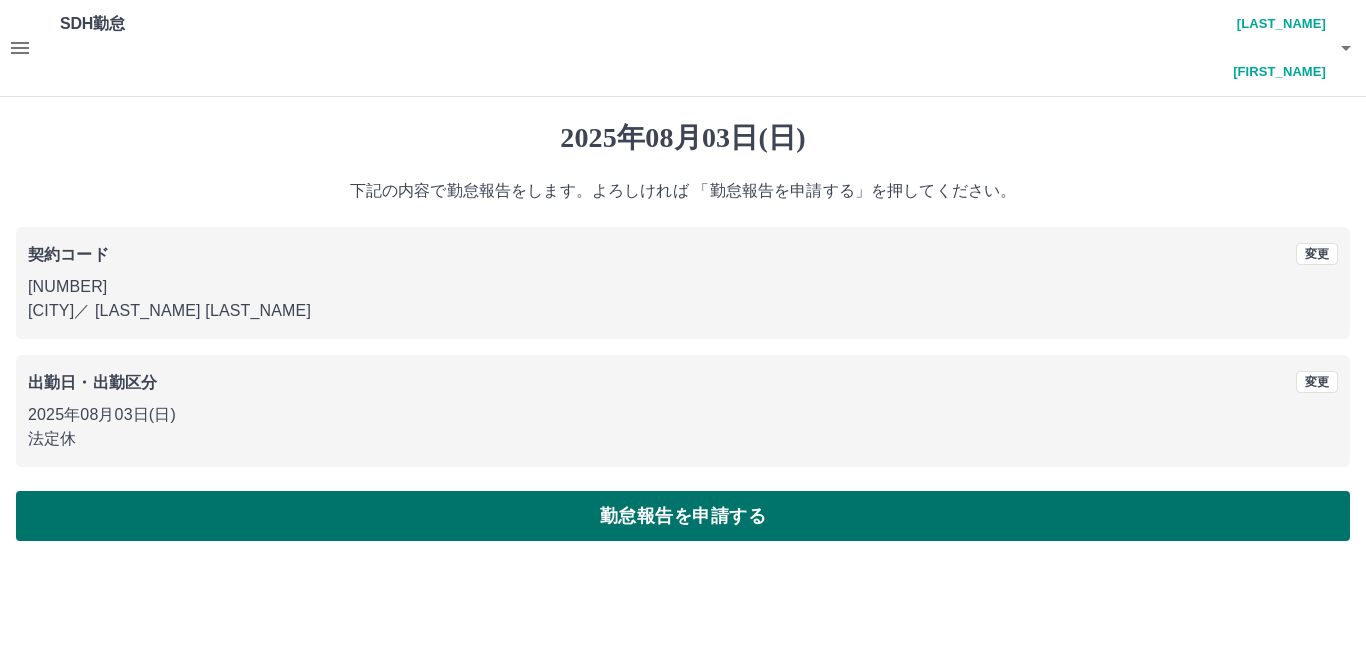 click on "勤怠報告を申請する" at bounding box center (683, 516) 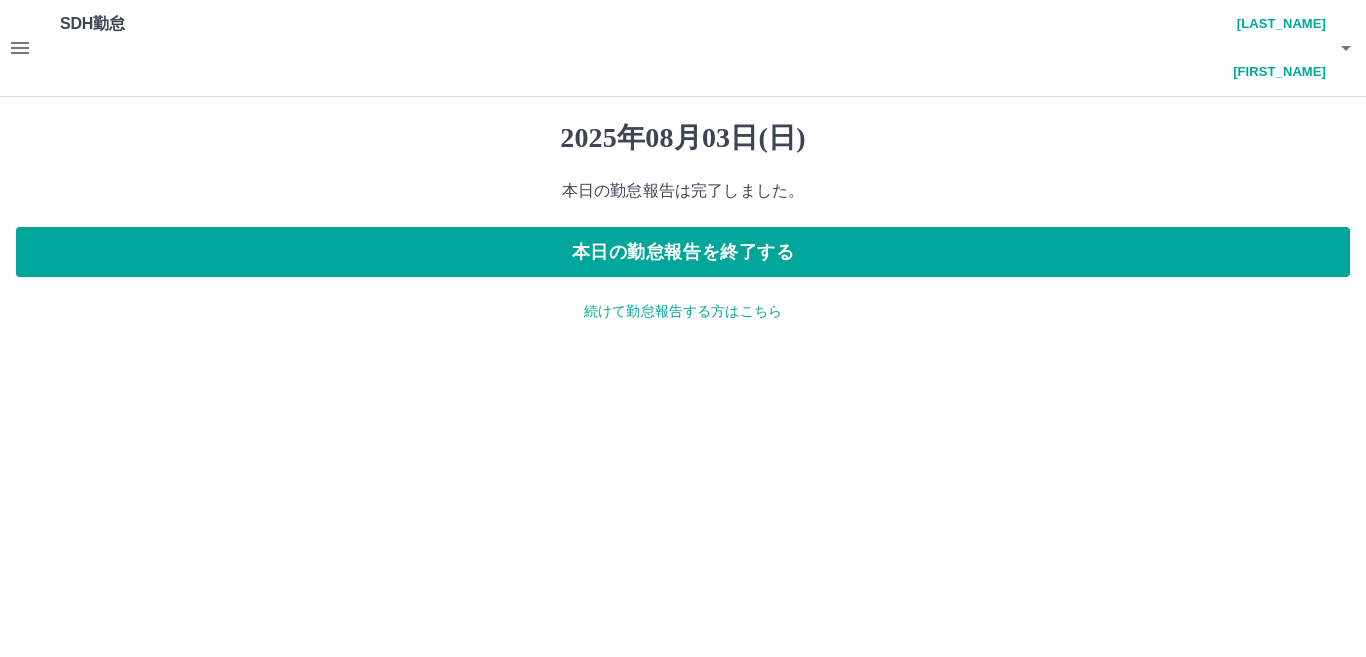 click on "続けて勤怠報告する方はこちら" at bounding box center [683, 311] 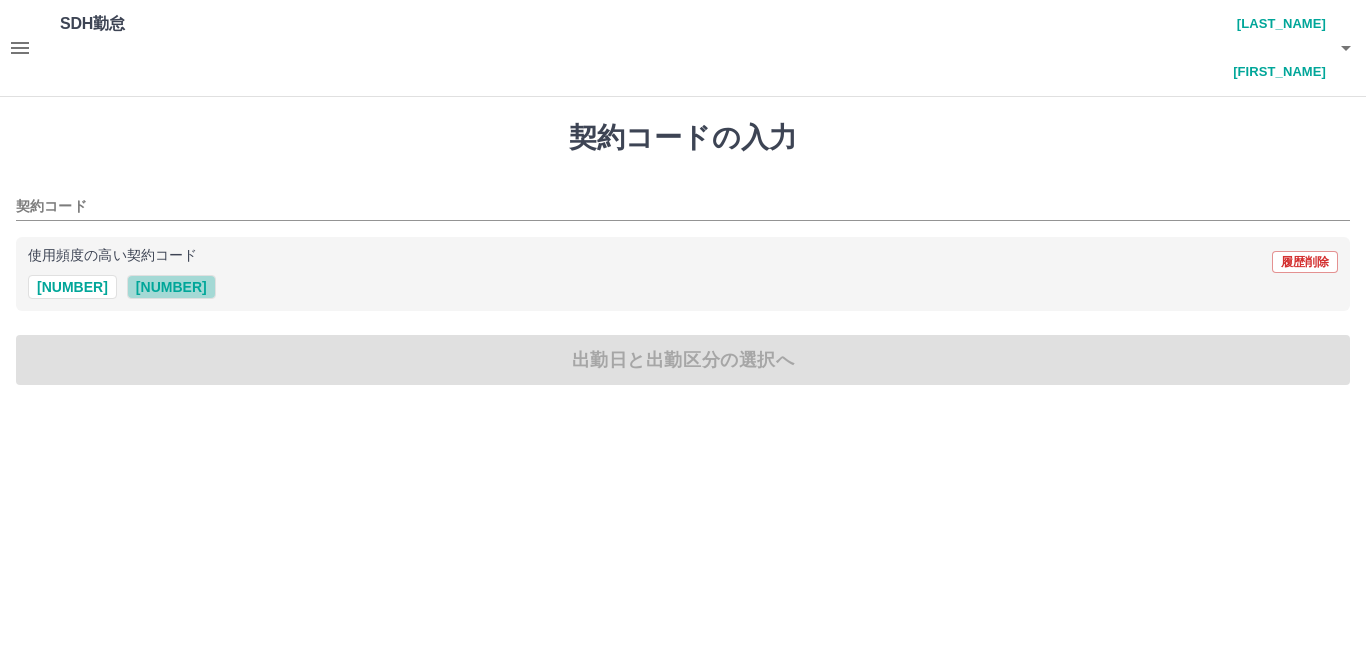 click on "40154001" at bounding box center (171, 287) 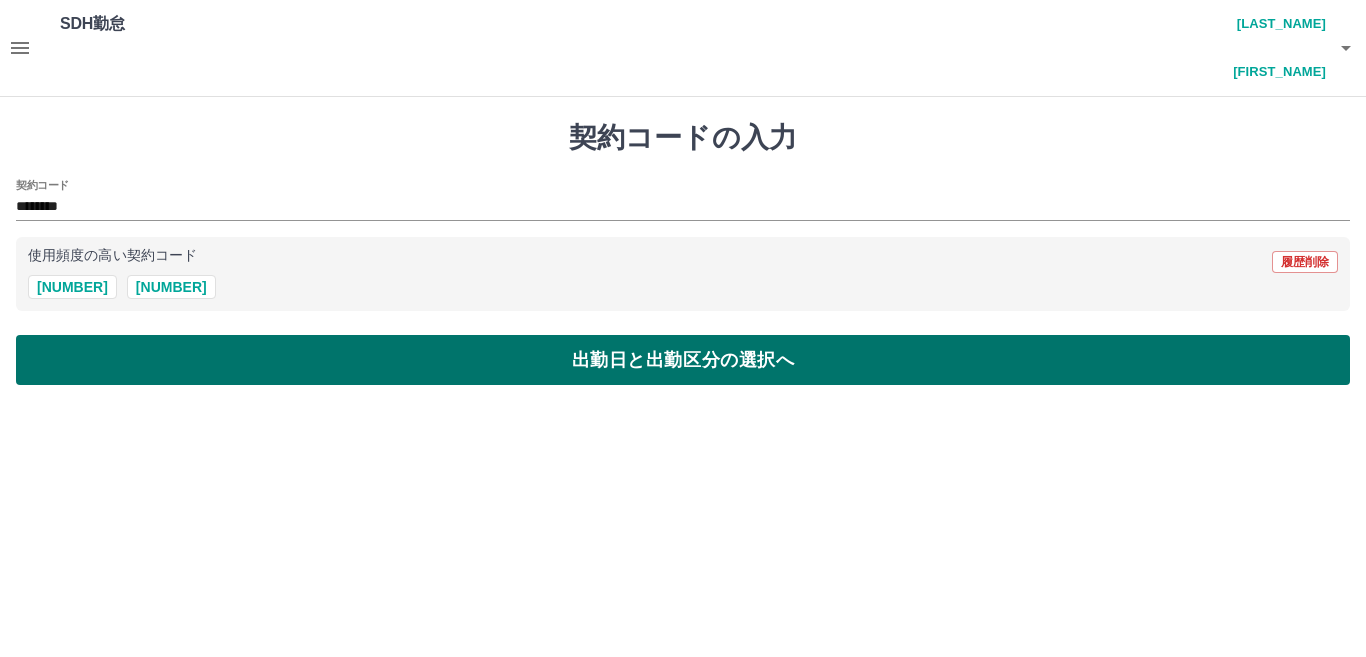 click on "出勤日と出勤区分の選択へ" at bounding box center [683, 360] 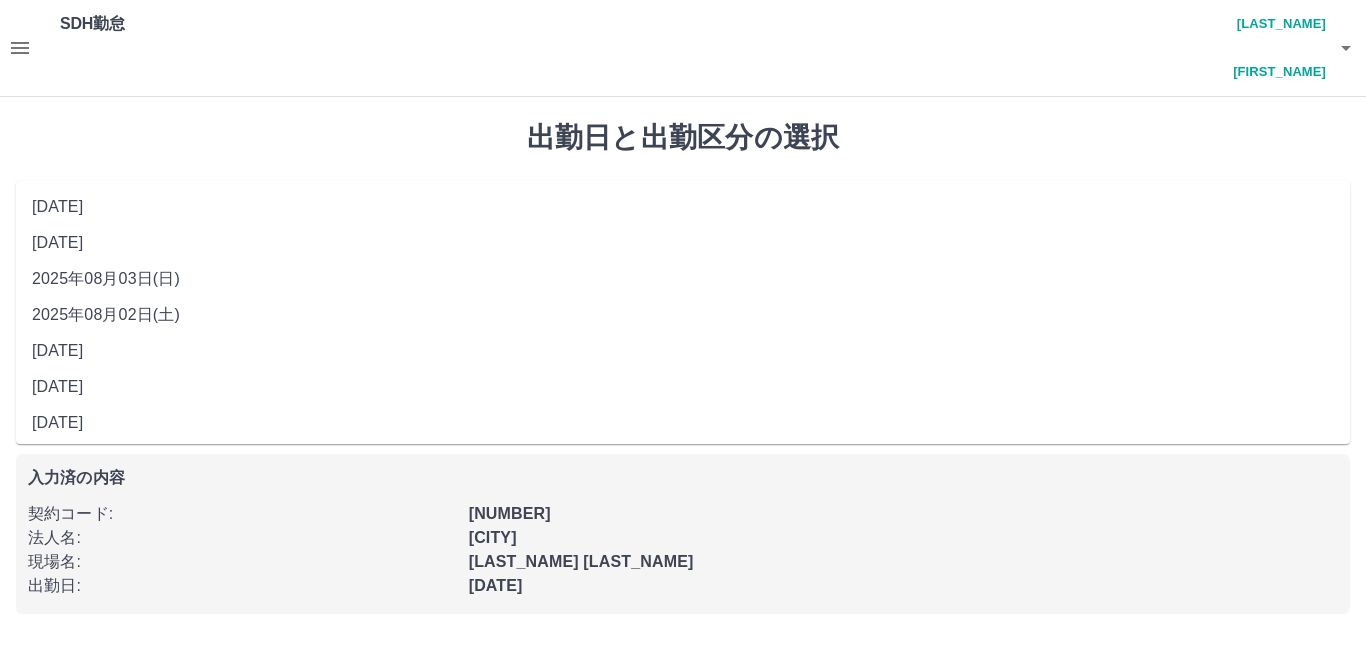 click on "**********" at bounding box center (683, 215) 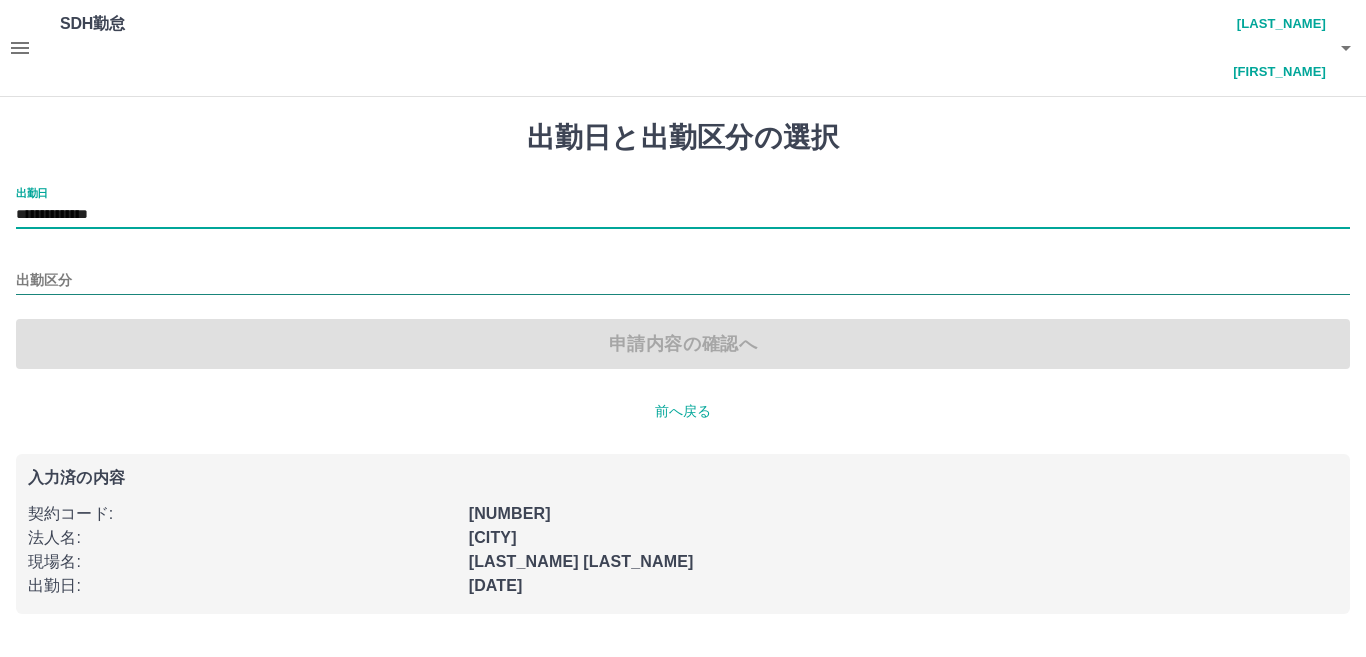 click on "出勤区分" at bounding box center (683, 281) 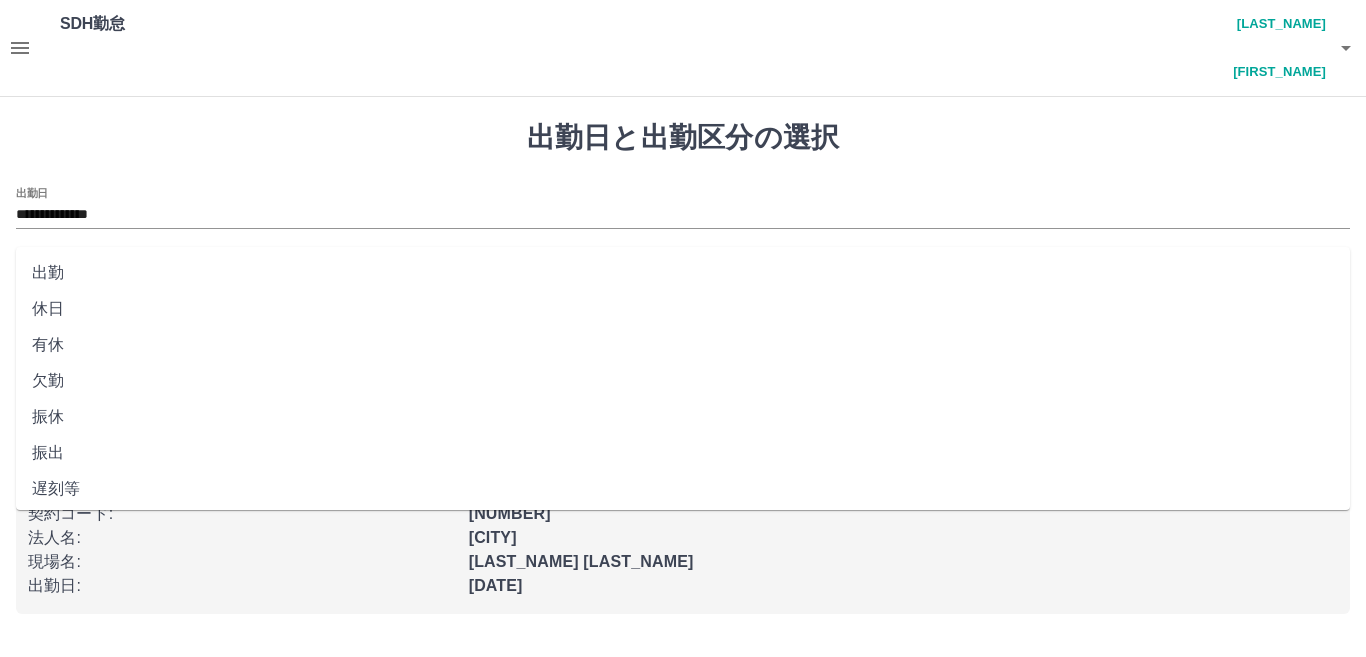 click on "休日" at bounding box center [683, 309] 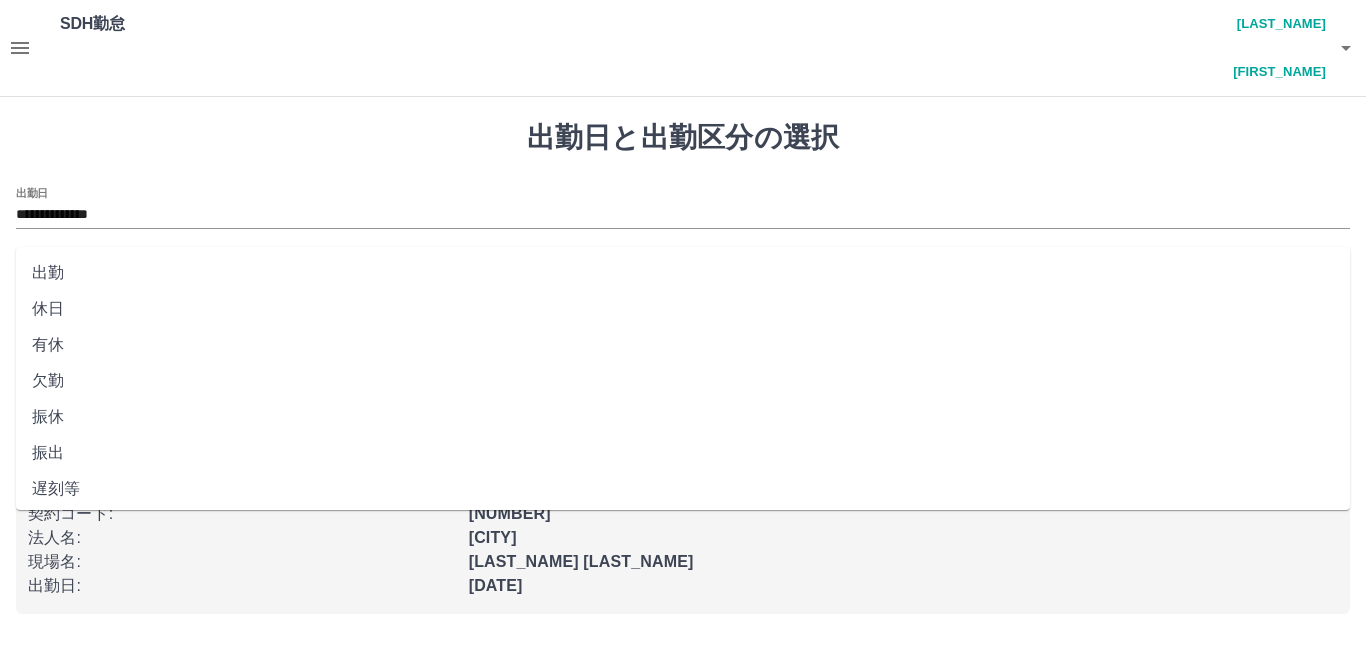 type on "**" 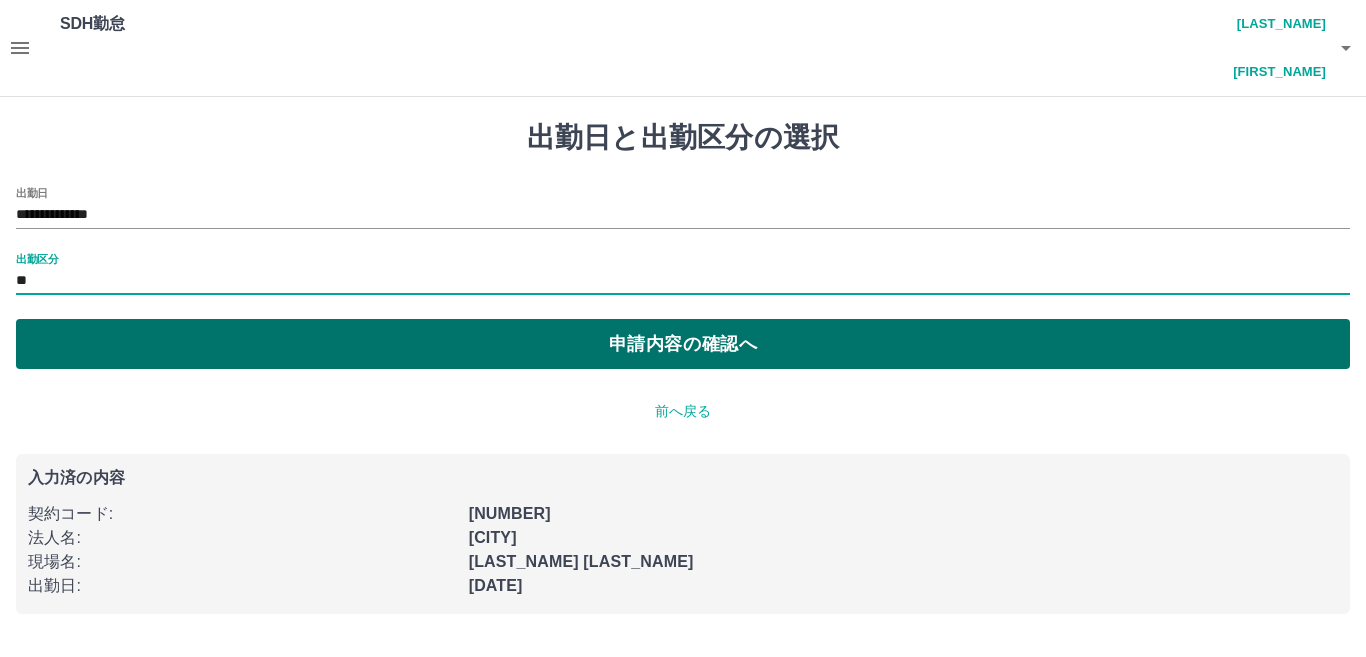 click on "申請内容の確認へ" at bounding box center [683, 344] 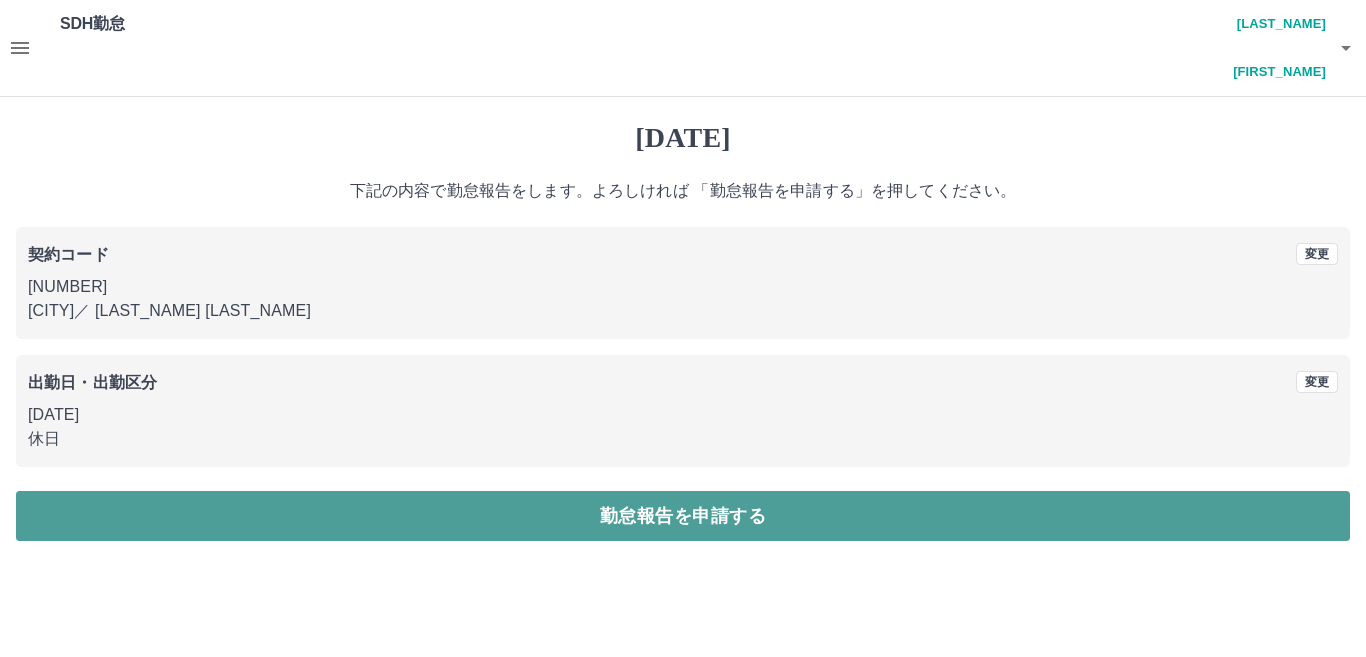 click on "勤怠報告を申請する" at bounding box center (683, 516) 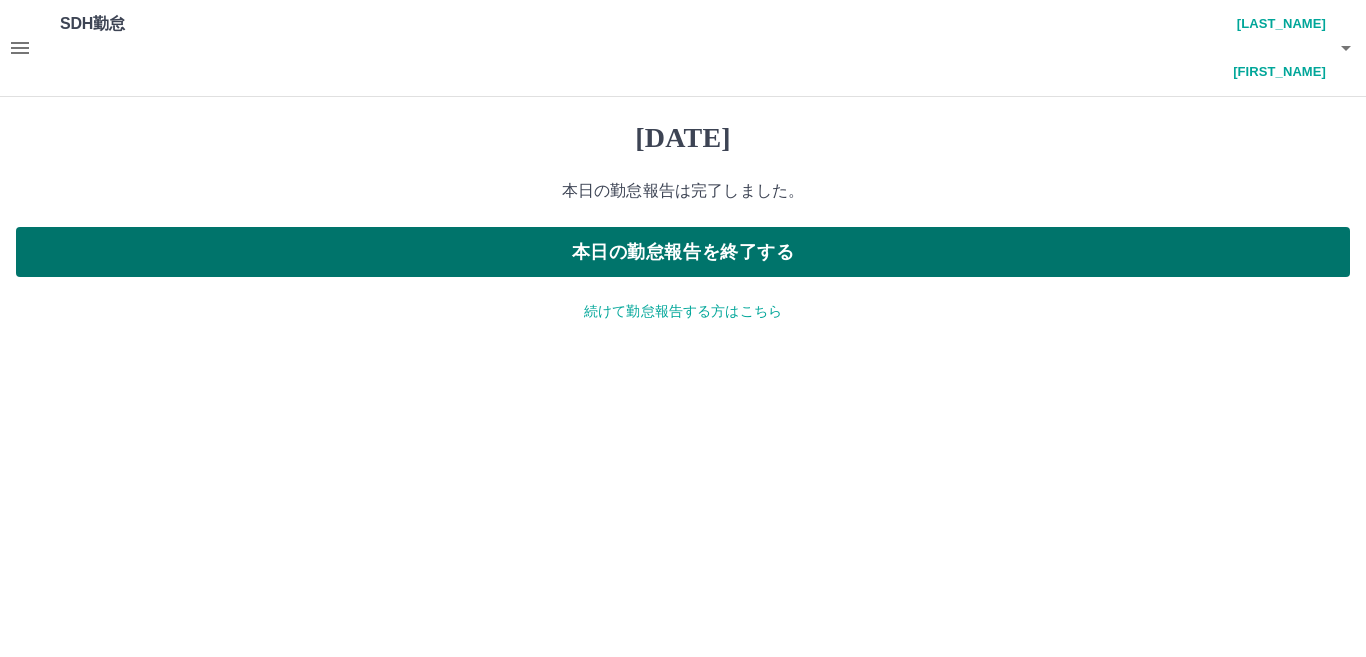click on "本日の勤怠報告を終了する" at bounding box center (683, 252) 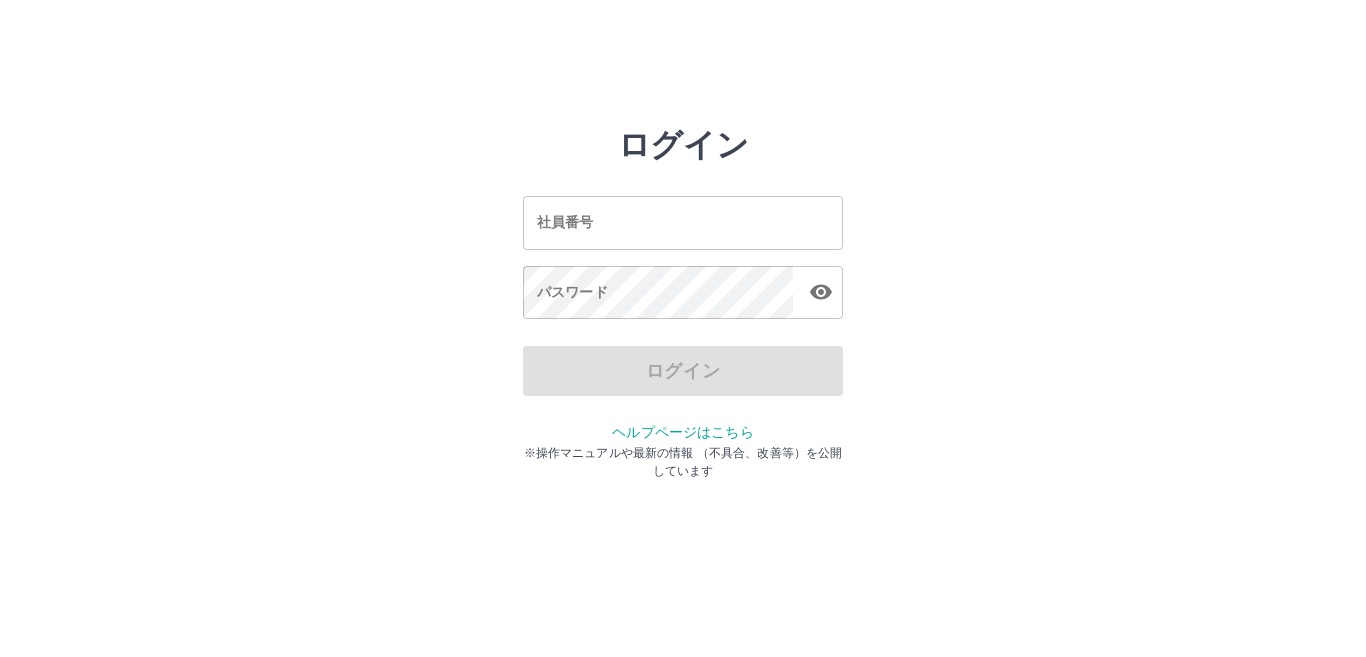 scroll, scrollTop: 0, scrollLeft: 0, axis: both 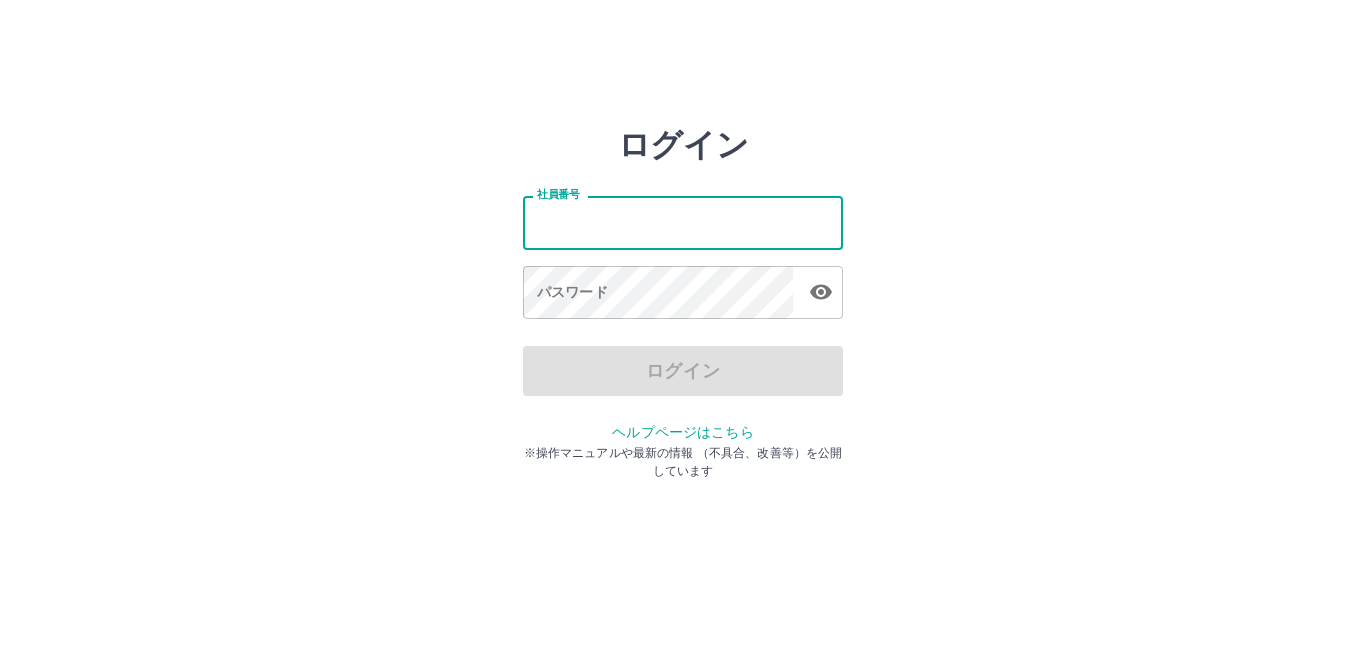 click on "社員番号" at bounding box center [683, 222] 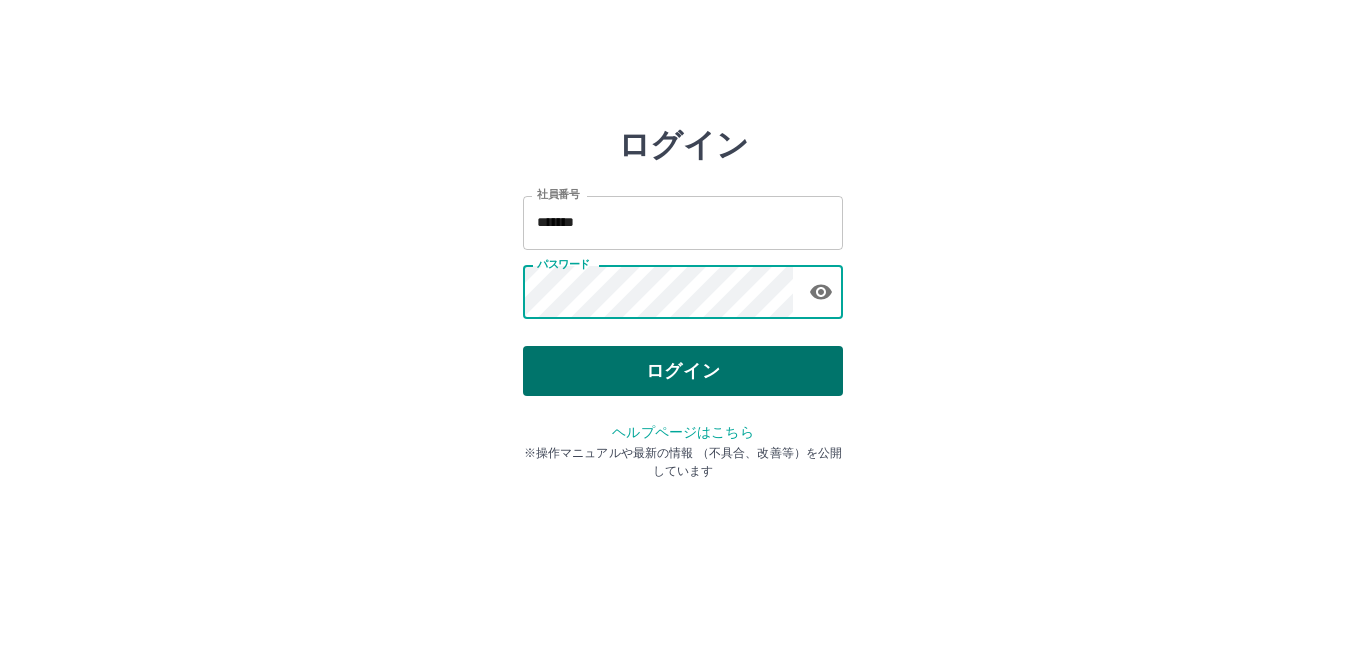 click on "ログイン" at bounding box center [683, 371] 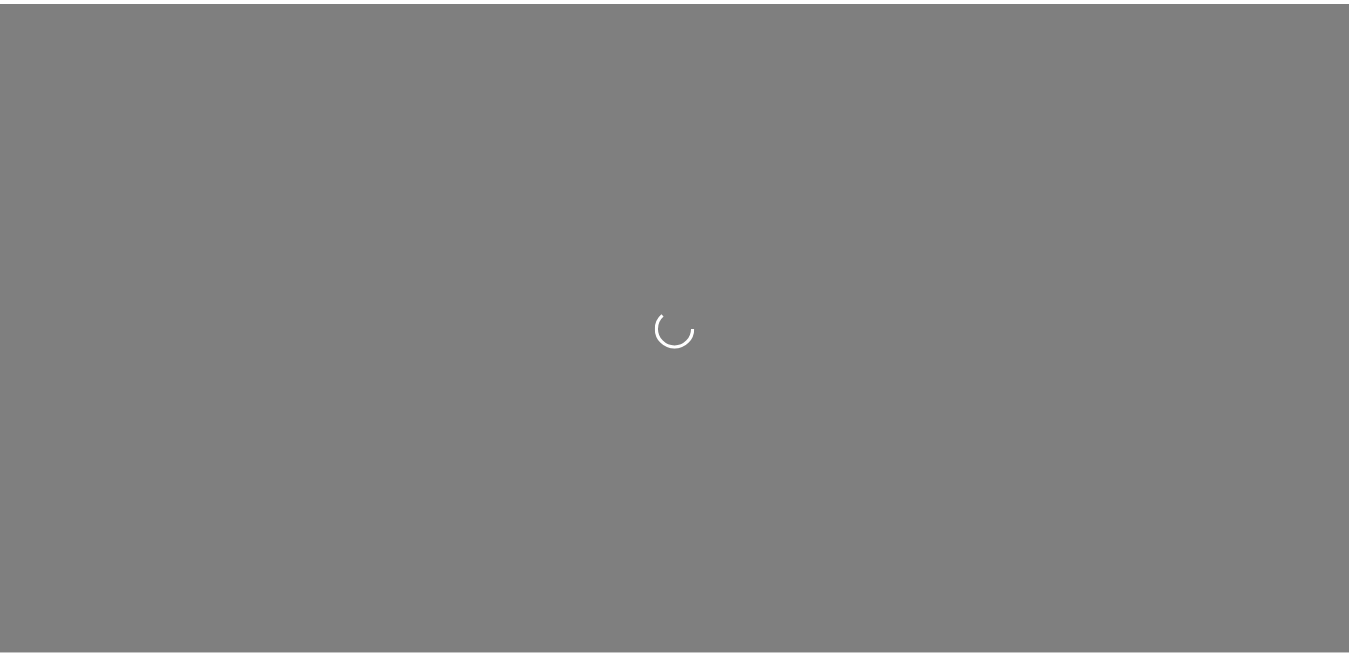 scroll, scrollTop: 0, scrollLeft: 0, axis: both 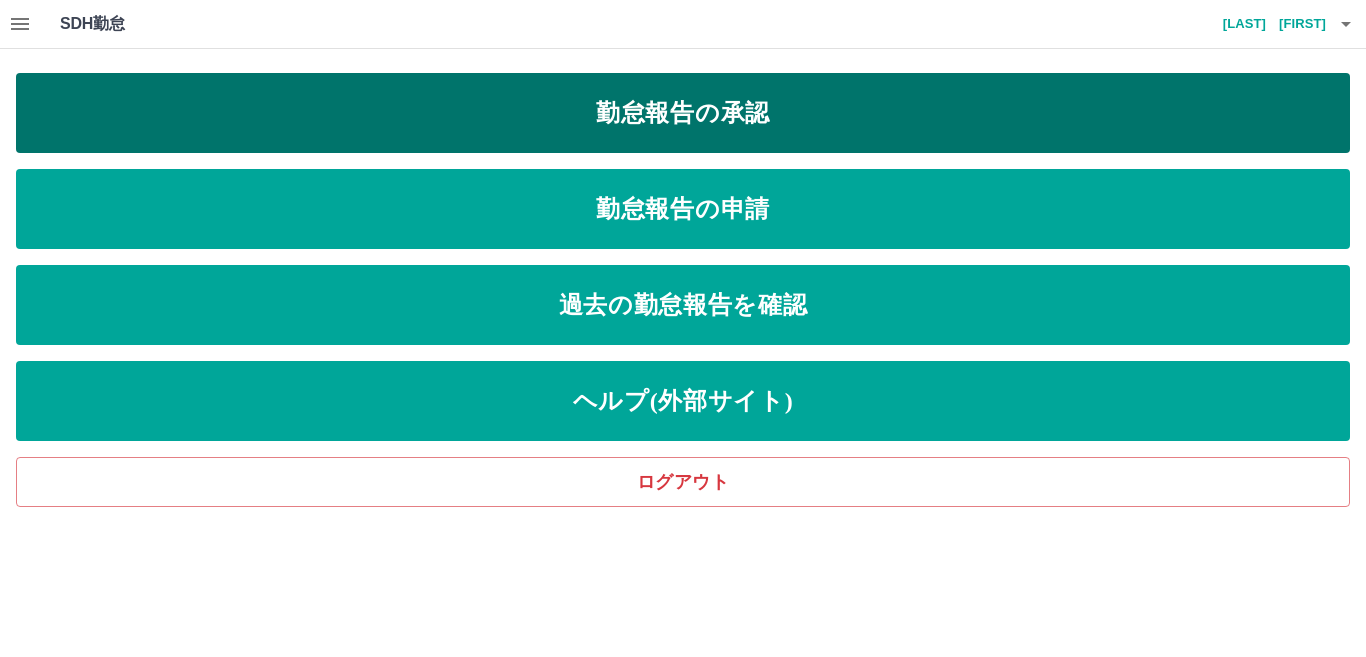click on "勤怠報告の承認" at bounding box center (683, 113) 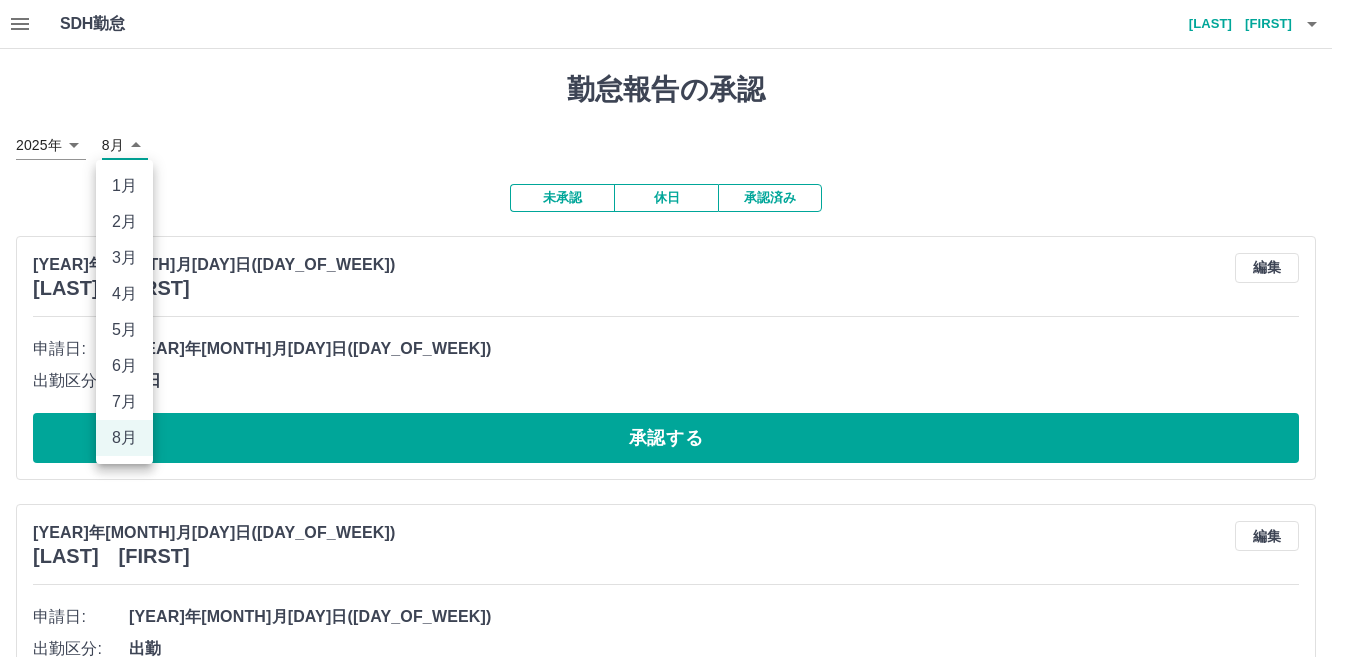 click on "SDH勤怠 [LAST]　[FIRST] 勤怠報告の承認 [YEAR]年 **** [MONTH]月 * 未承認 休日 承認済み [YEAR]年[MONTH]月[DAY]日([DAY_OF_WEEK]) [LAST]　[FIRST] 編集 申請日: [YEAR]年[MONTH]月[DAY]日([DAY_OF_WEEK]) 出勤区分: 休日 承認する [YEAR]年[MONTH]月[DAY]日([DAY_OF_WEEK]) [LAST]　[FIRST] 編集 申請日: [YEAR]年[MONTH]月[DAY]日([DAY_OF_WEEK]) 出勤区分: 出勤 始業時刻: 07:15 終業時刻: 15:00 休憩時間: 1時間0分 コメント: 所定開始: 07:15 所定終業: 15:00 所定休憩: 01:00 所定内: 6時間45分 所定外: 0分 承認する [YEAR]年[MONTH]月[DAY]日([DAY_OF_WEEK]) [LAST]　[FIRST] 編集 申請日: [YEAR]年[MONTH]月[DAY]日([DAY_OF_WEEK]) 出勤区分: 出勤 始業時刻: 07:15 終業時刻: 16:15 休憩時間: 1時間0分 コメント: 所定開始: 07:15 所定終業: 16:15 所定休憩: 01:00 所定内: 8時間0分 所定外: 0分 承認する [YEAR]年[MONTH]月[DAY]日([DAY_OF_WEEK]) [LAST]　[FIRST] 編集 申請日: [YEAR]年[MONTH]月[DAY]日([DAY_OF_WEEK]) 出勤区分: 法定休 承認する [YEAR]年[MONTH]月[DAY]日([DAY_OF_WEEK]) [LAST]　[FIRST] 編集 申請日: [YEAR]年[MONTH]月[DAY]日([DAY_OF_WEEK]) 出勤区分: 法定休 承認する" at bounding box center (674, 4949) 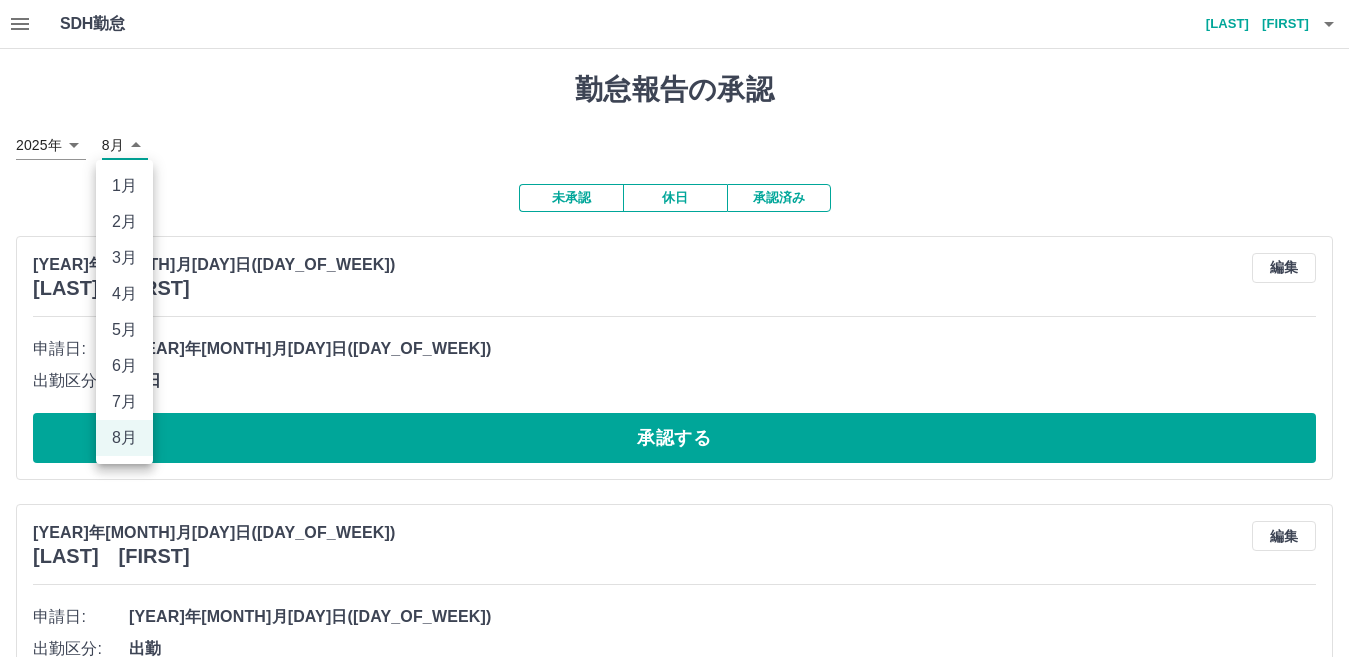 click on "7月" at bounding box center (124, 402) 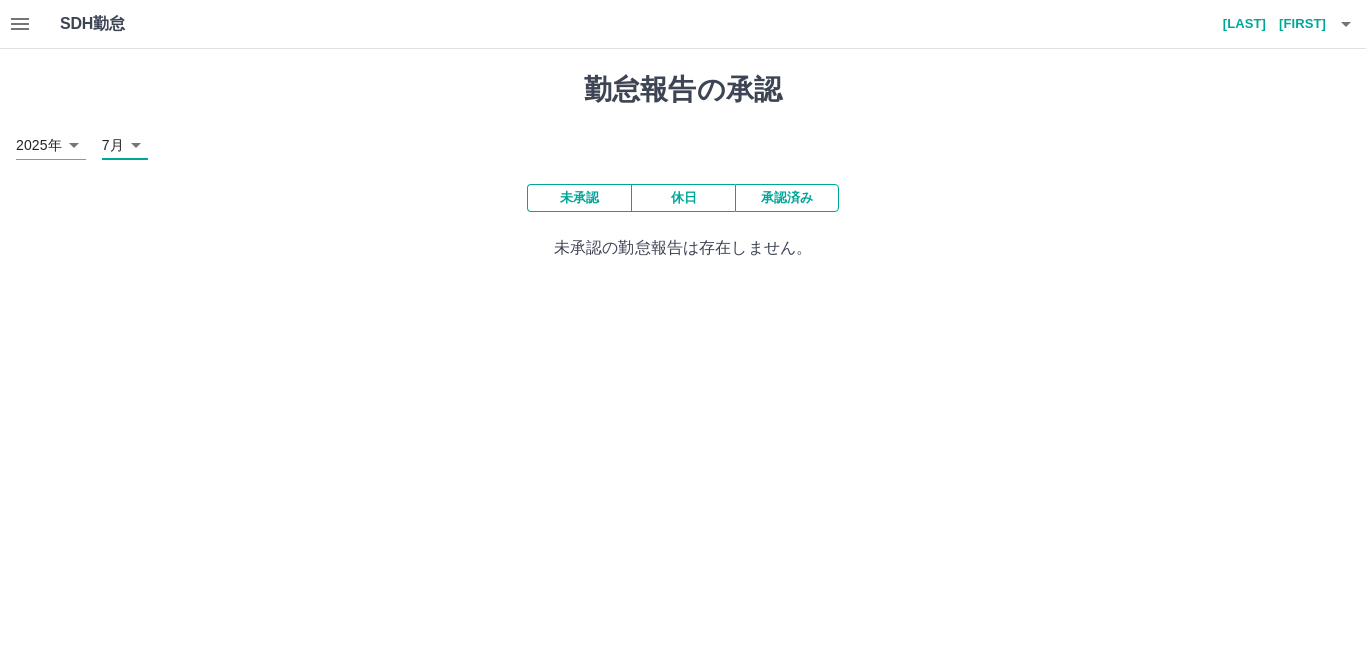 click on "未承認" at bounding box center [579, 198] 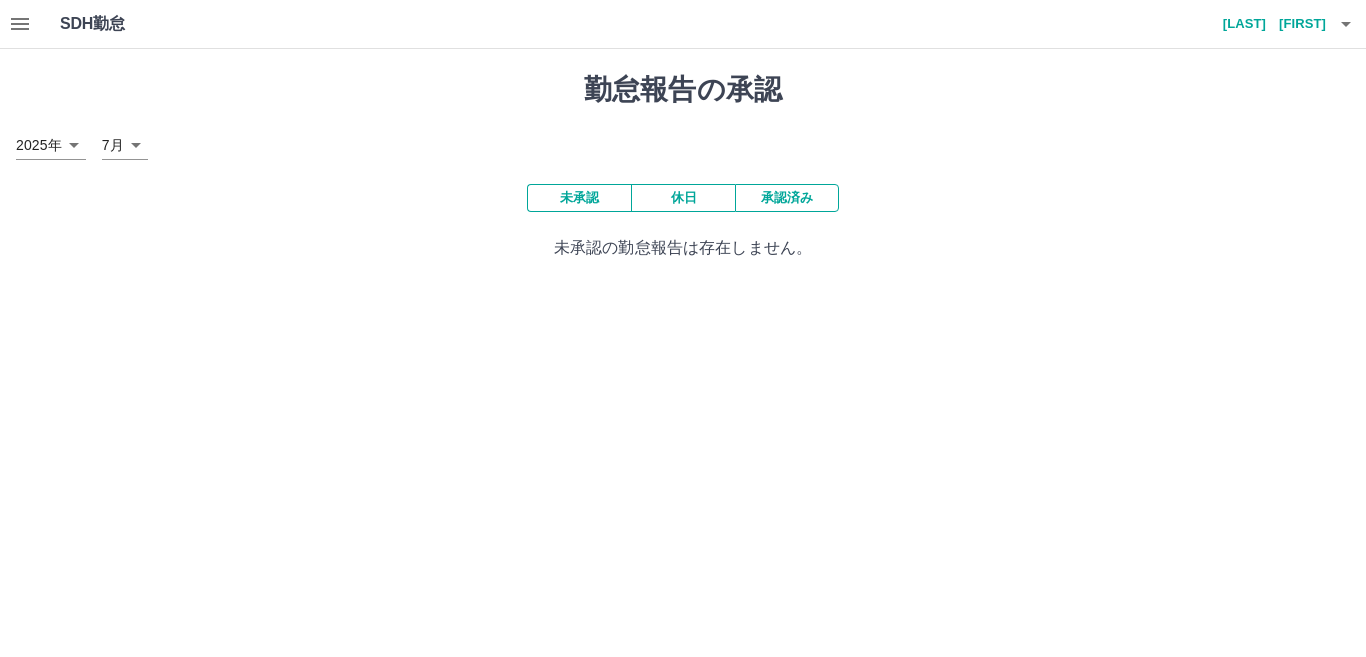 click on "SDH勤怠 [LAST]　[FIRST] 勤怠報告の承認 [YEAR]年 **** [MONTH]月 * 未承認 休日 承認済み 未承認の勤怠報告は存在しません。 SDH勤怠" at bounding box center (683, 142) 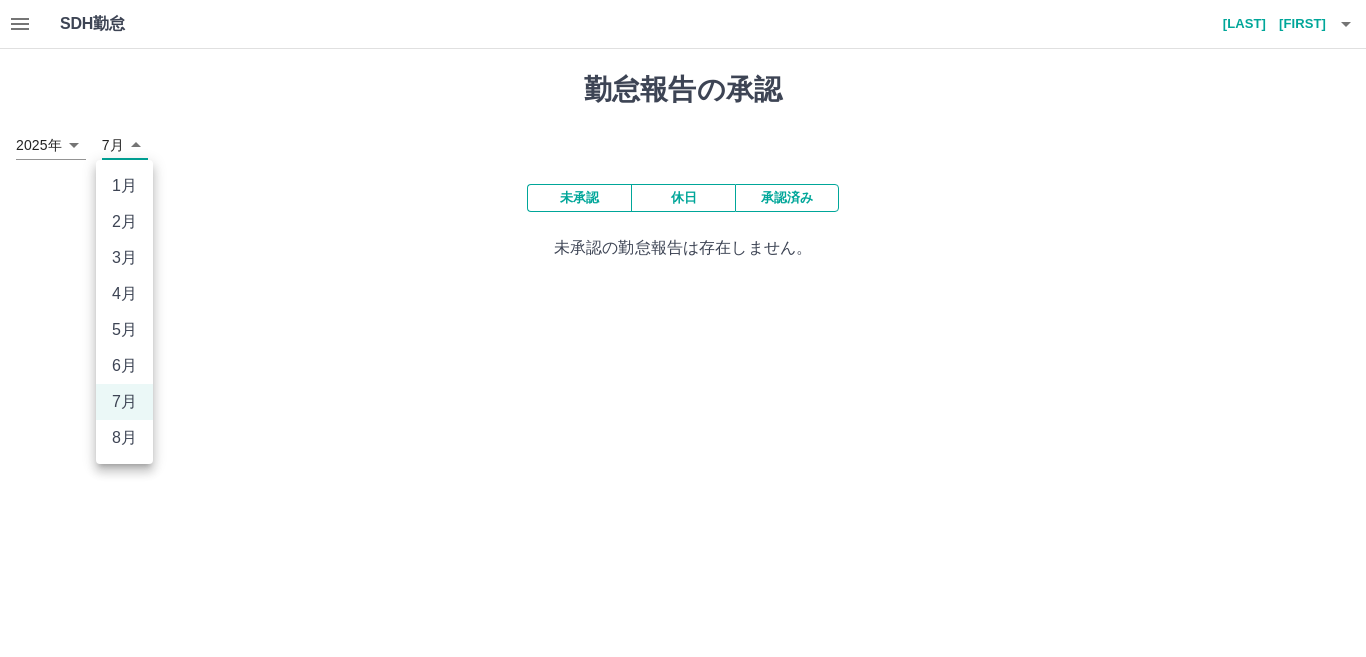 drag, startPoint x: 120, startPoint y: 435, endPoint x: 140, endPoint y: 402, distance: 38.587563 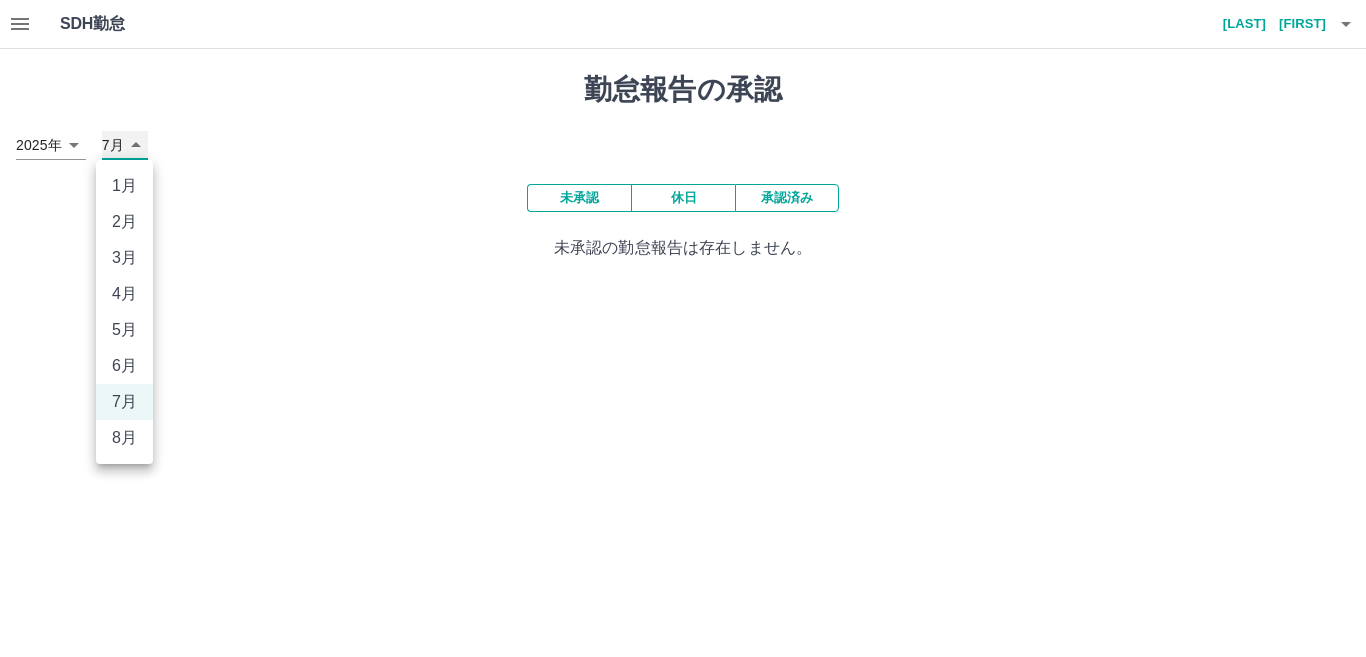 type on "*" 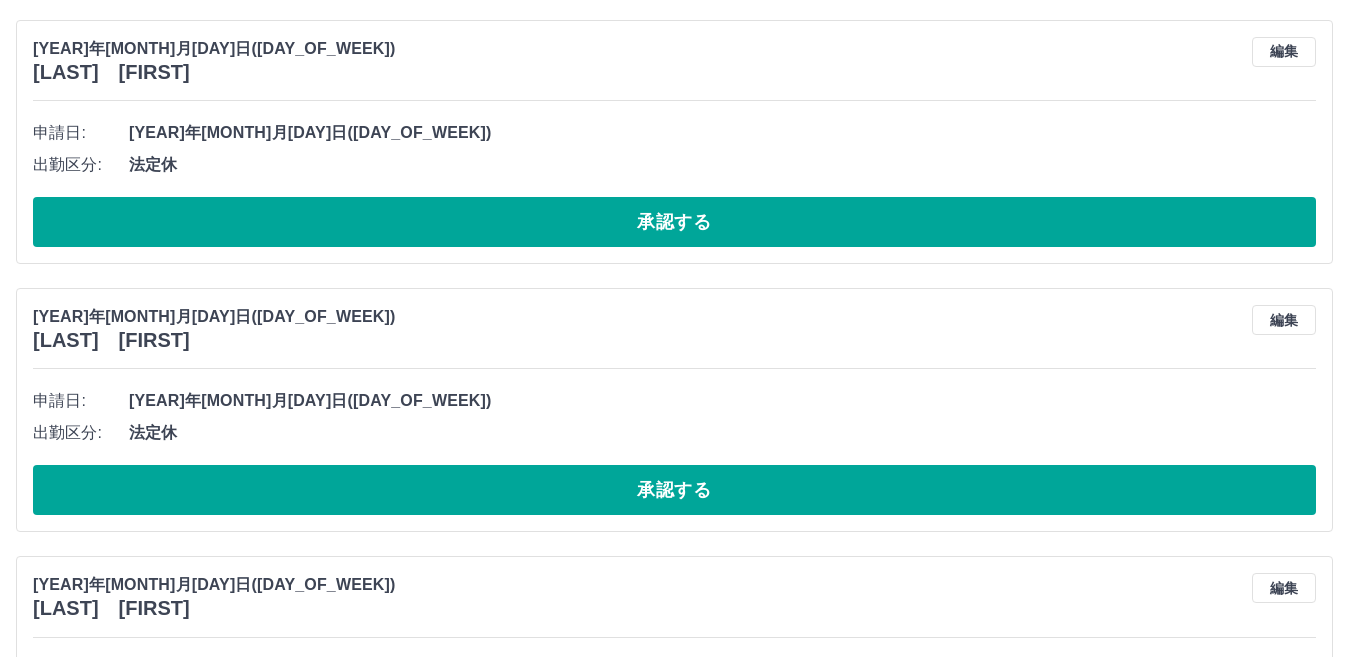 scroll, scrollTop: 1600, scrollLeft: 0, axis: vertical 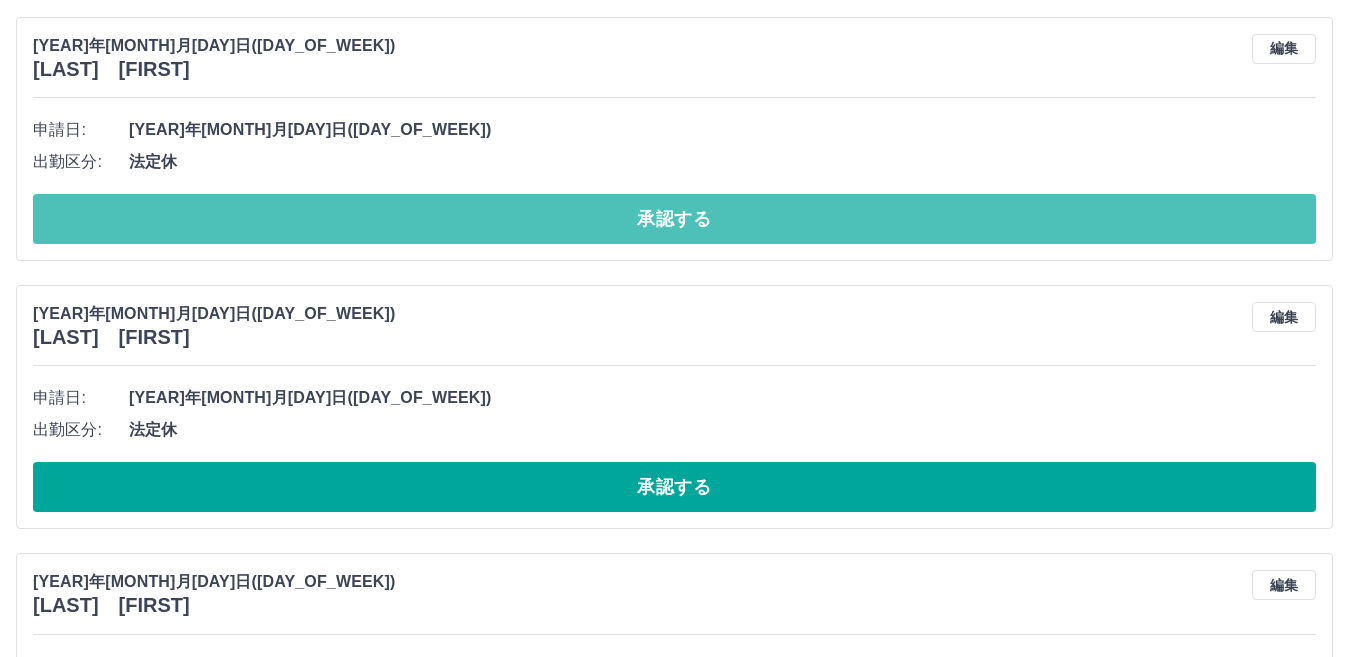 click on "承認する" at bounding box center (674, 219) 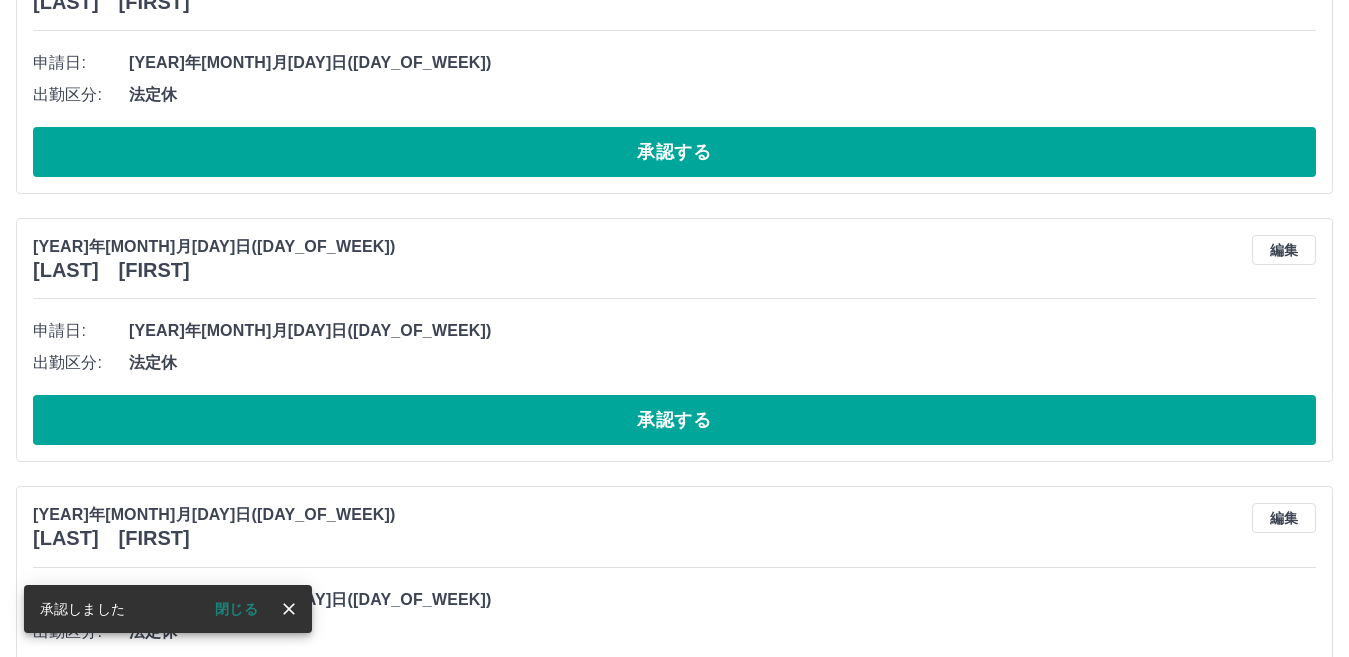 scroll, scrollTop: 1632, scrollLeft: 0, axis: vertical 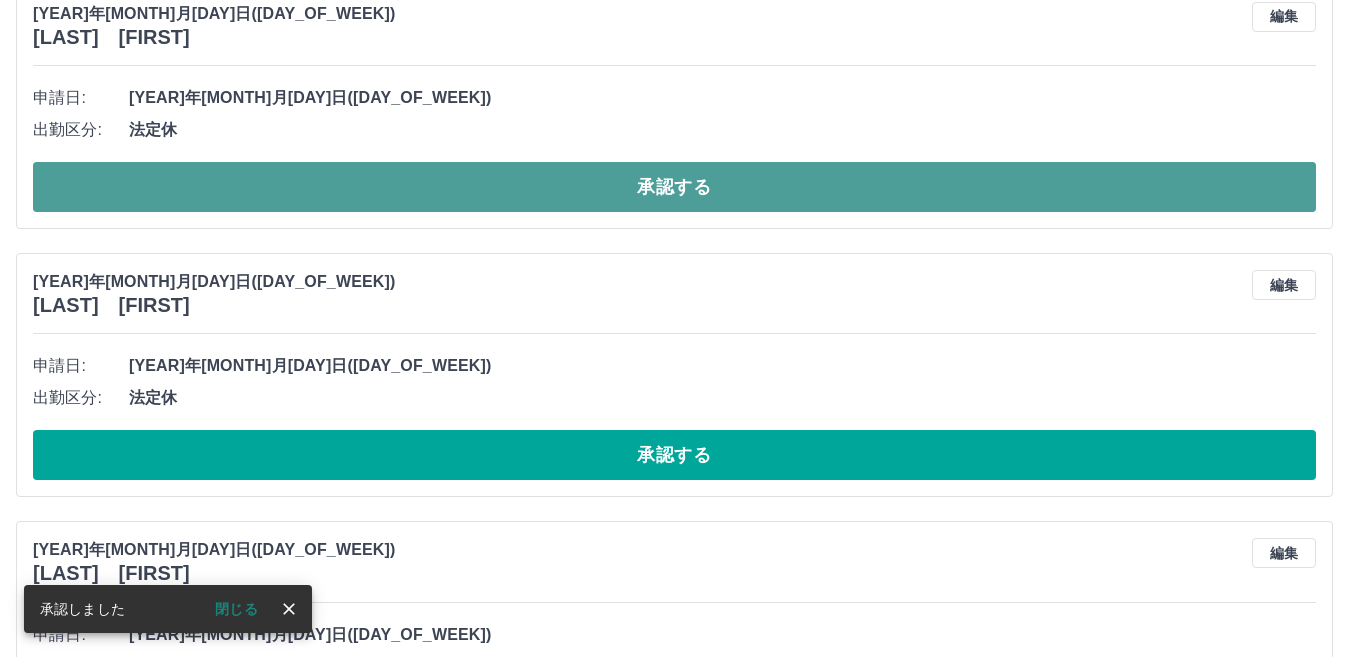 click on "承認する" at bounding box center (674, 187) 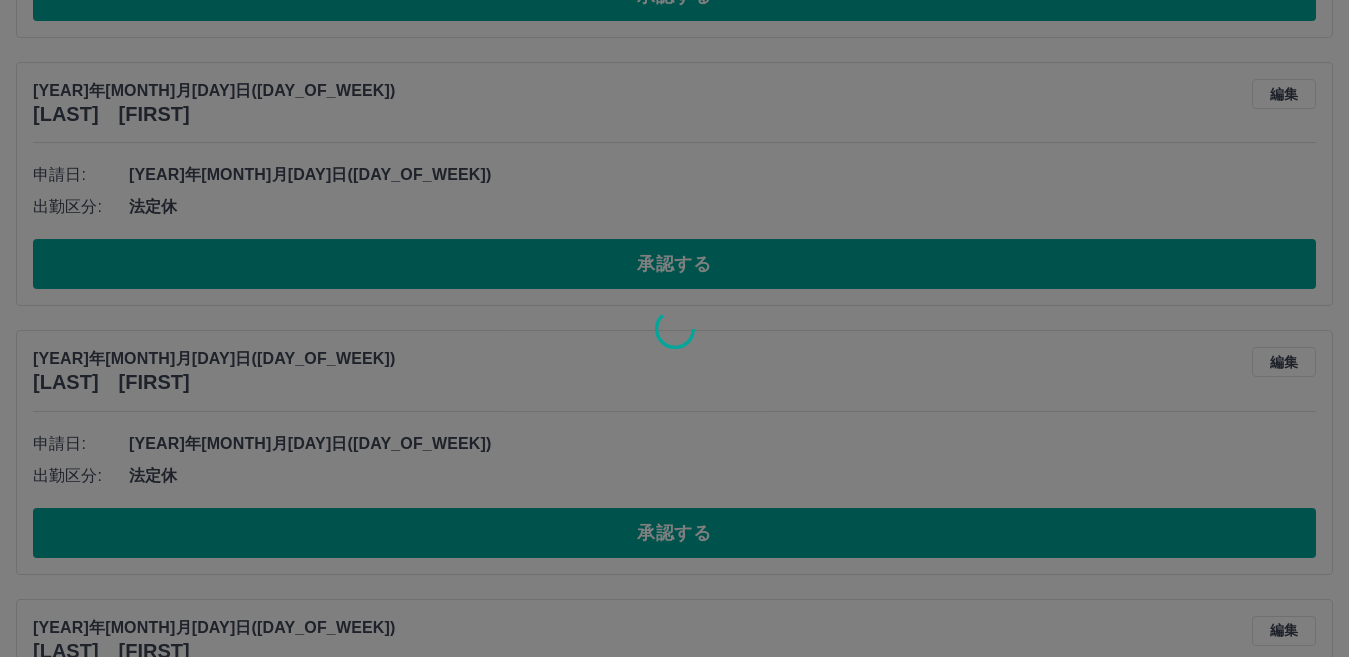 scroll, scrollTop: 1832, scrollLeft: 0, axis: vertical 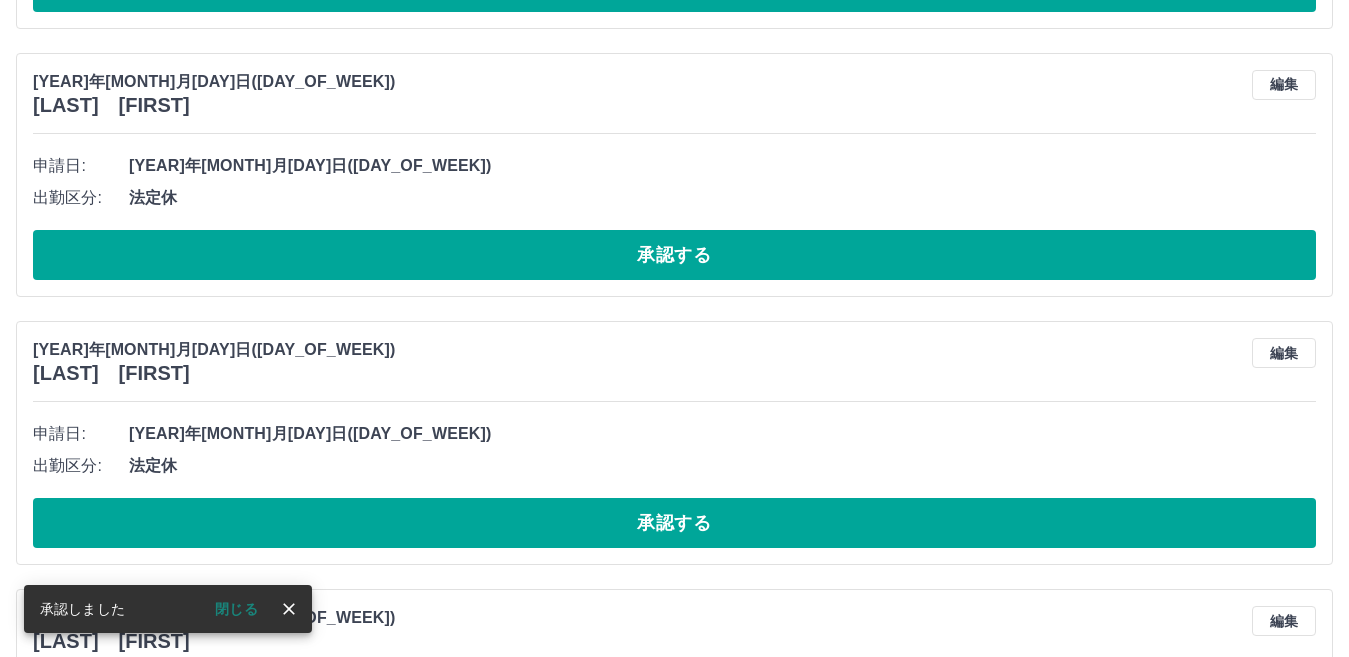 click on "承認する" at bounding box center (674, 255) 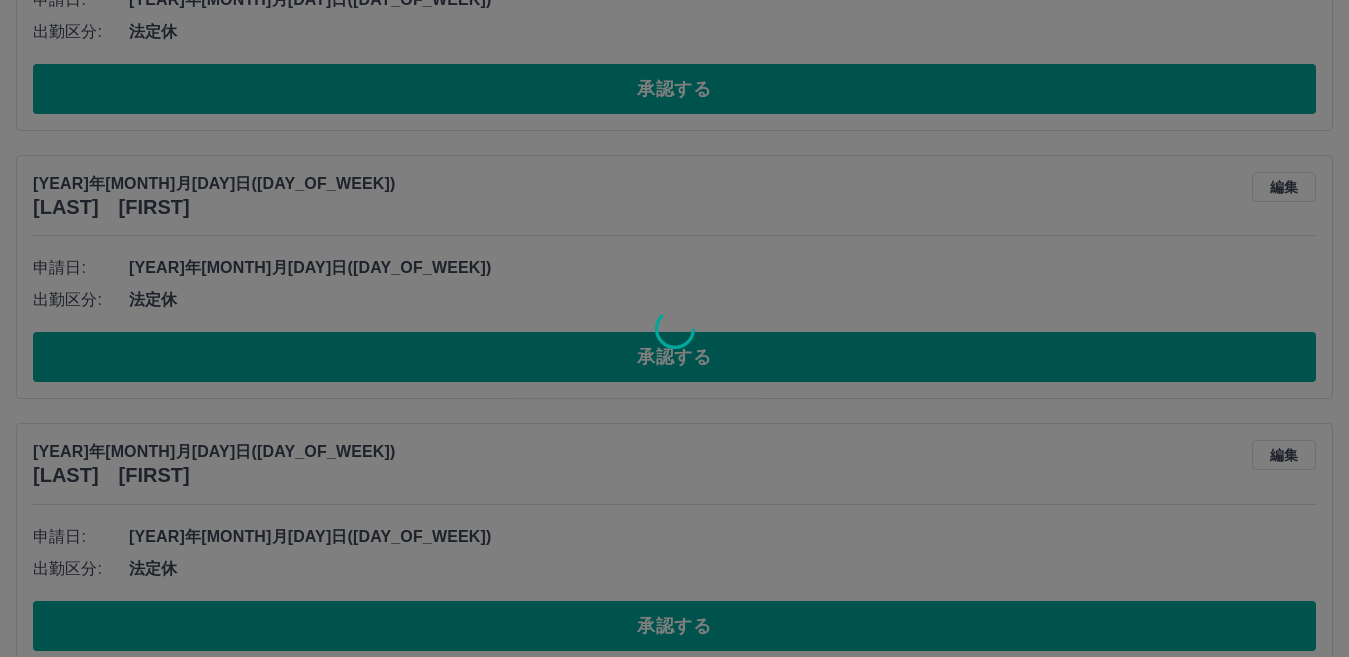 scroll, scrollTop: 1764, scrollLeft: 0, axis: vertical 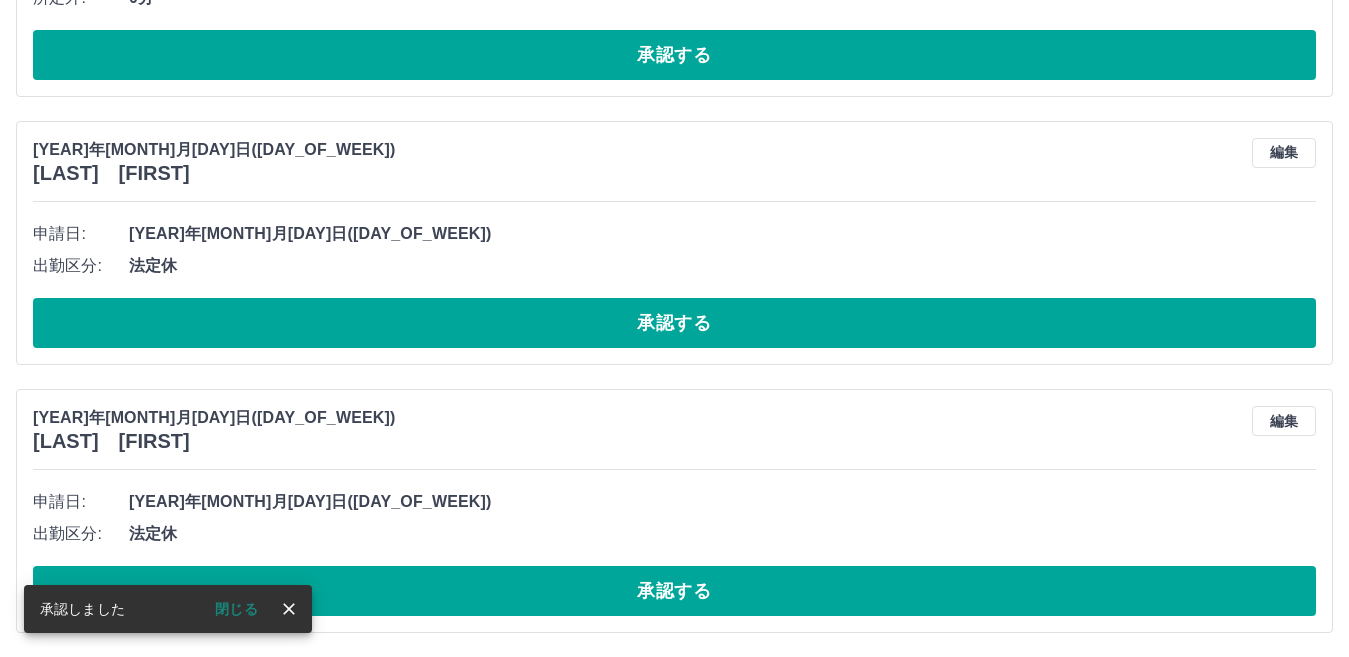 click on "承認する" at bounding box center (674, 323) 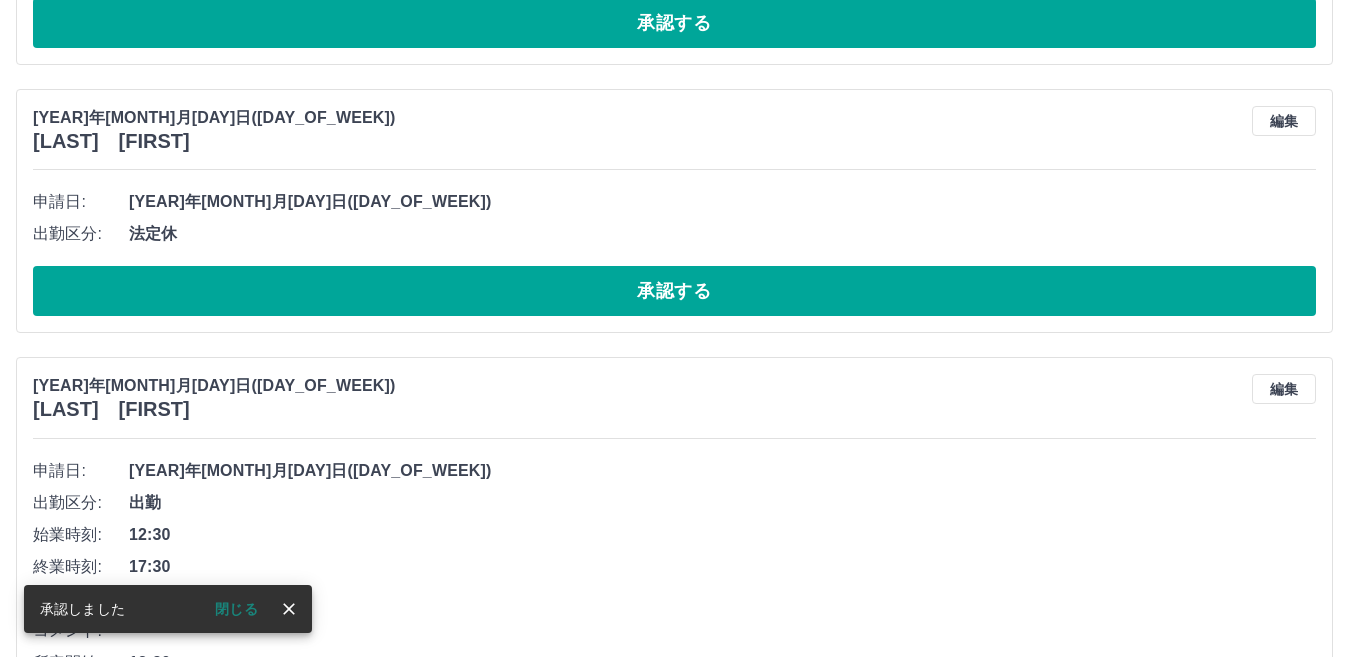 scroll, scrollTop: 1528, scrollLeft: 0, axis: vertical 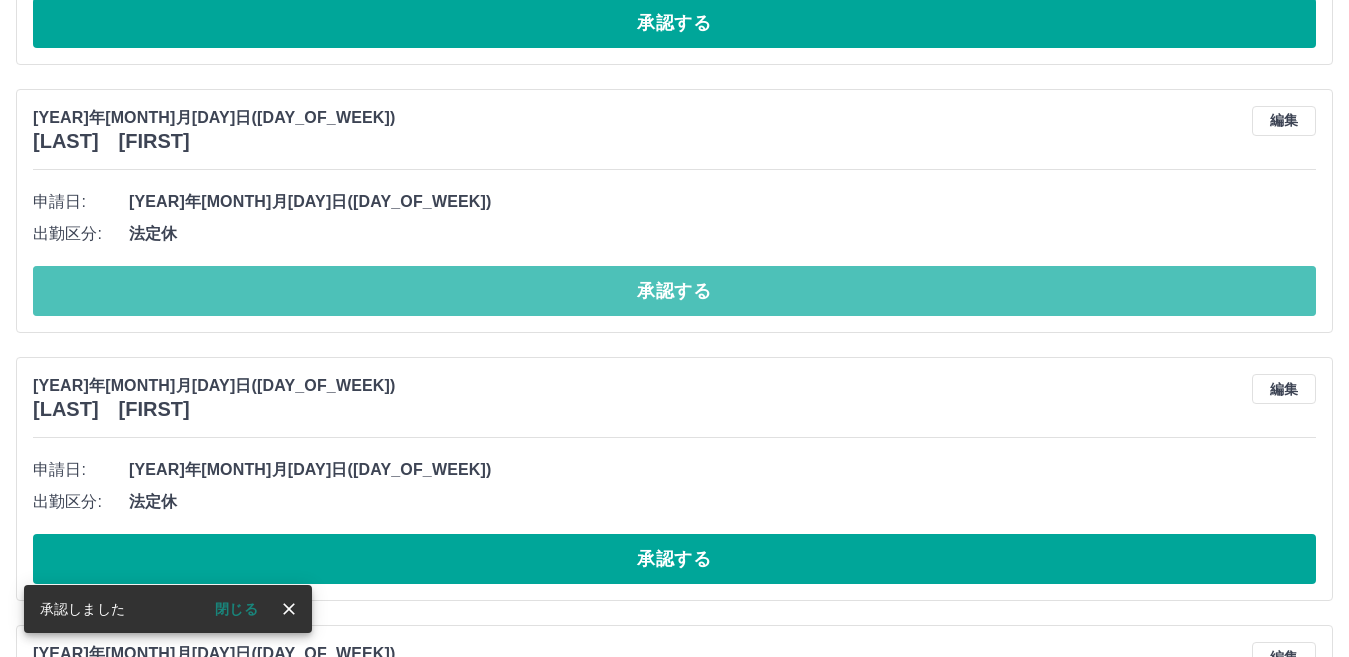 click on "承認する" at bounding box center (674, 291) 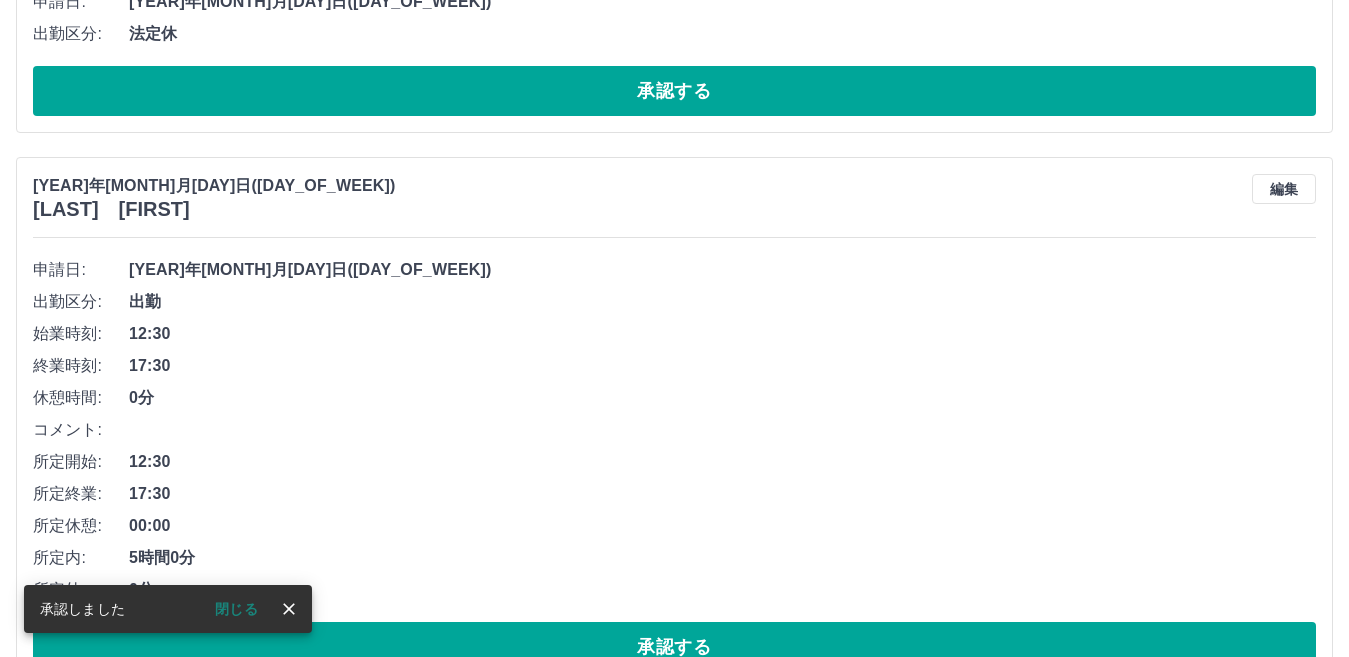 scroll, scrollTop: 1460, scrollLeft: 0, axis: vertical 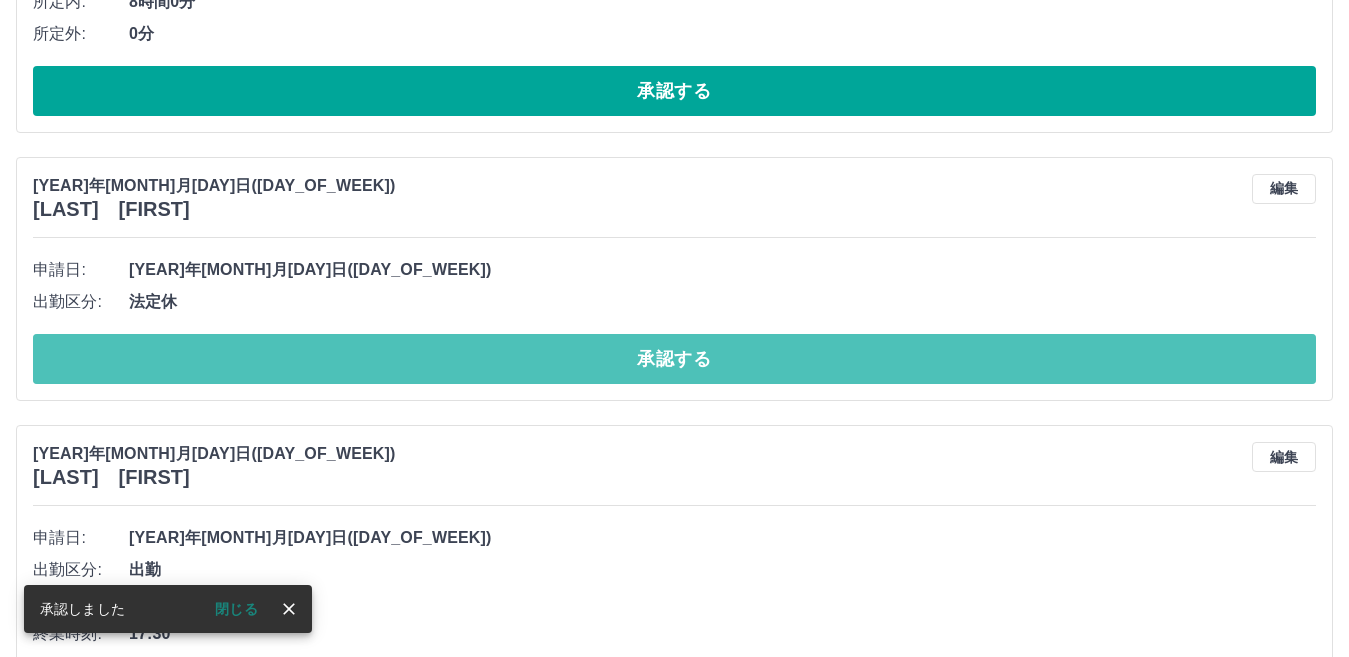 click on "承認する" at bounding box center (674, 359) 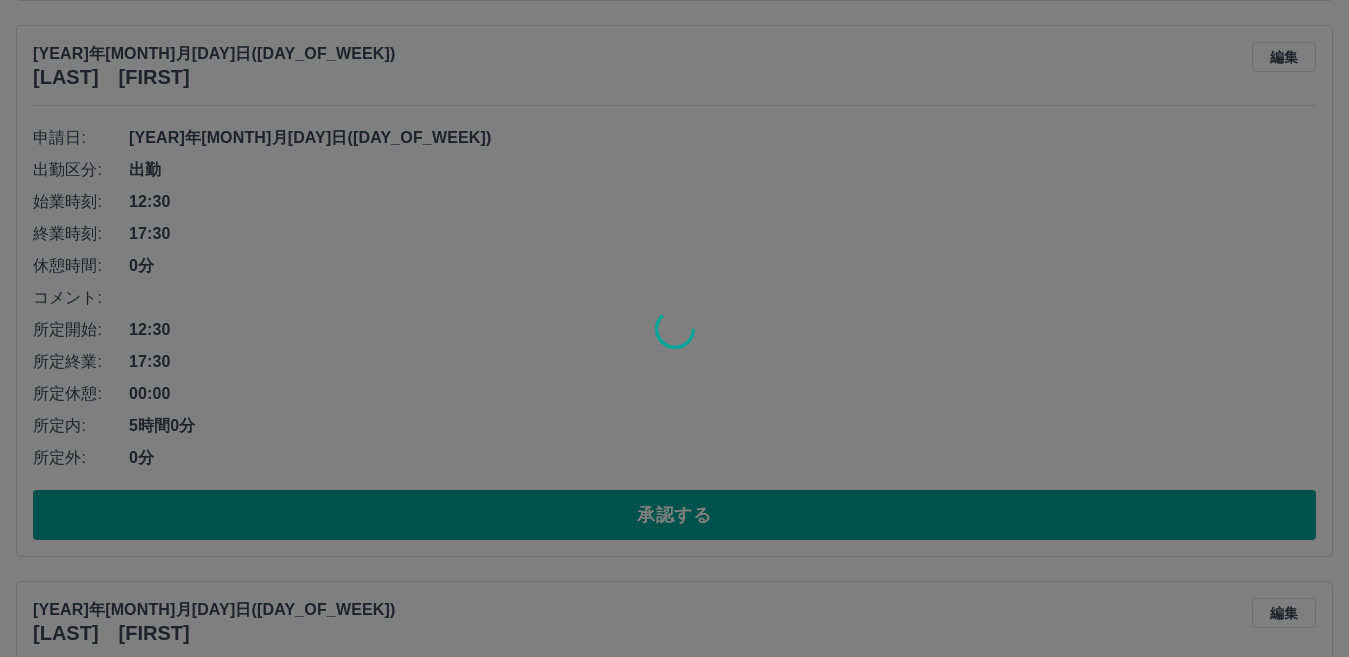 scroll, scrollTop: 1592, scrollLeft: 0, axis: vertical 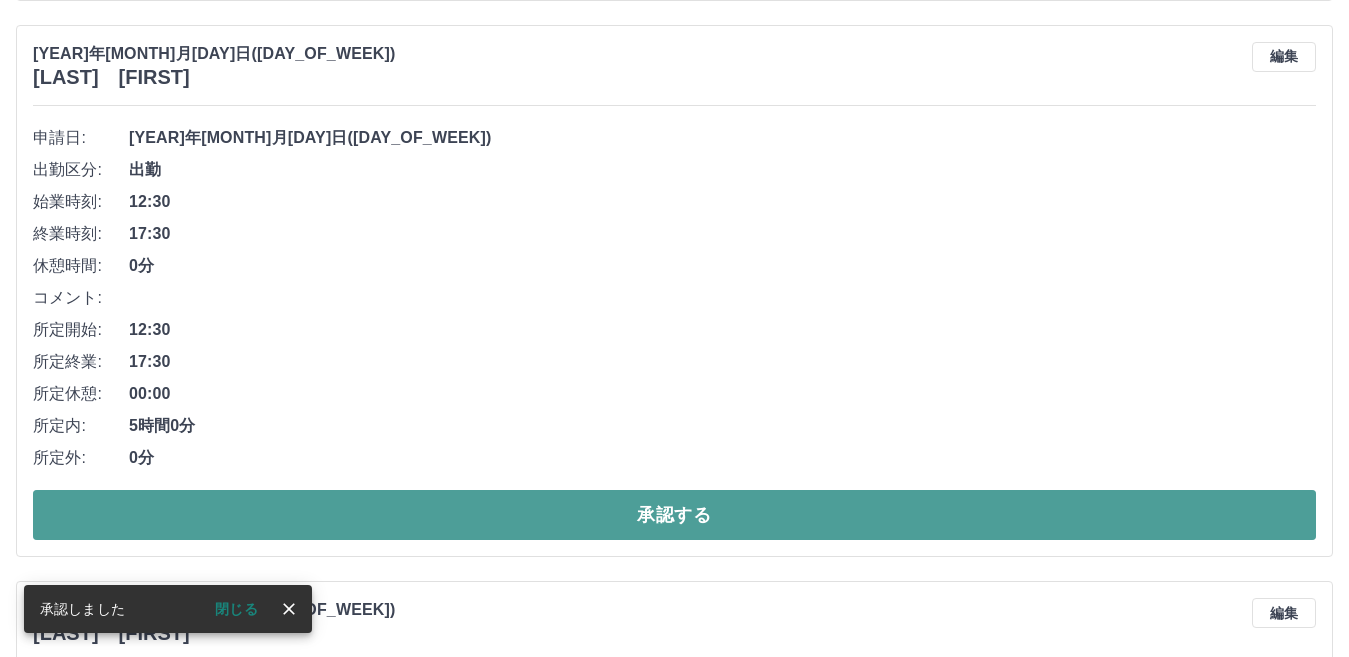 click on "承認する" at bounding box center [674, 515] 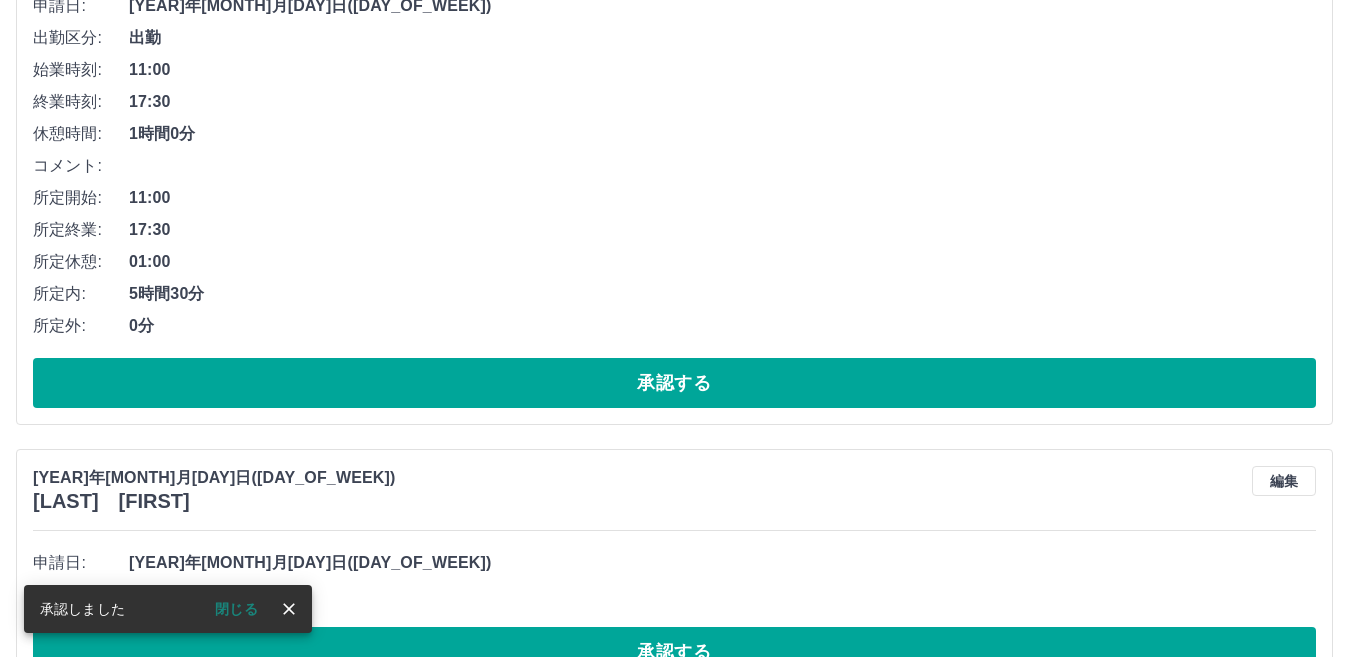 scroll, scrollTop: 1436, scrollLeft: 0, axis: vertical 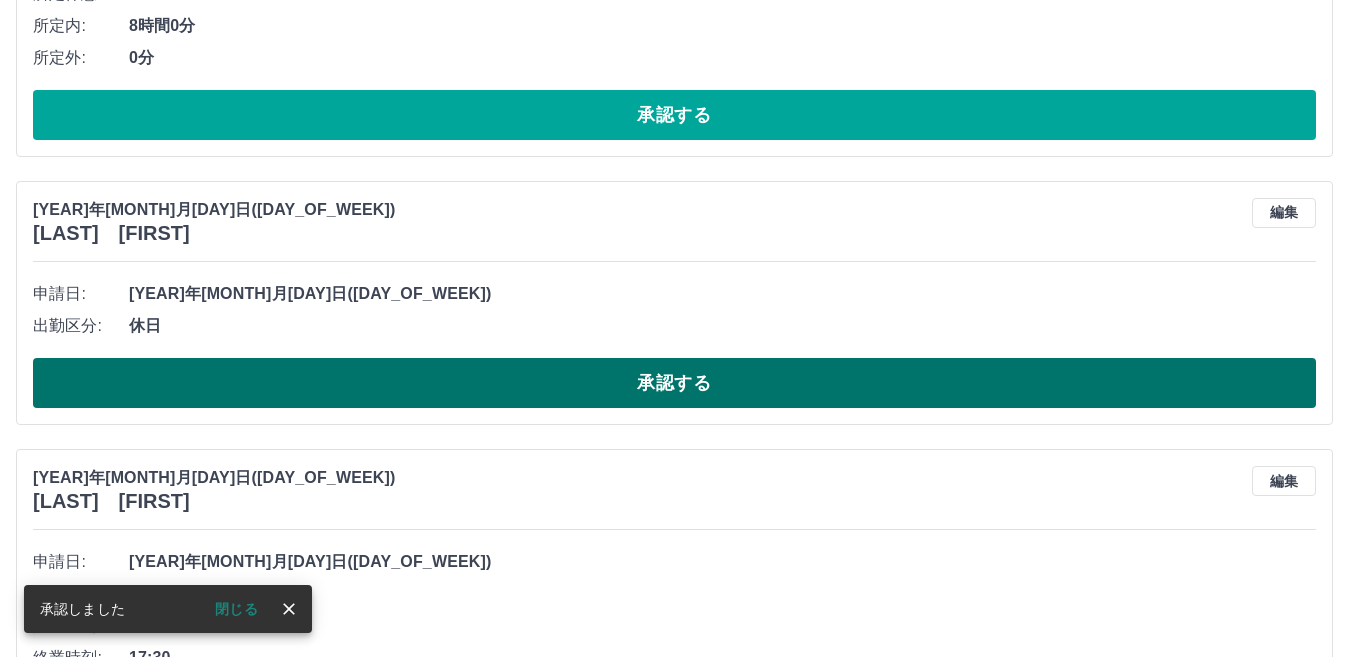 click on "承認する" at bounding box center (674, 383) 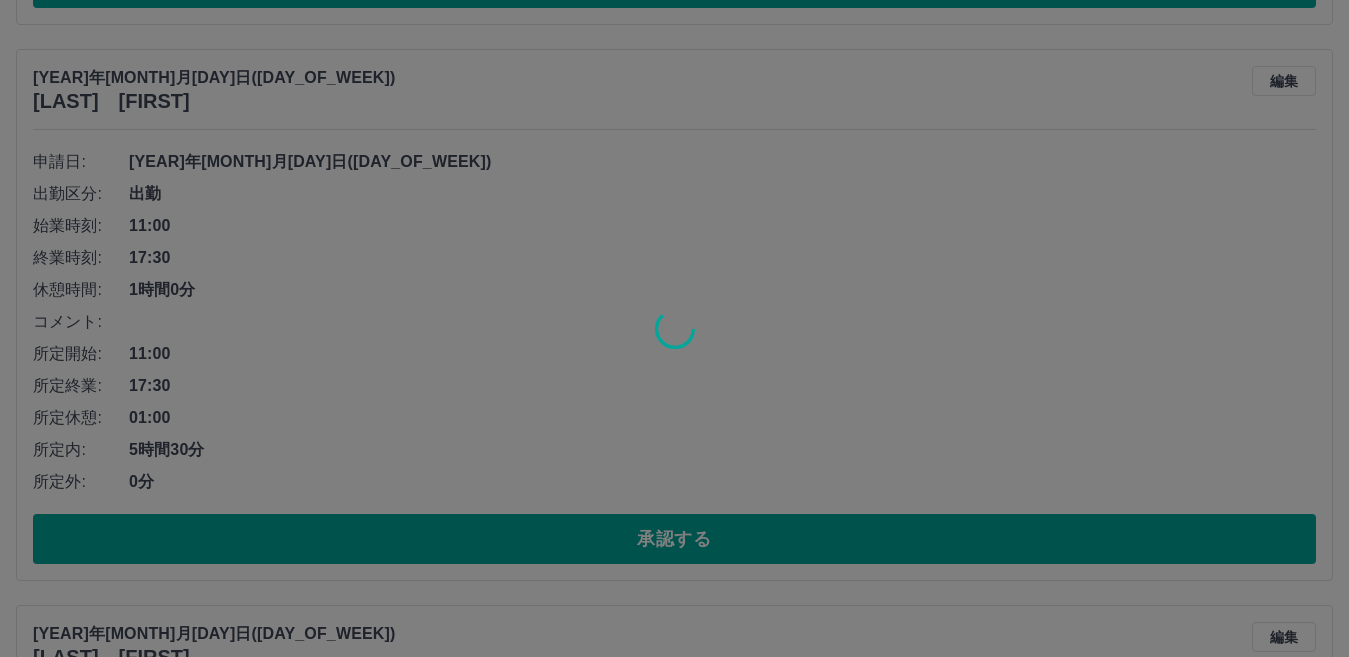 scroll, scrollTop: 1568, scrollLeft: 0, axis: vertical 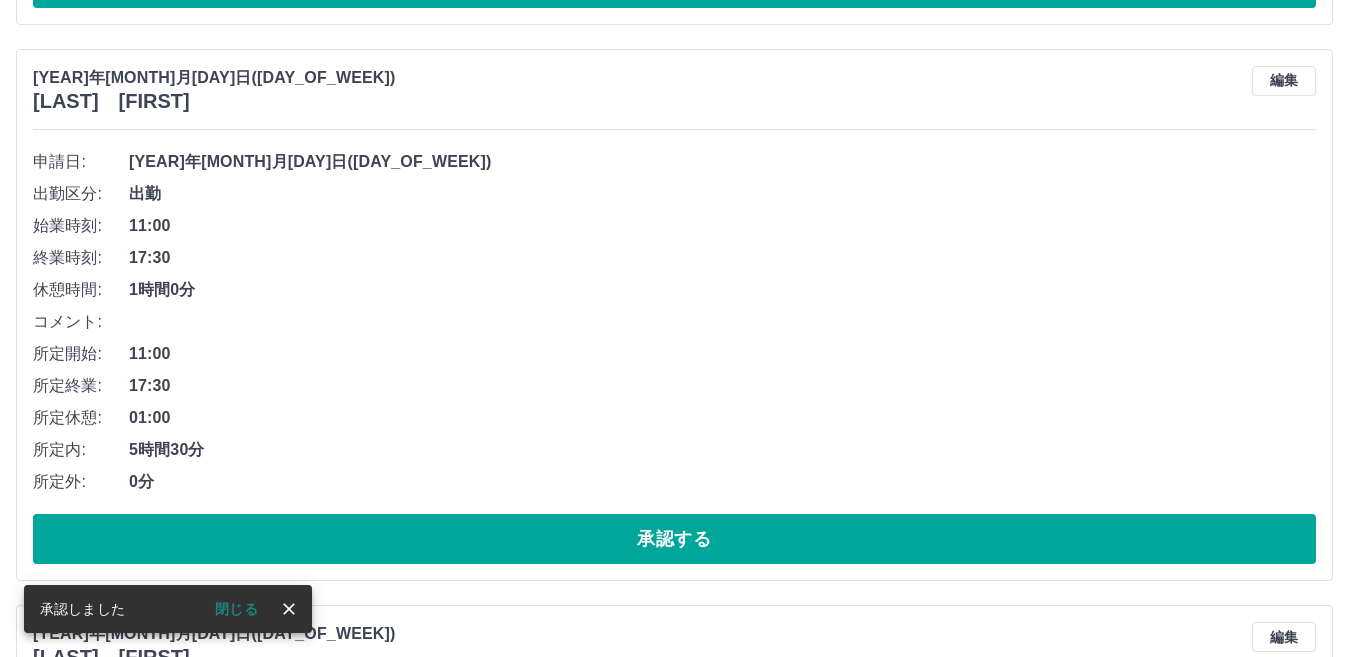 click on "承認する" at bounding box center (674, 539) 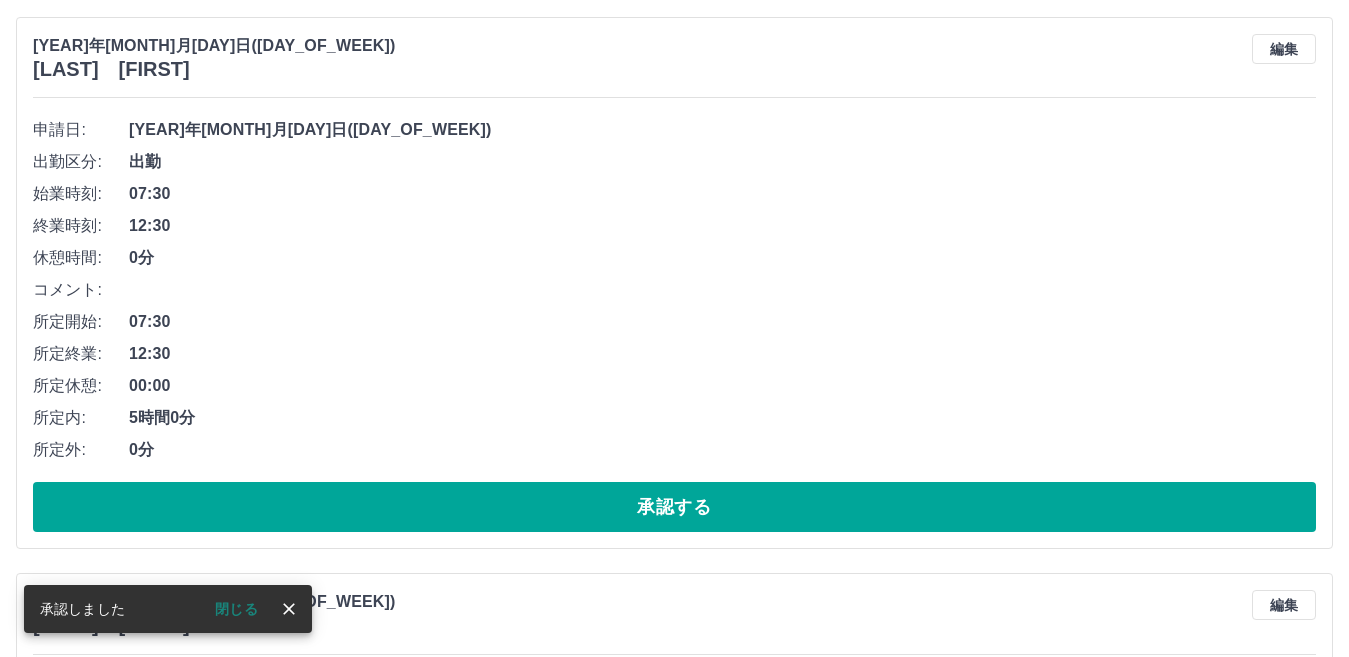 scroll, scrollTop: 1312, scrollLeft: 0, axis: vertical 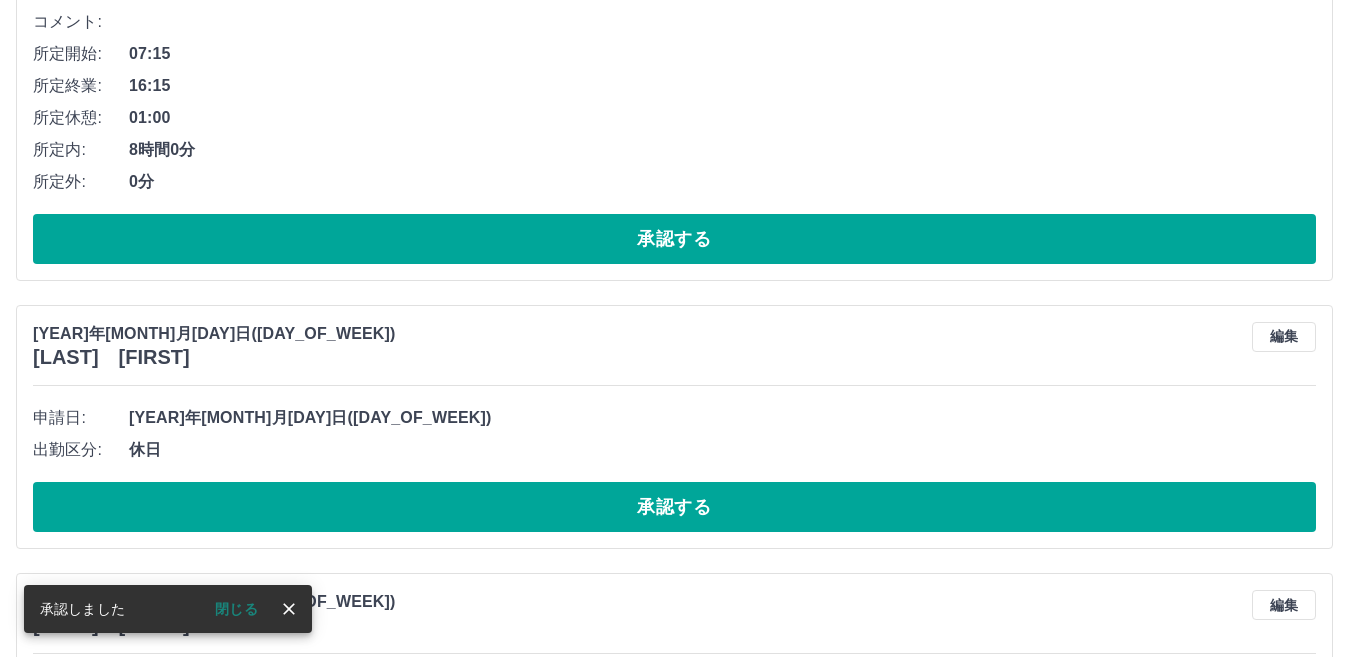 click on "承認する" at bounding box center (674, 507) 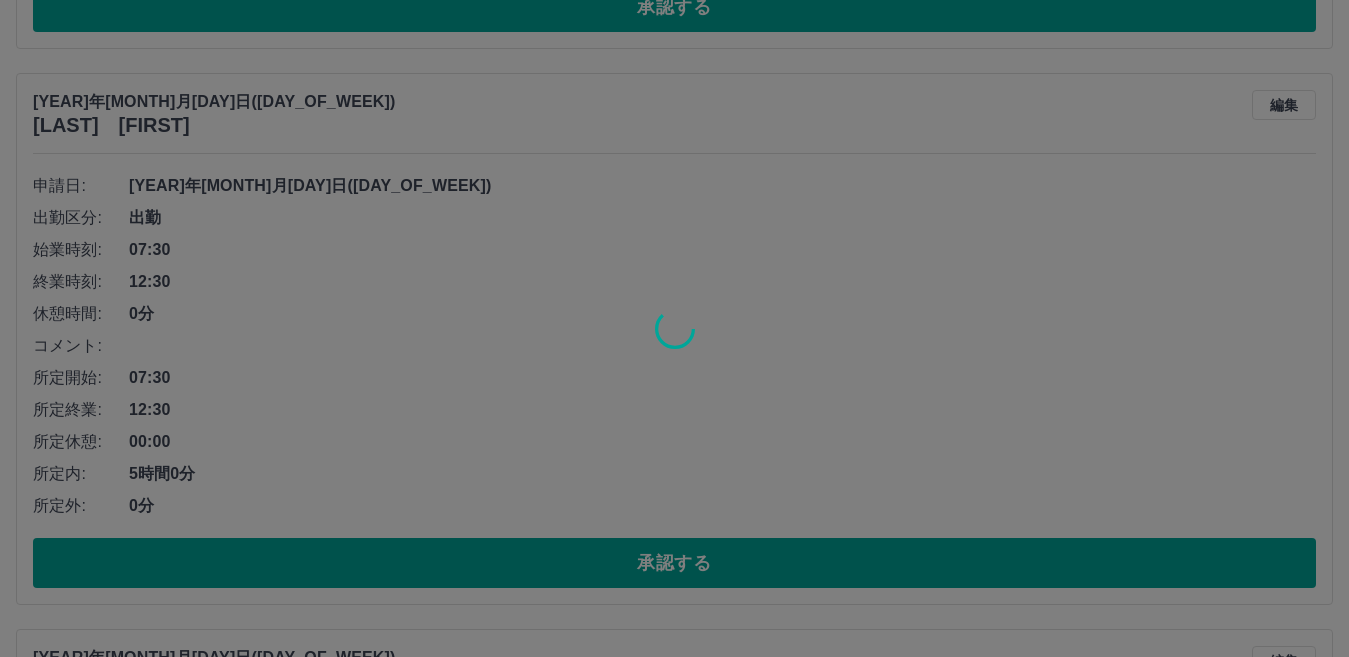 scroll, scrollTop: 1544, scrollLeft: 0, axis: vertical 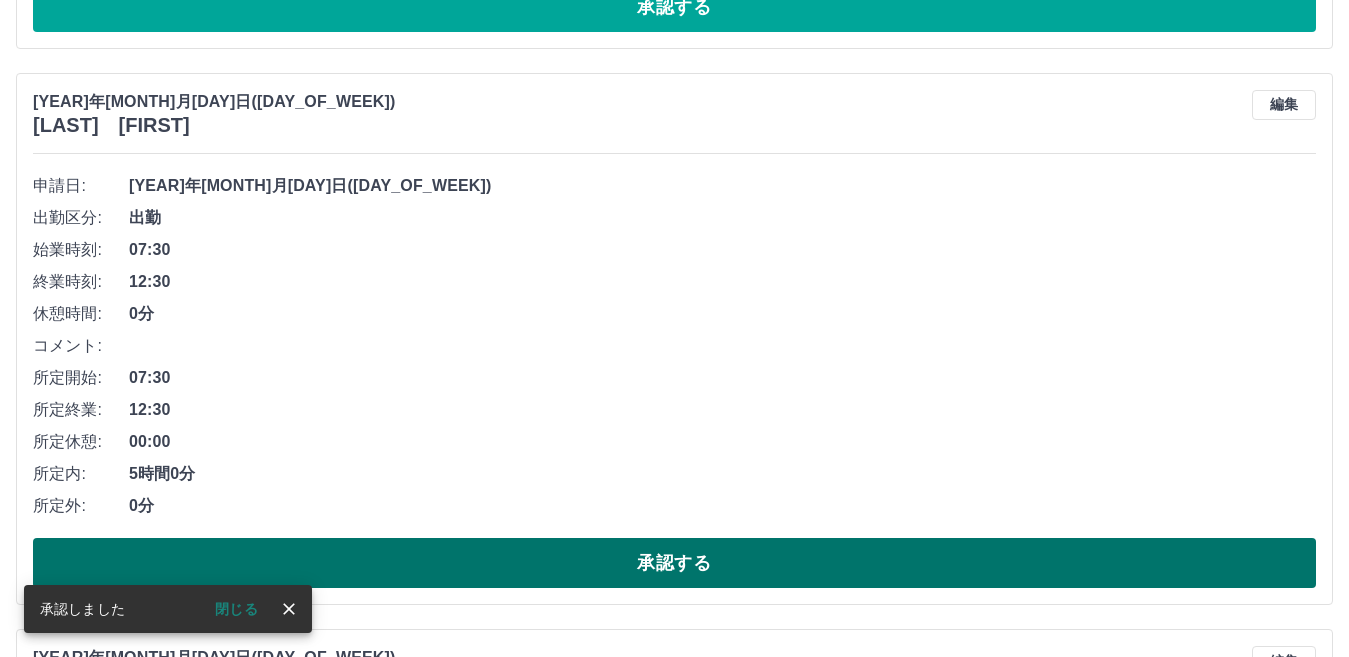 click on "承認する" at bounding box center [674, 563] 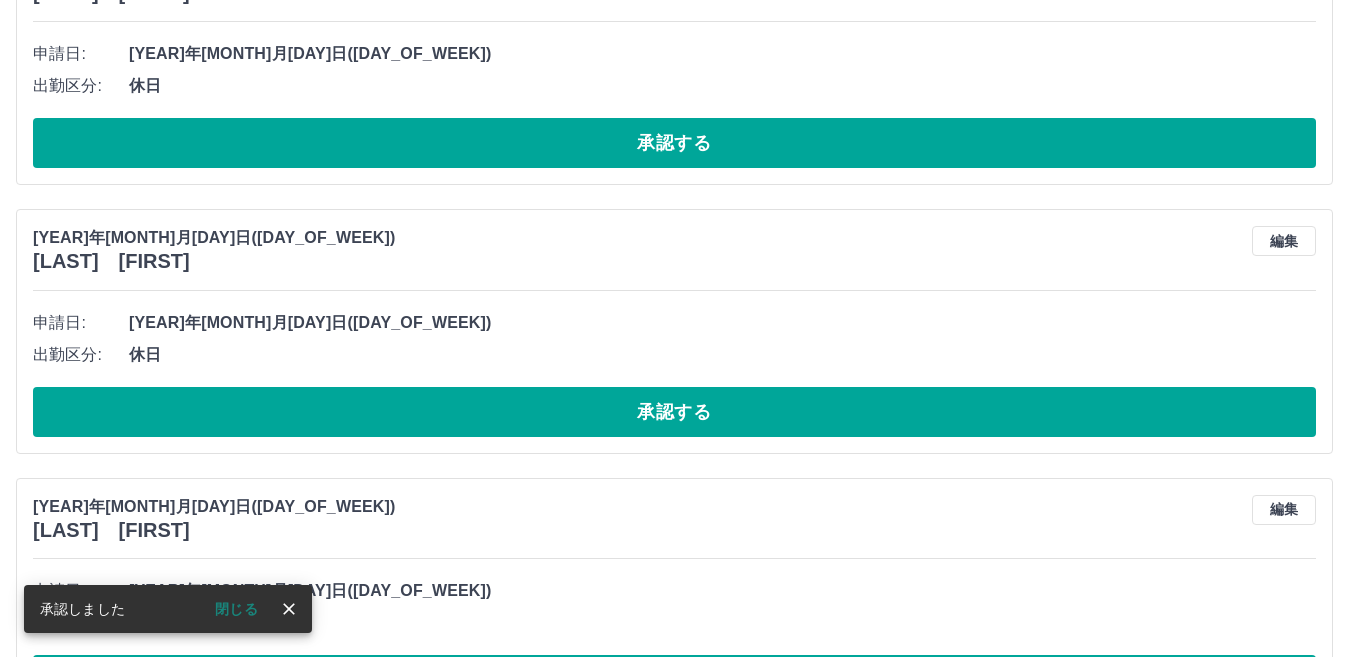 scroll, scrollTop: 1388, scrollLeft: 0, axis: vertical 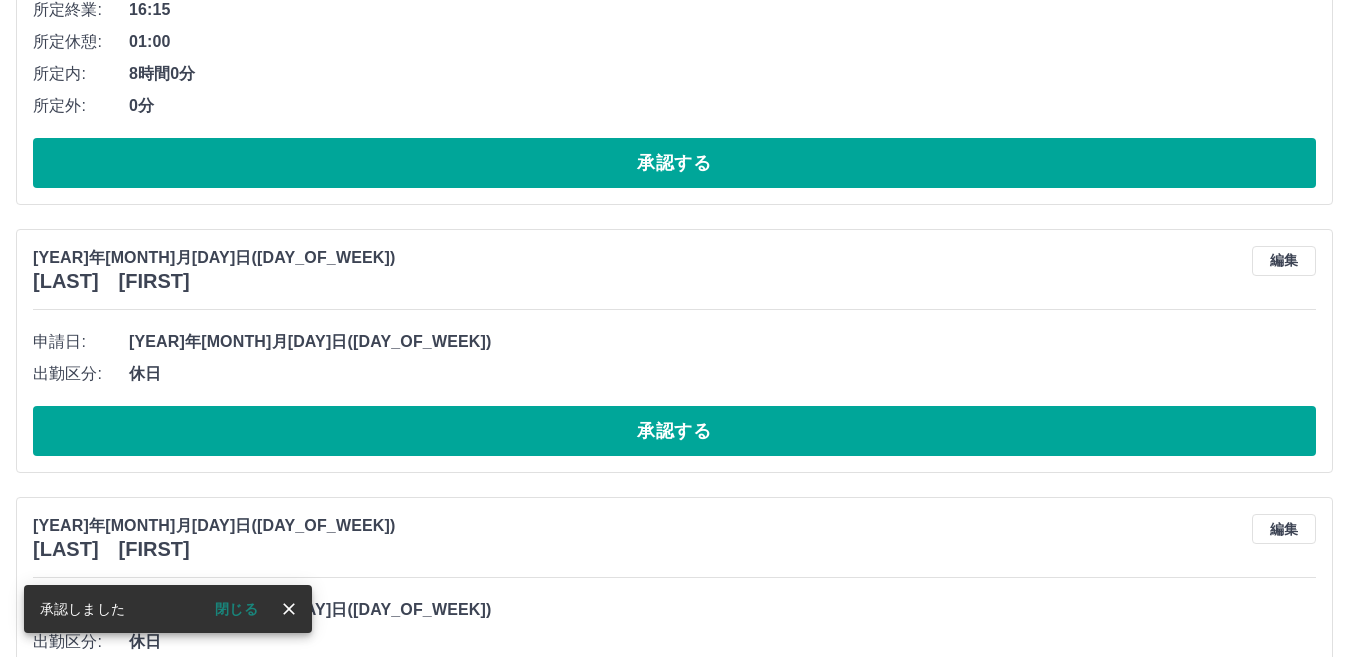 click on "承認する" at bounding box center [674, 431] 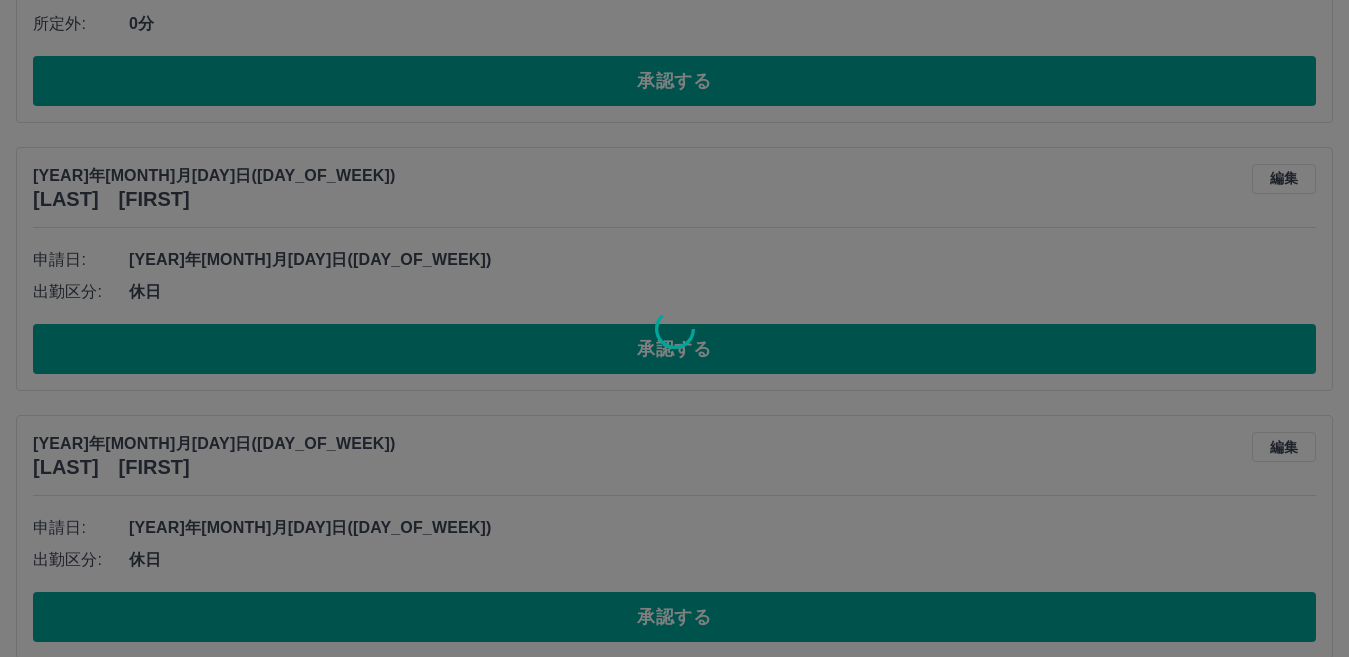 scroll, scrollTop: 1588, scrollLeft: 0, axis: vertical 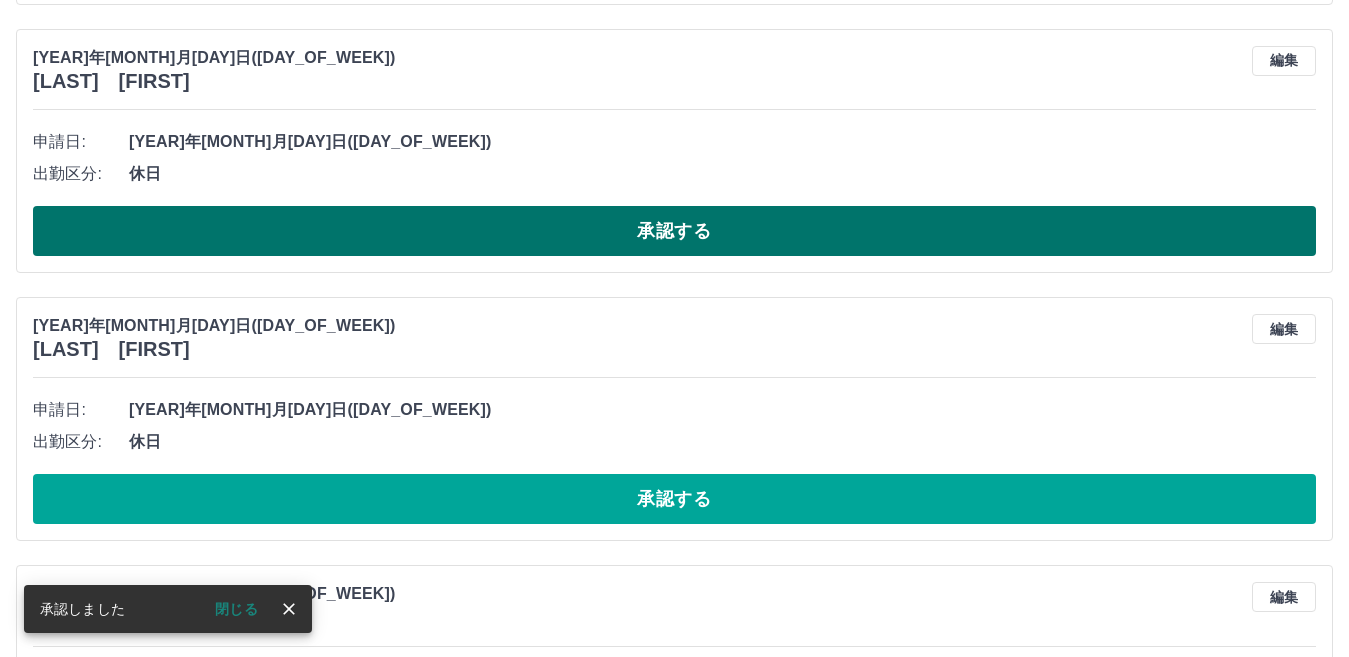click on "承認する" at bounding box center (674, 231) 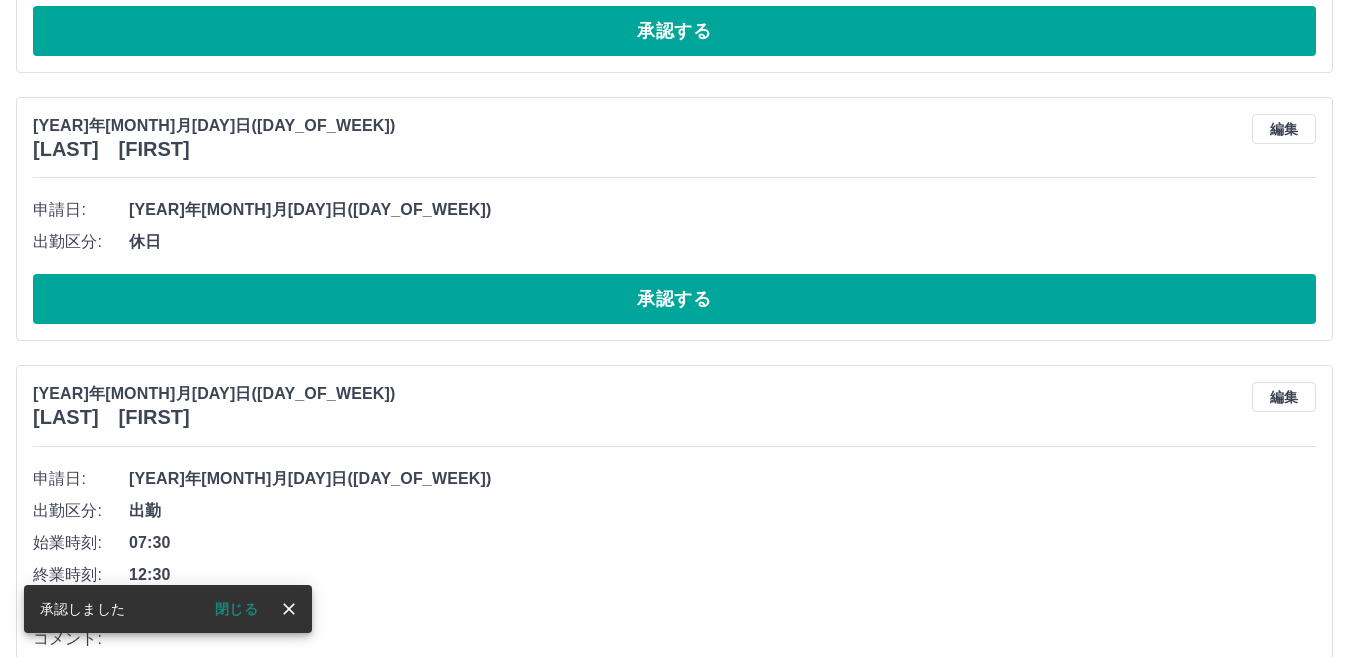 scroll, scrollTop: 1520, scrollLeft: 0, axis: vertical 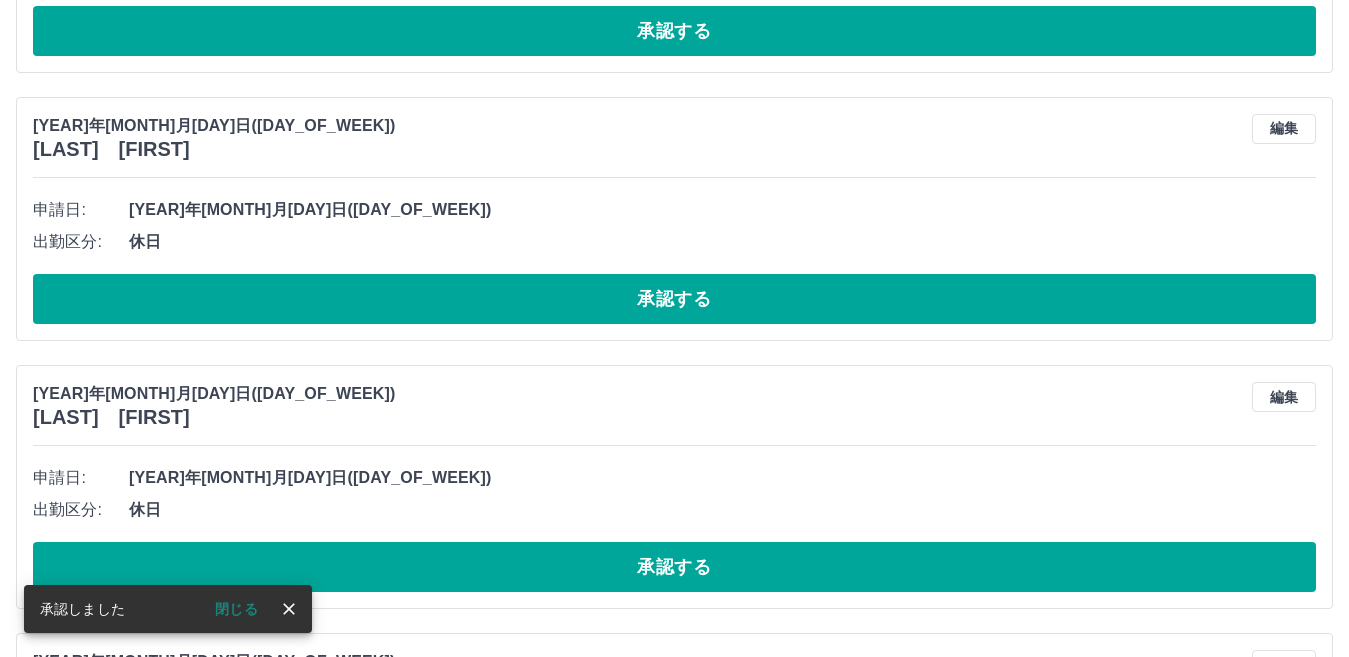 click on "承認する" at bounding box center (674, 299) 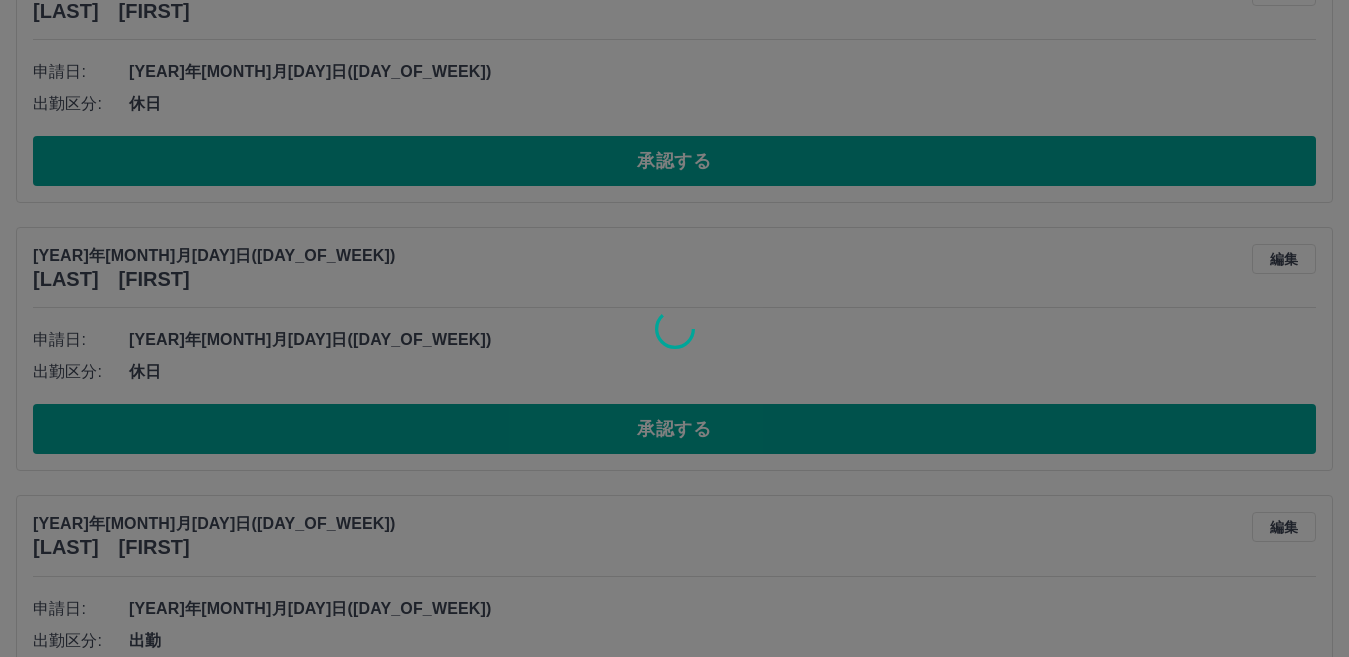 scroll, scrollTop: 1720, scrollLeft: 0, axis: vertical 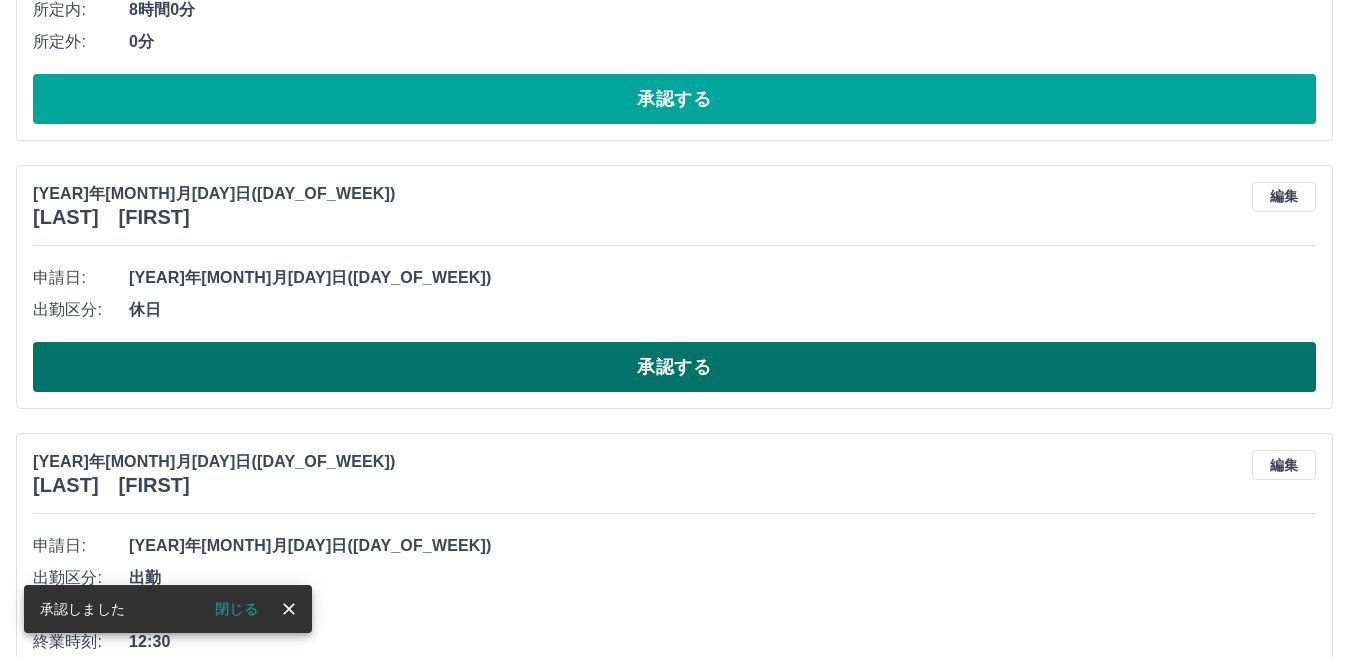 click on "承認する" at bounding box center [674, 367] 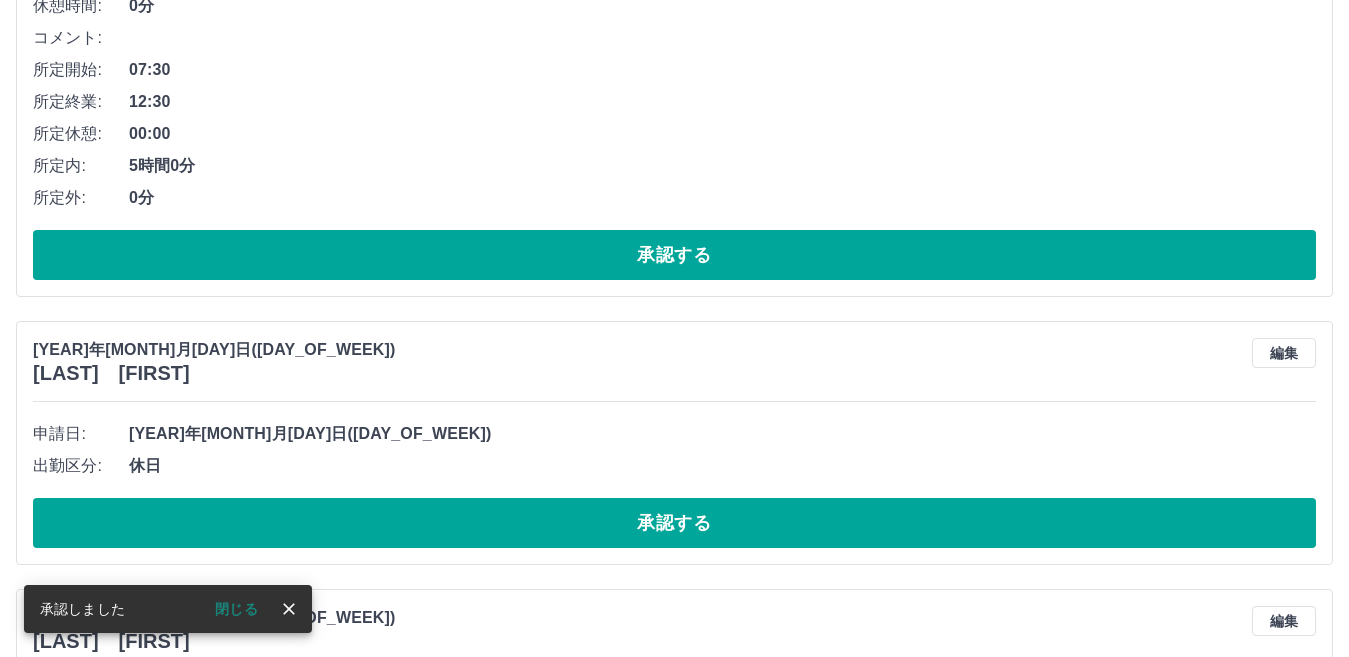 scroll, scrollTop: 1584, scrollLeft: 0, axis: vertical 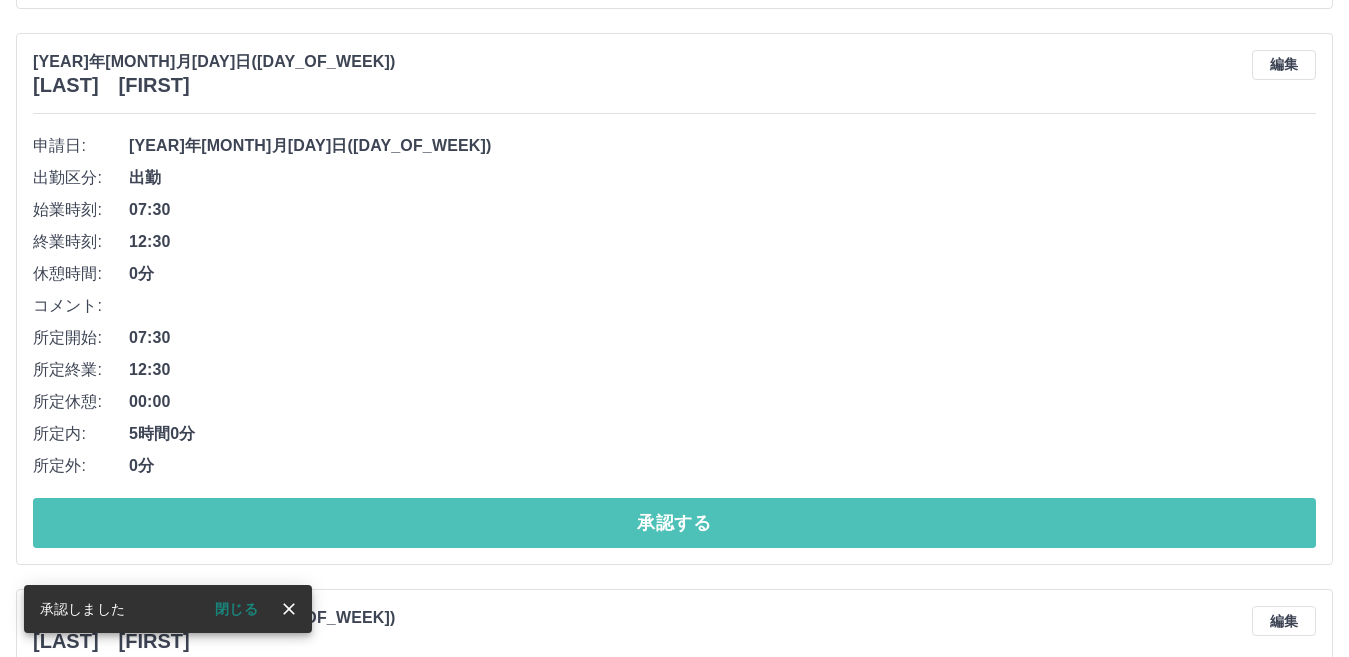 drag, startPoint x: 454, startPoint y: 521, endPoint x: 466, endPoint y: 496, distance: 27.730848 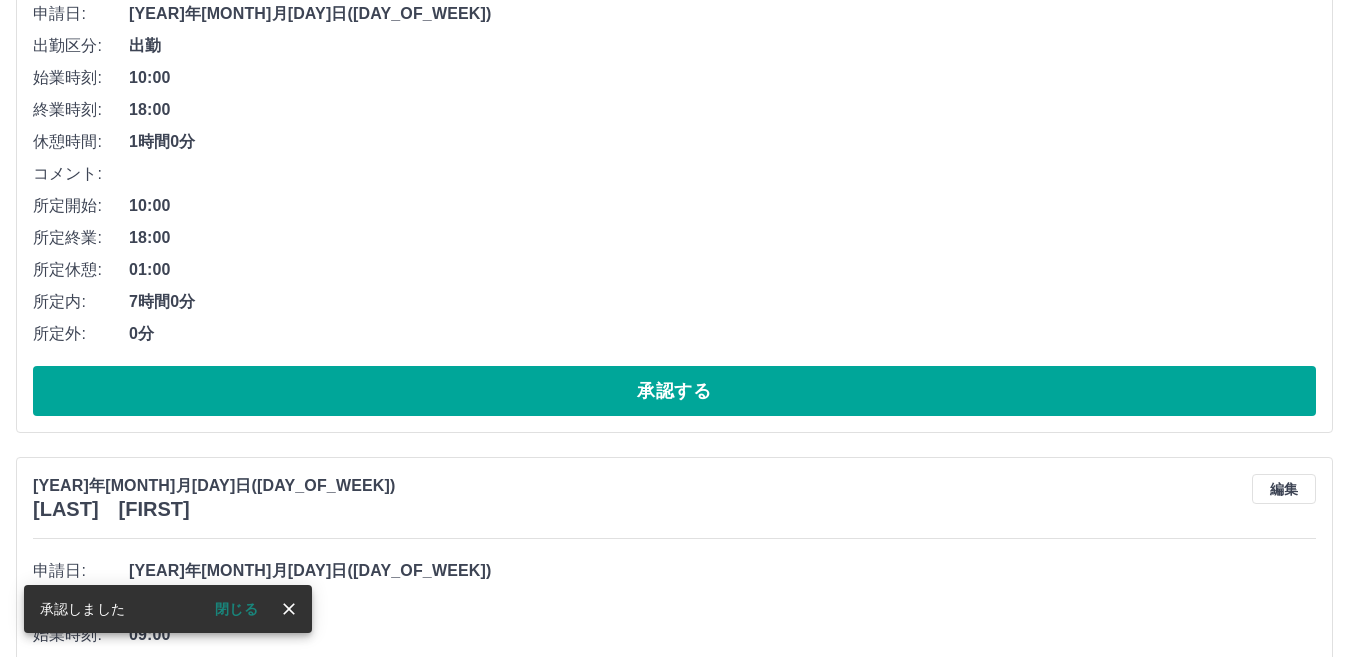 scroll, scrollTop: 1428, scrollLeft: 0, axis: vertical 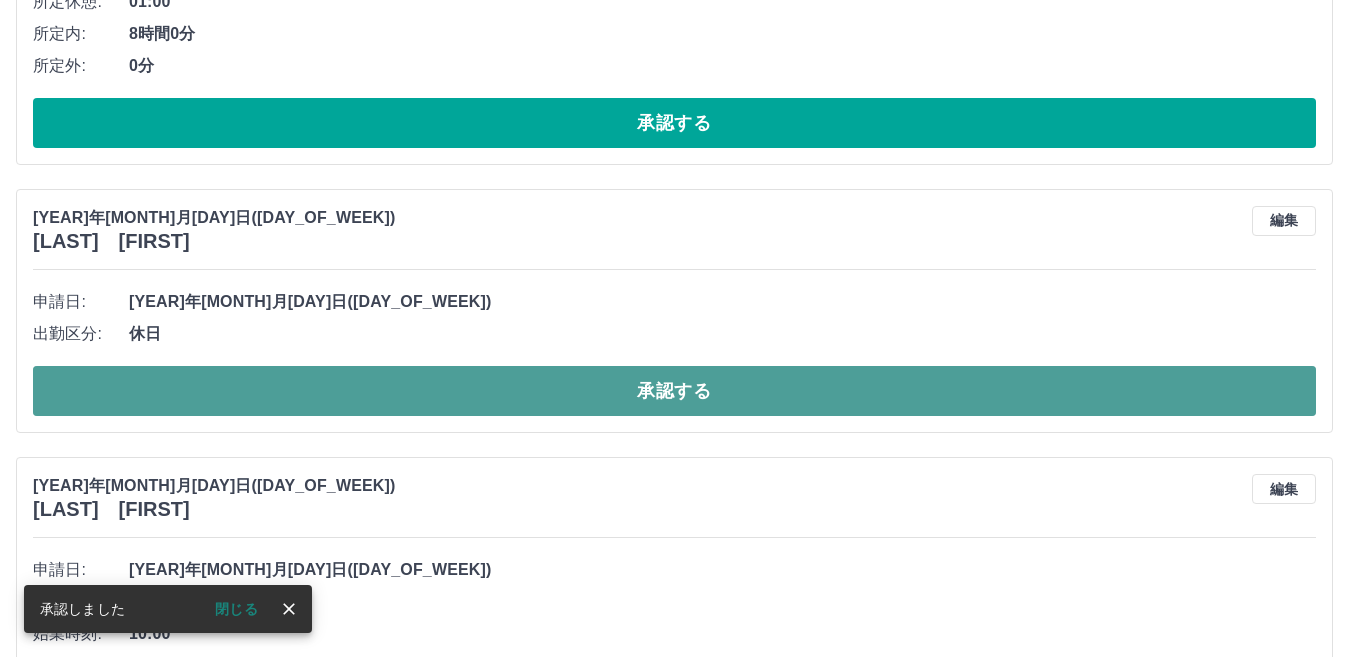 click on "承認する" at bounding box center (674, 391) 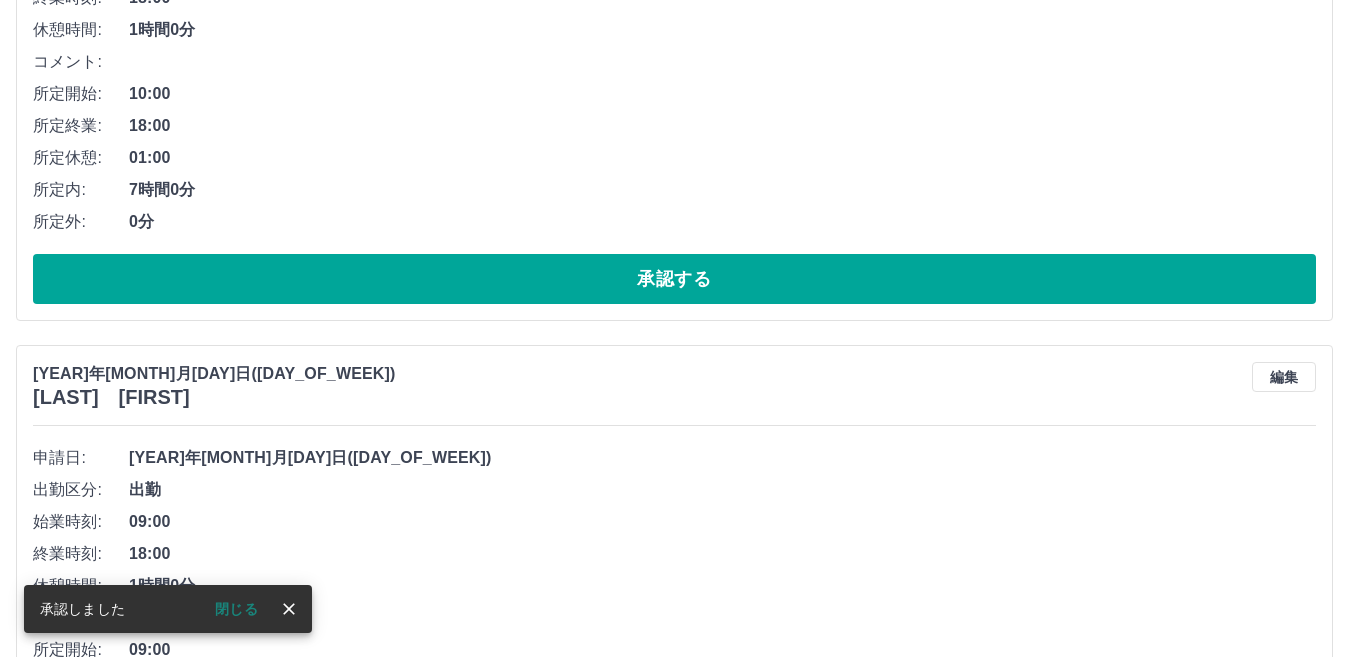 scroll, scrollTop: 1560, scrollLeft: 0, axis: vertical 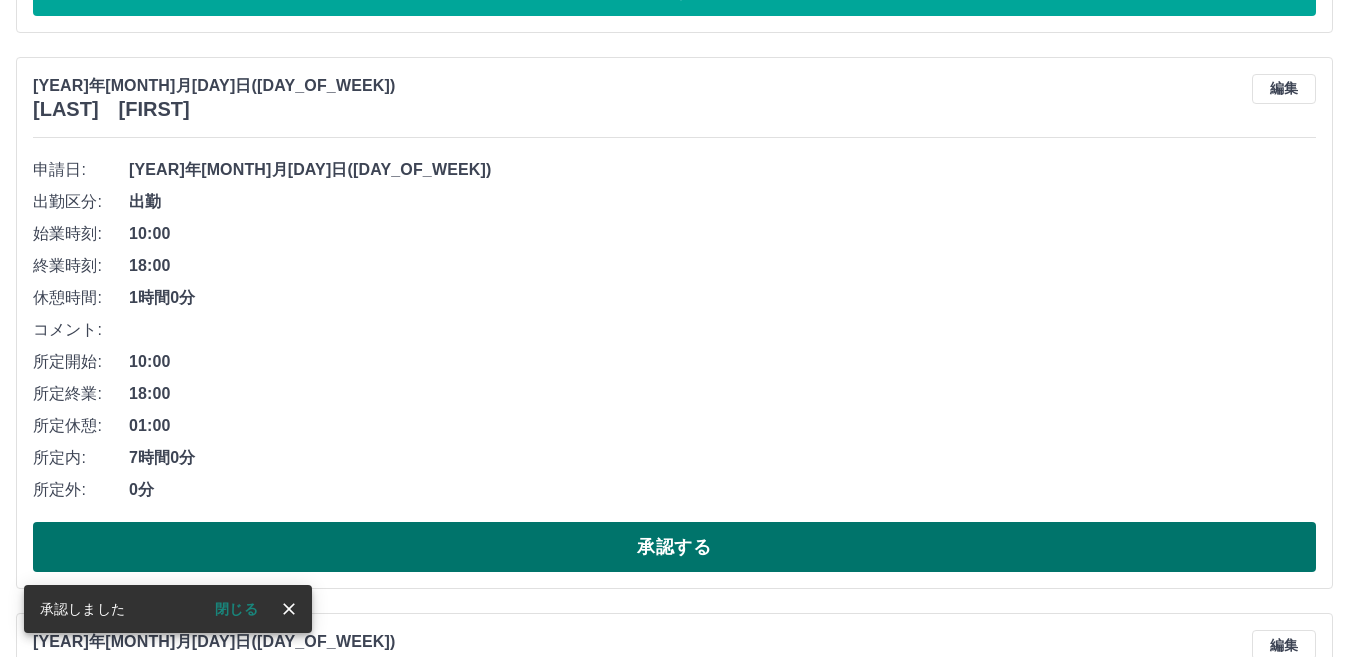 click on "承認する" at bounding box center [674, 547] 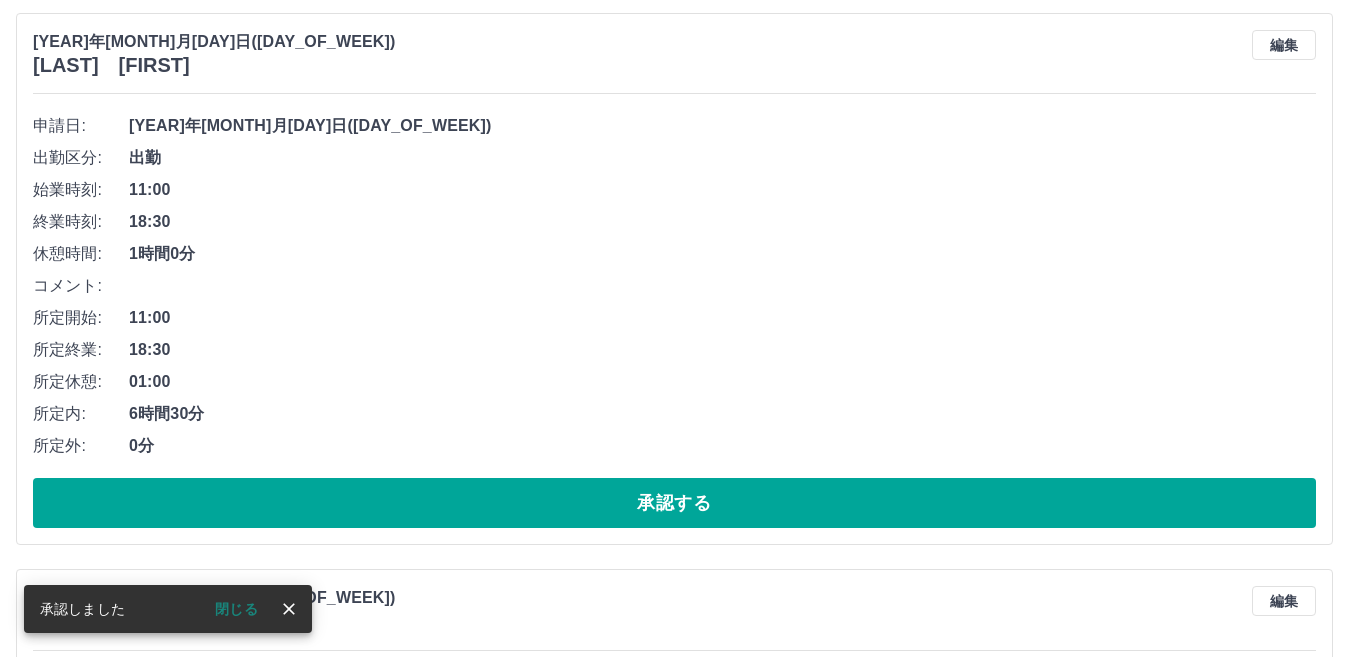scroll, scrollTop: 1604, scrollLeft: 0, axis: vertical 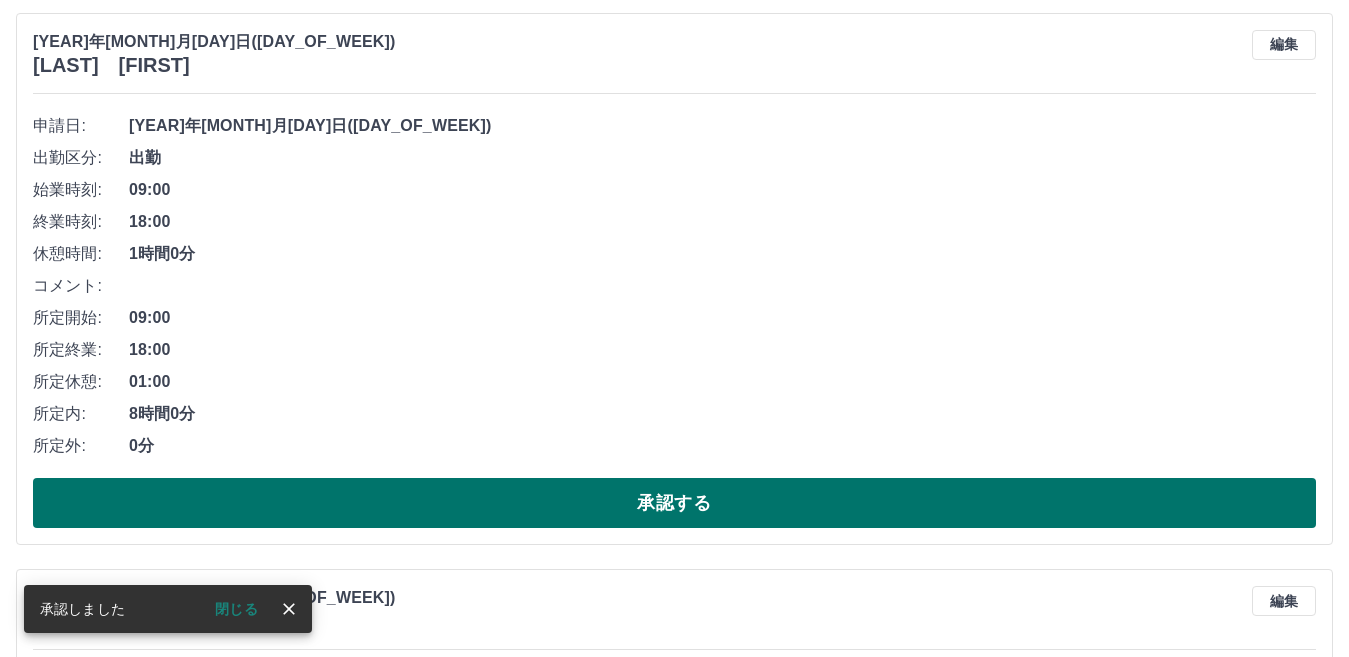 click on "承認する" at bounding box center (674, 503) 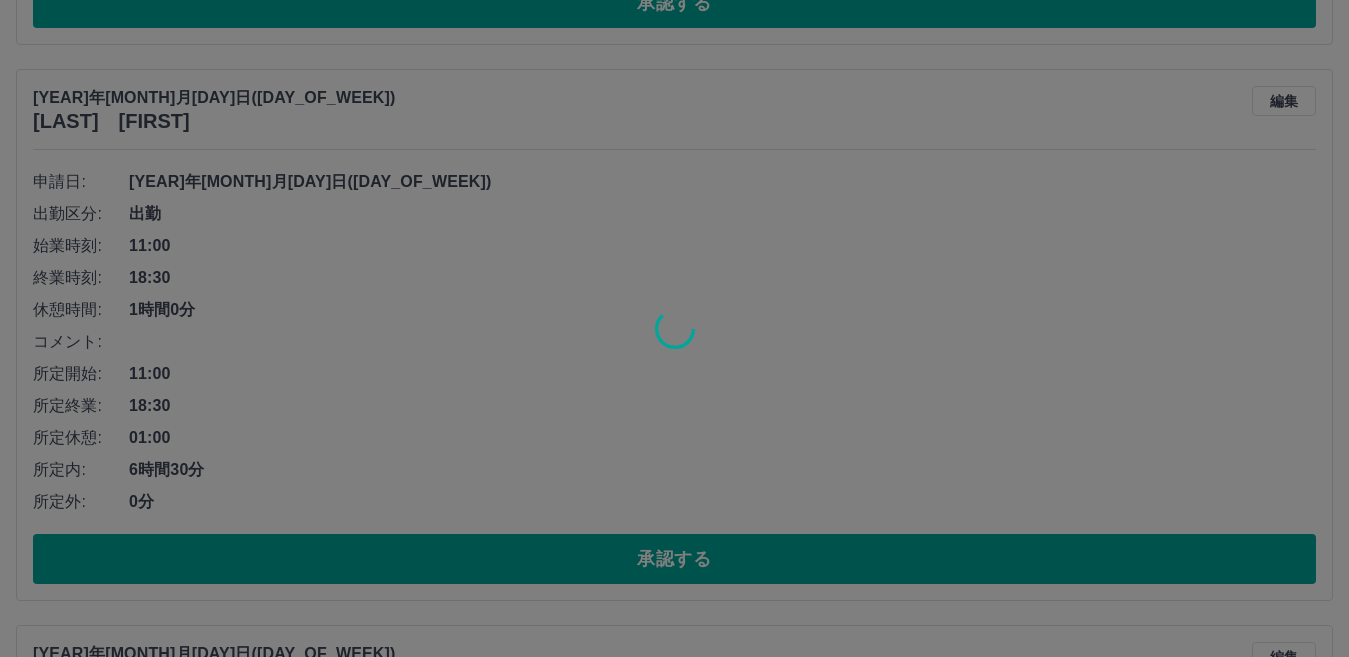 scroll, scrollTop: 1548, scrollLeft: 0, axis: vertical 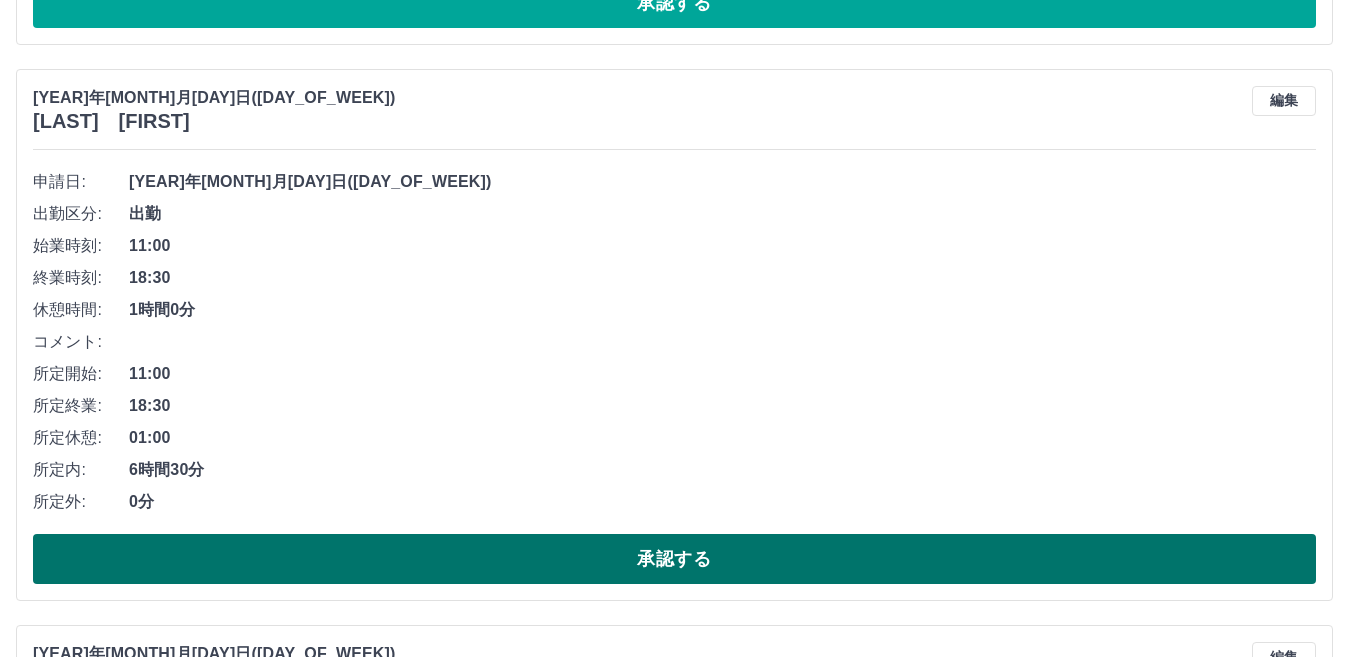click on "承認する" at bounding box center [674, 559] 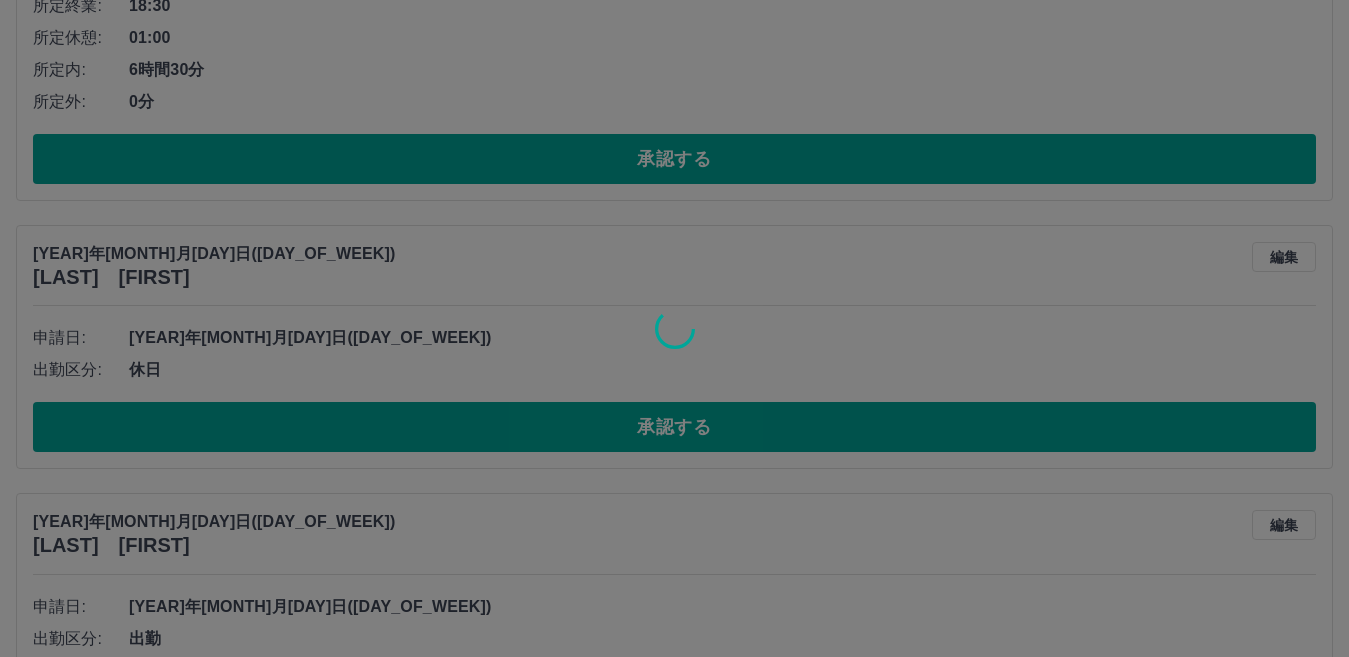 scroll, scrollTop: 1392, scrollLeft: 0, axis: vertical 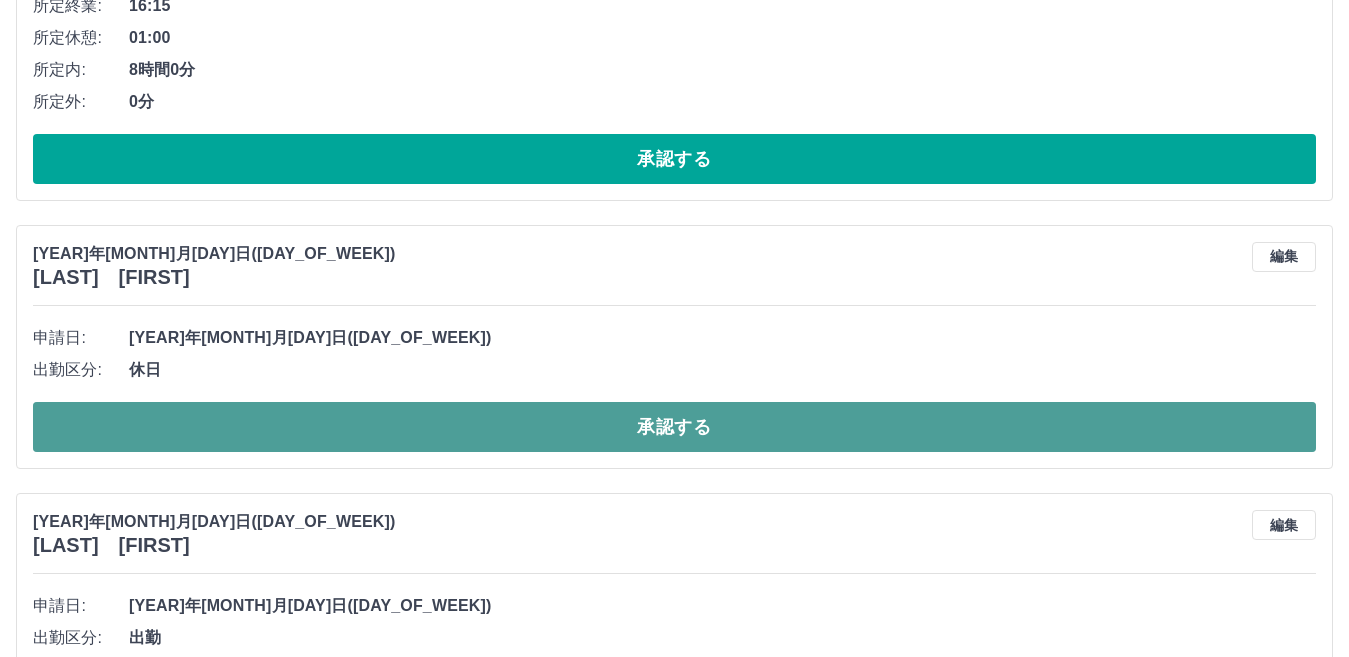 click on "承認する" at bounding box center [674, 427] 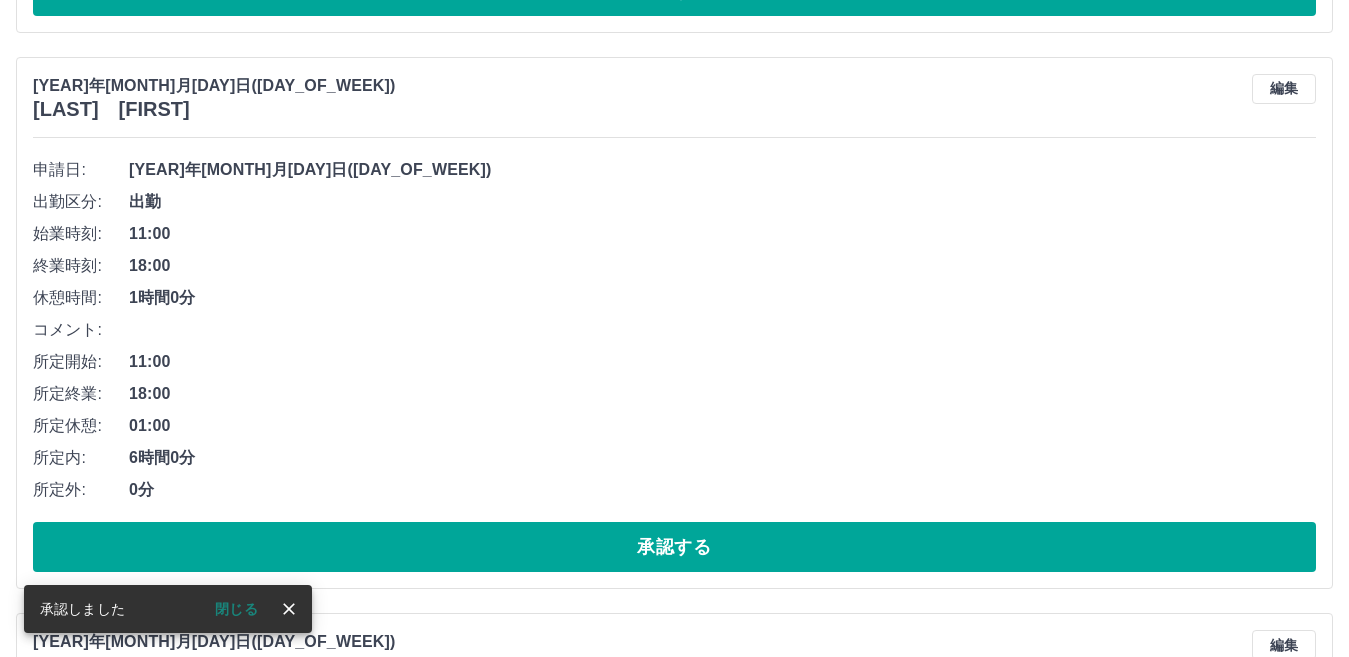 scroll, scrollTop: 1624, scrollLeft: 0, axis: vertical 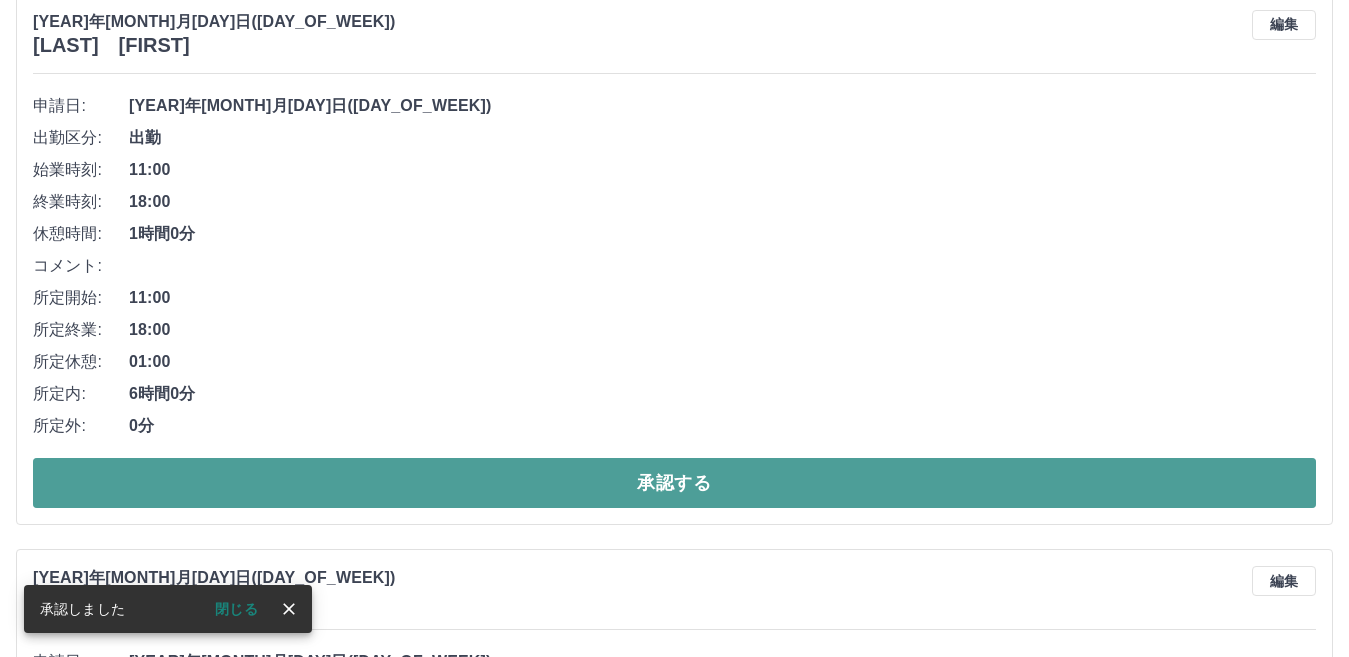 click on "承認する" at bounding box center [674, 483] 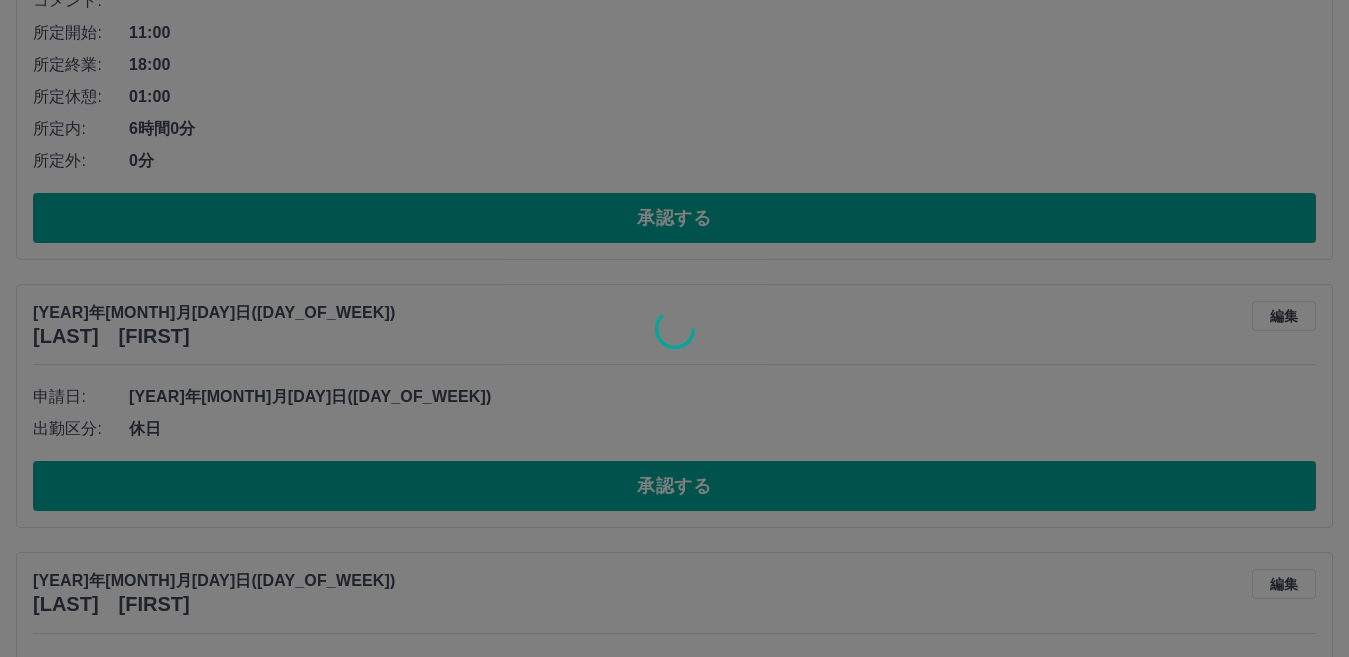 scroll, scrollTop: 1924, scrollLeft: 0, axis: vertical 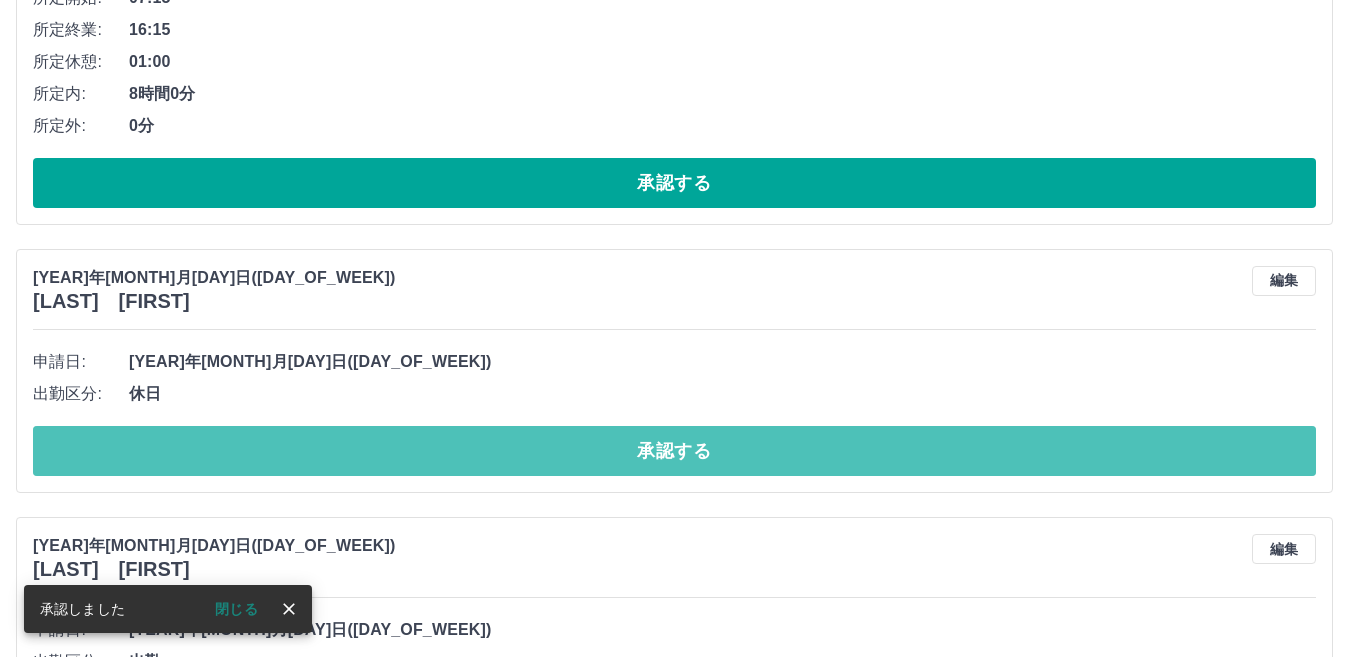 click on "承認する" at bounding box center [674, 451] 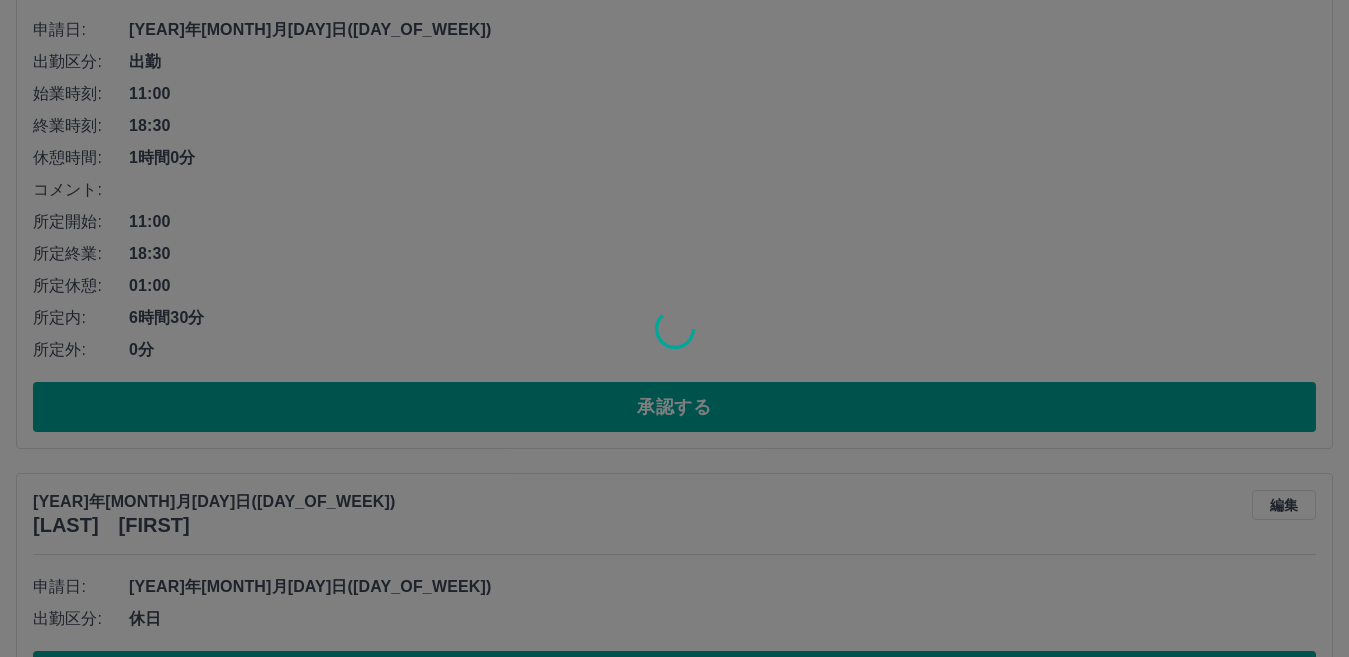 scroll, scrollTop: 1700, scrollLeft: 0, axis: vertical 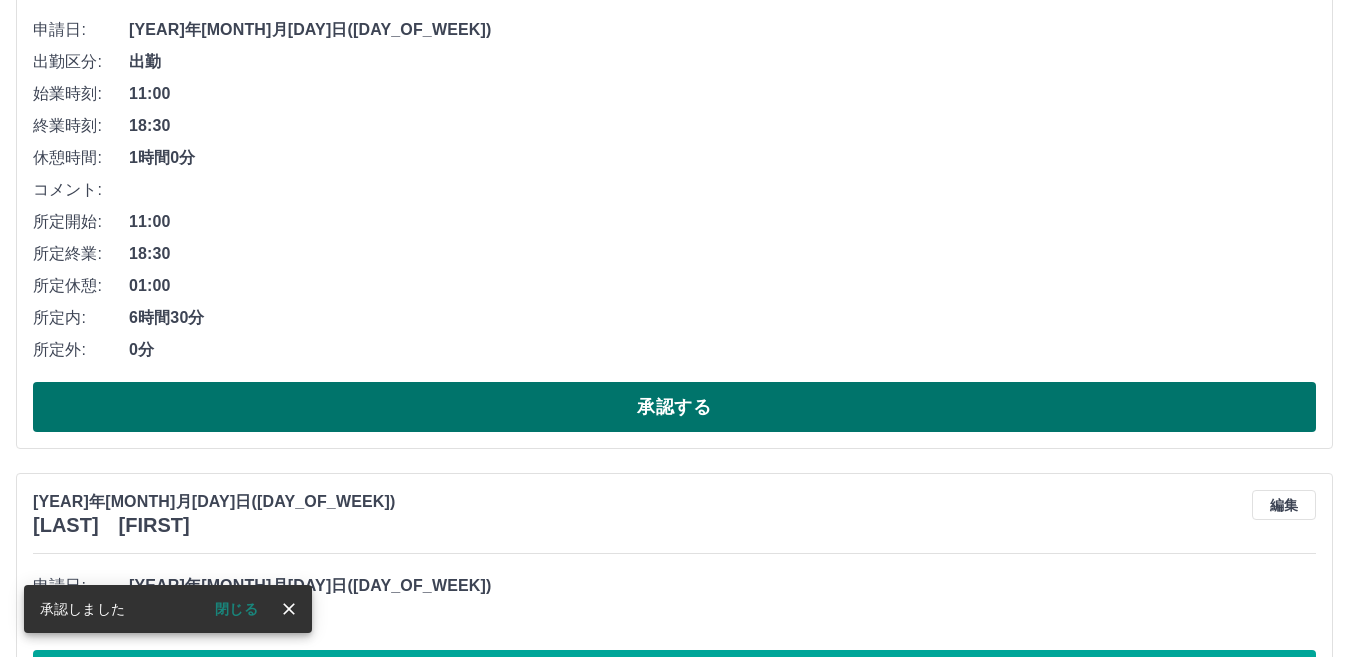 click on "承認する" at bounding box center (674, 407) 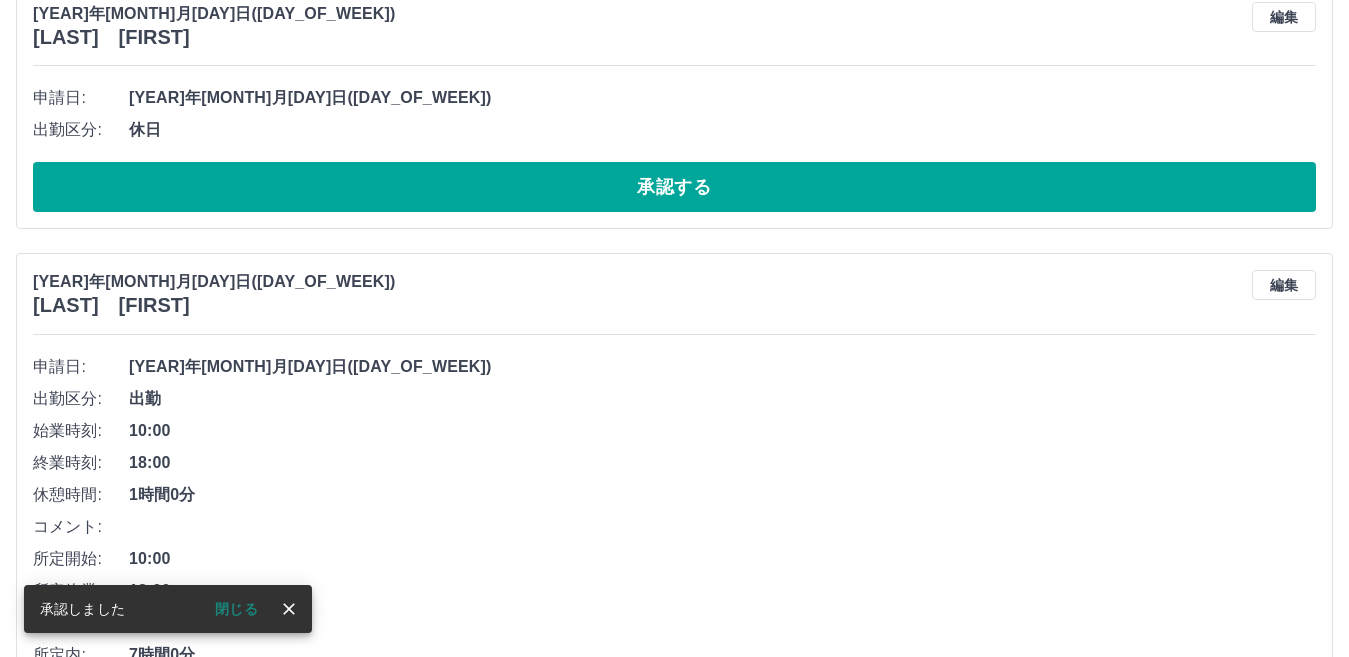 scroll, scrollTop: 1344, scrollLeft: 0, axis: vertical 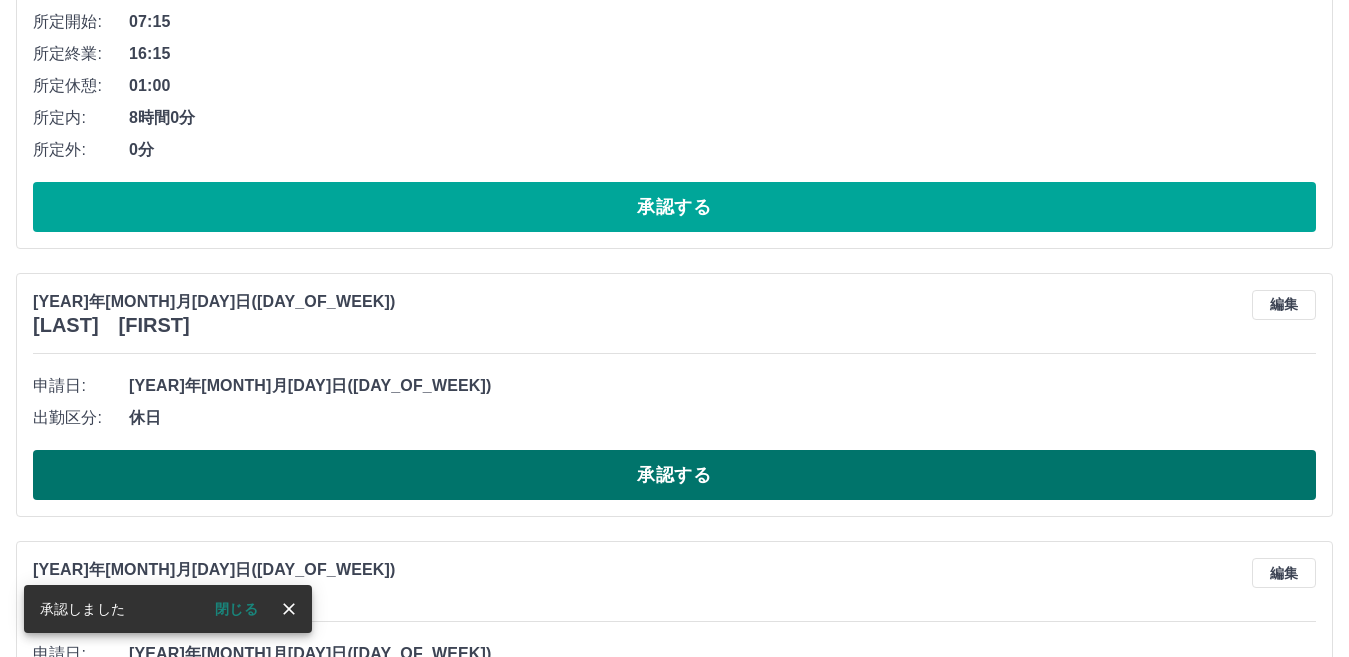 click on "承認する" at bounding box center [674, 475] 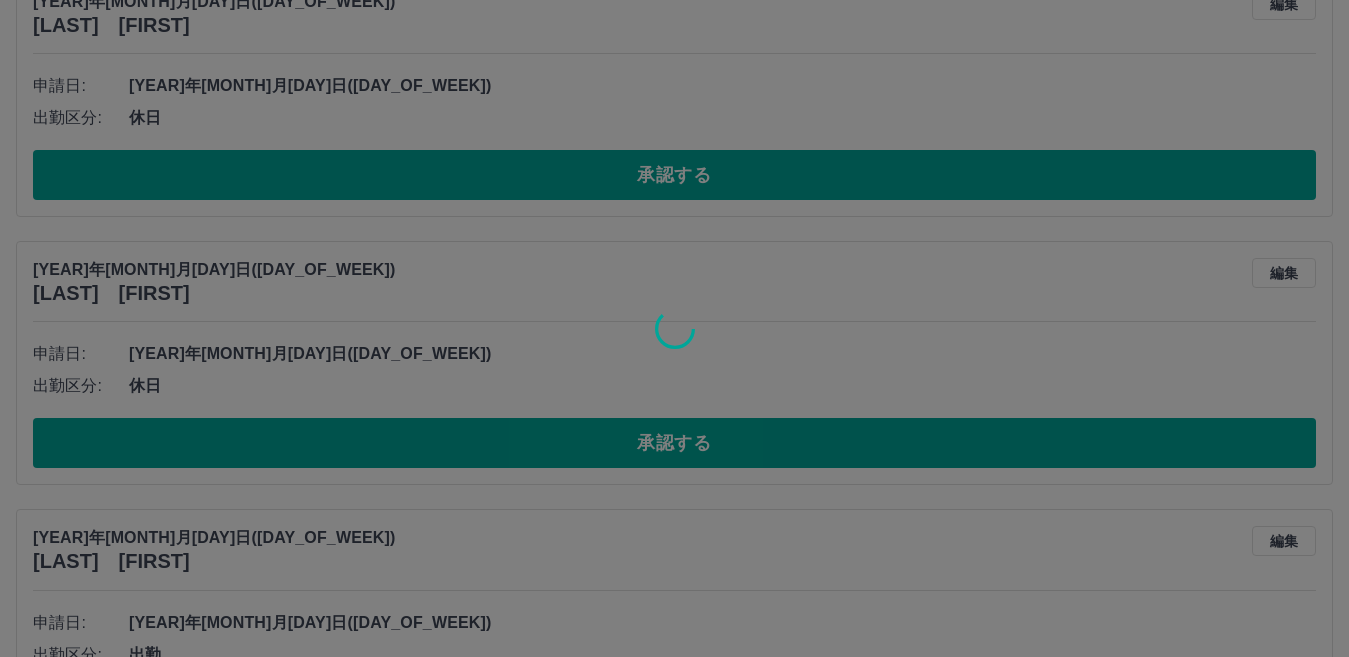 scroll, scrollTop: 1376, scrollLeft: 0, axis: vertical 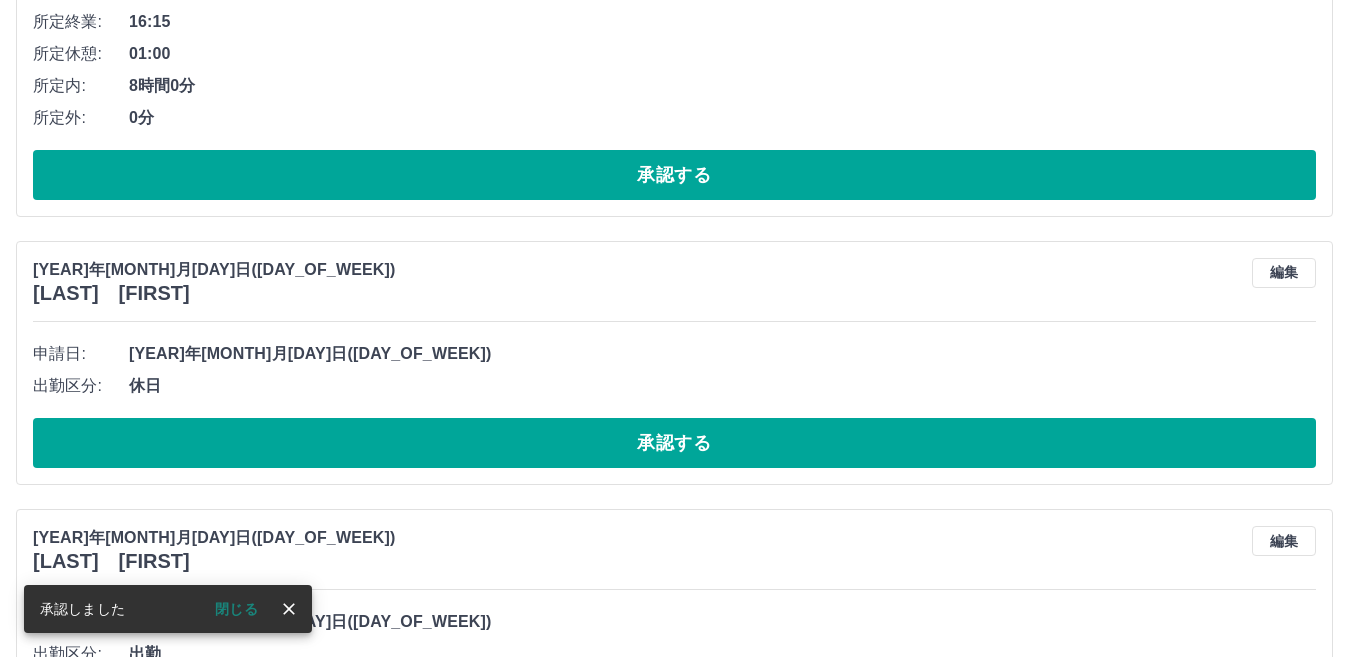 click on "承認する" at bounding box center (674, 443) 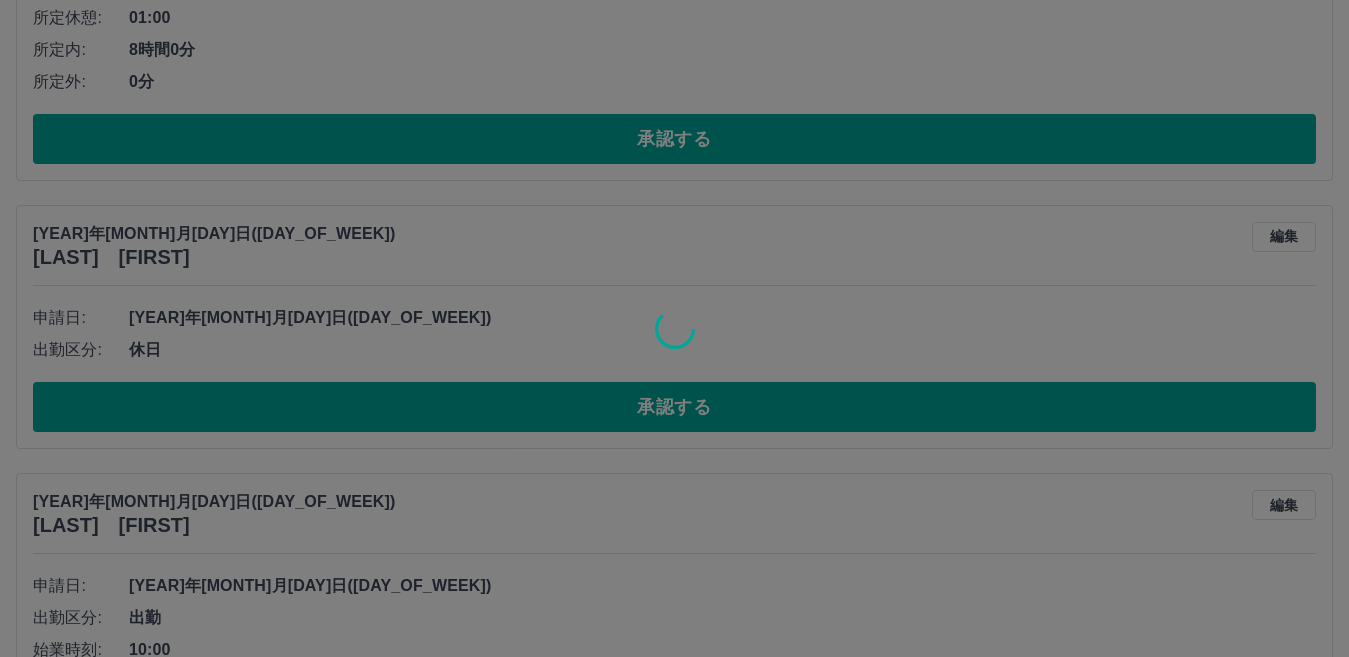 scroll, scrollTop: 1476, scrollLeft: 0, axis: vertical 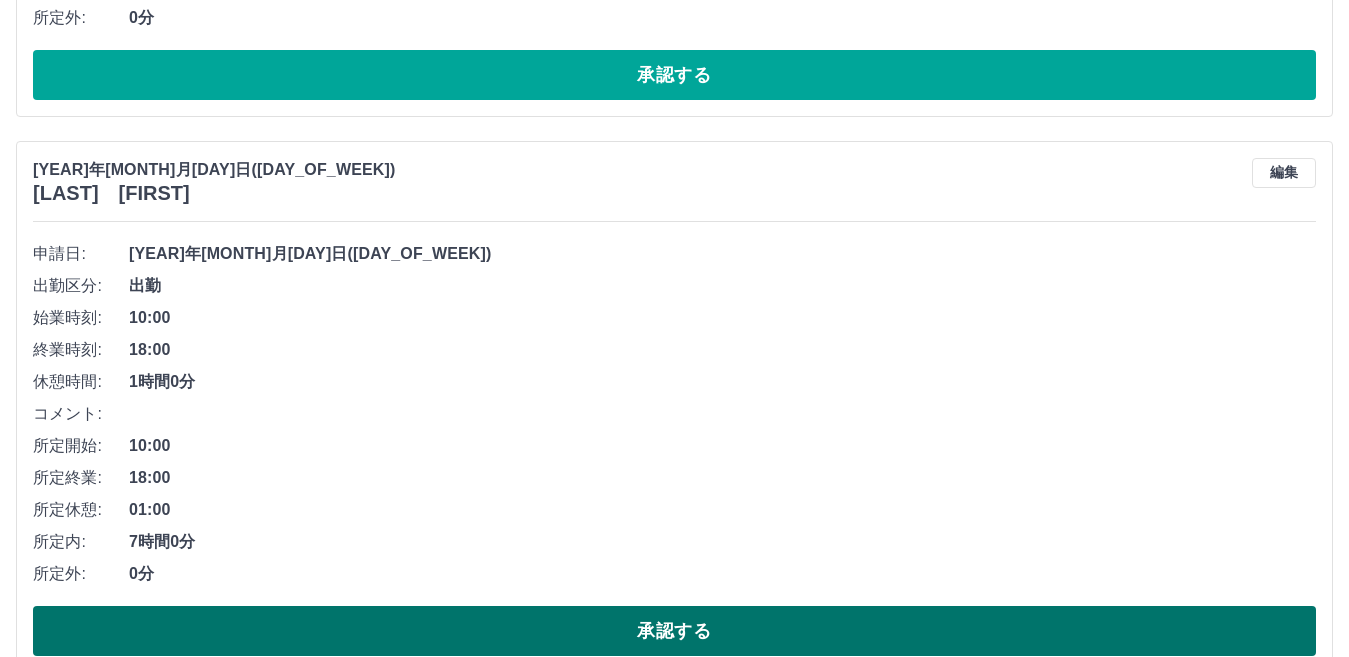 click on "承認する" at bounding box center [674, 631] 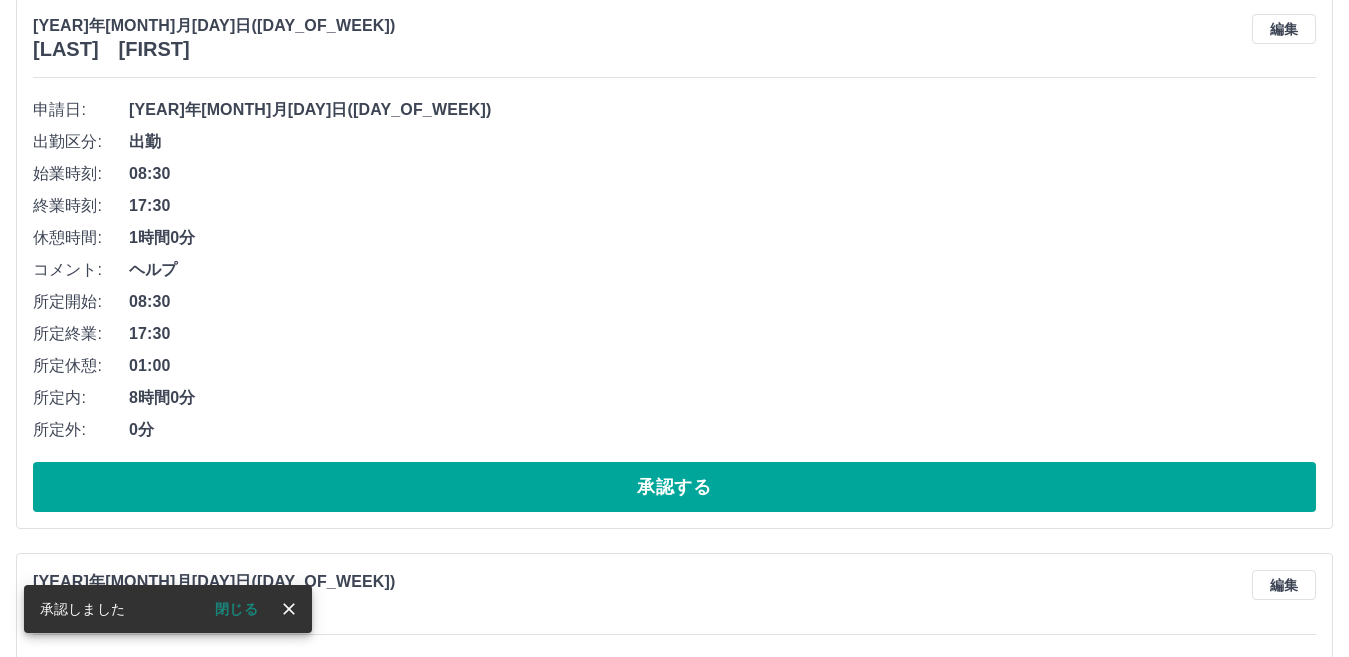 scroll, scrollTop: 1620, scrollLeft: 0, axis: vertical 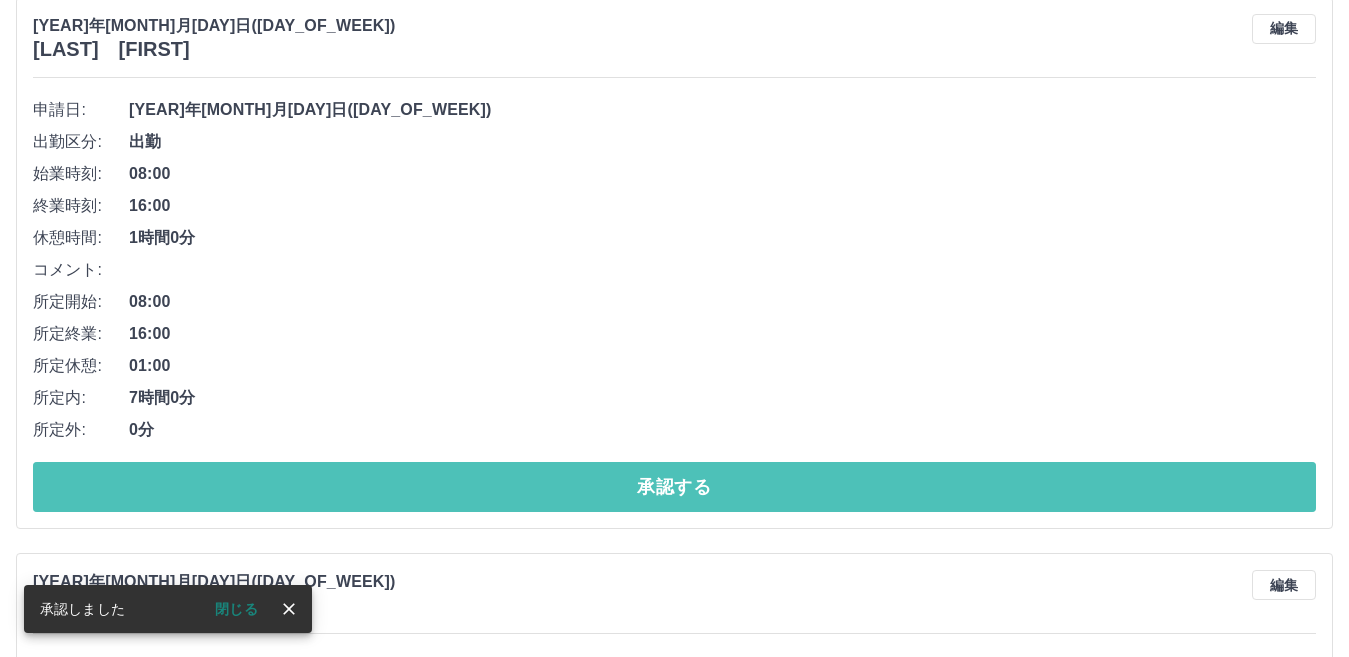 click on "承認する" at bounding box center [674, 487] 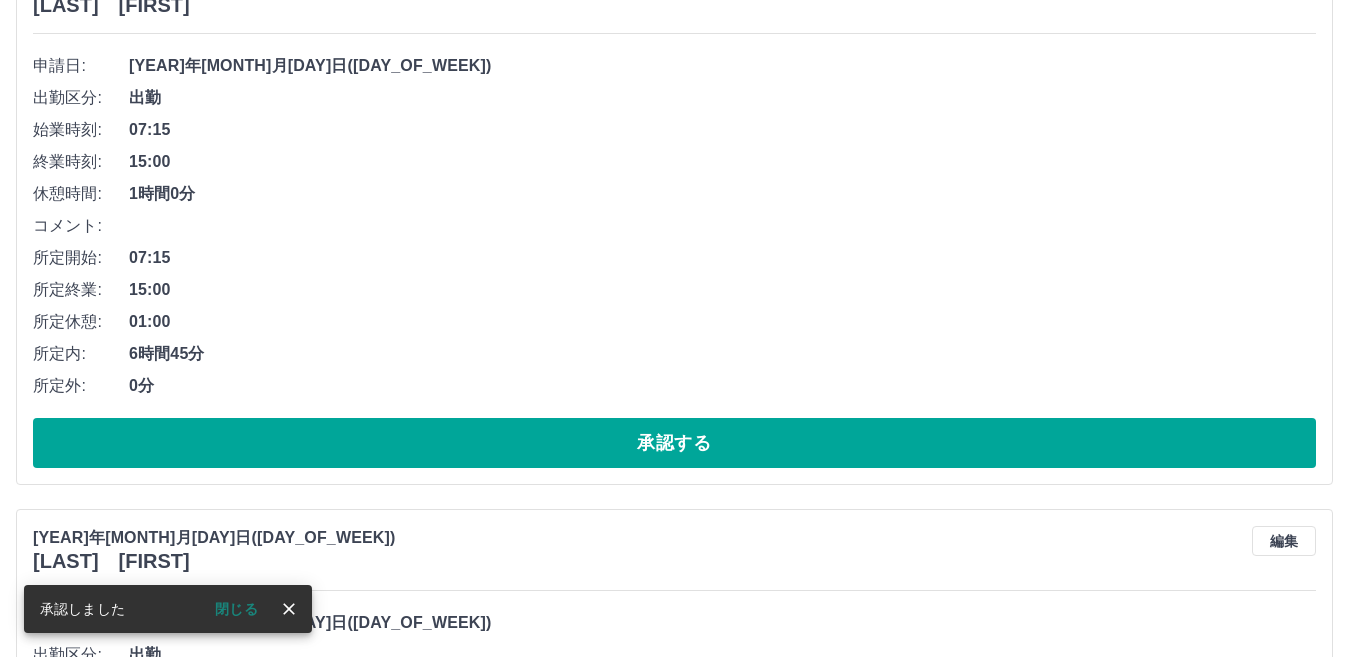 scroll, scrollTop: 1664, scrollLeft: 0, axis: vertical 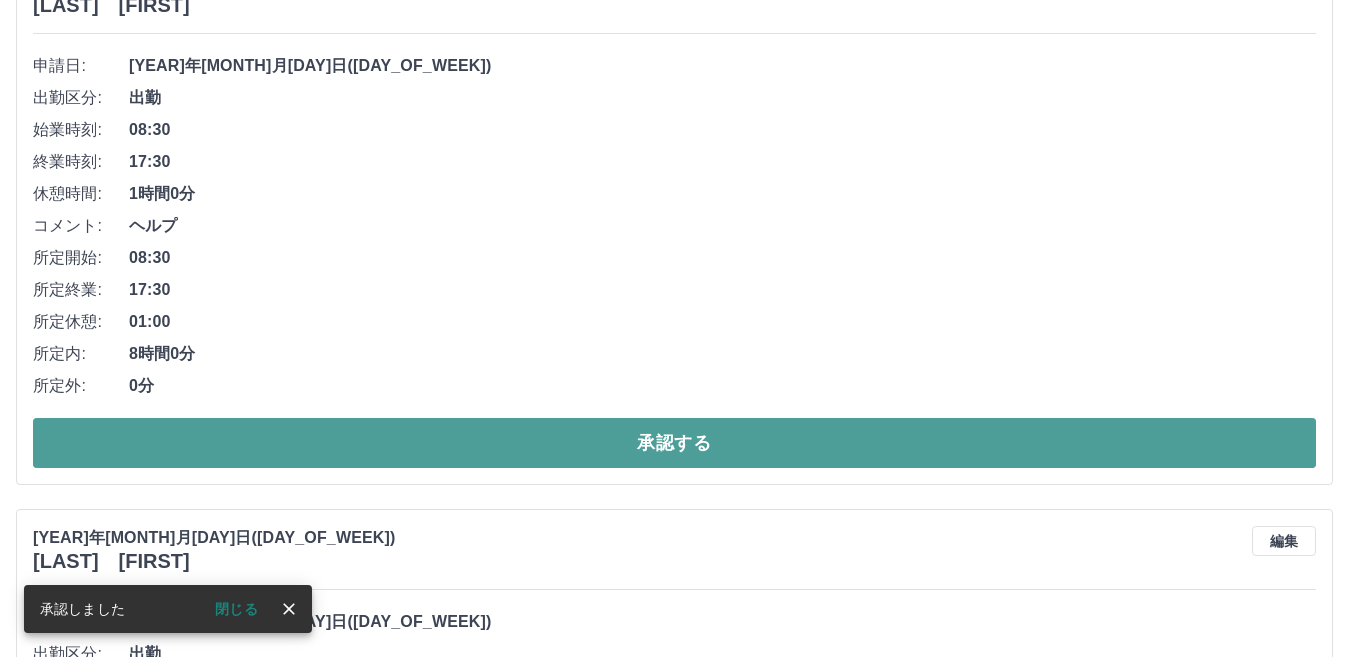click on "承認する" at bounding box center [674, 443] 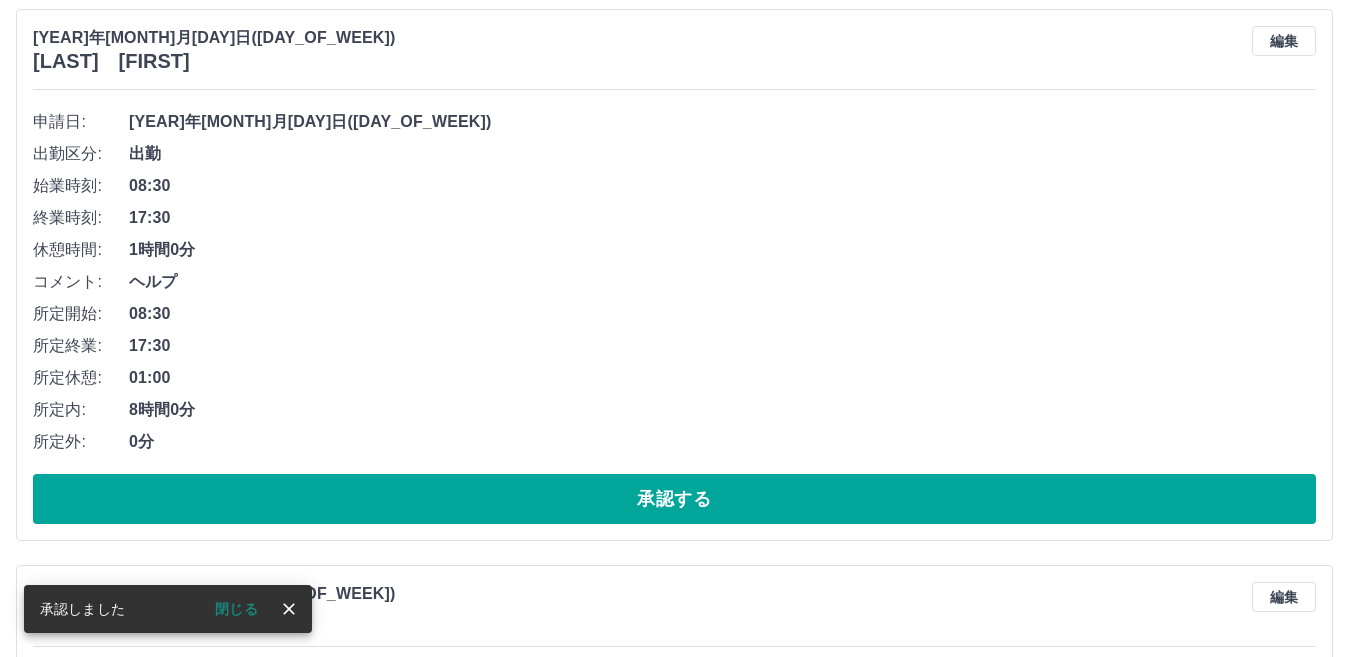 scroll, scrollTop: 1608, scrollLeft: 0, axis: vertical 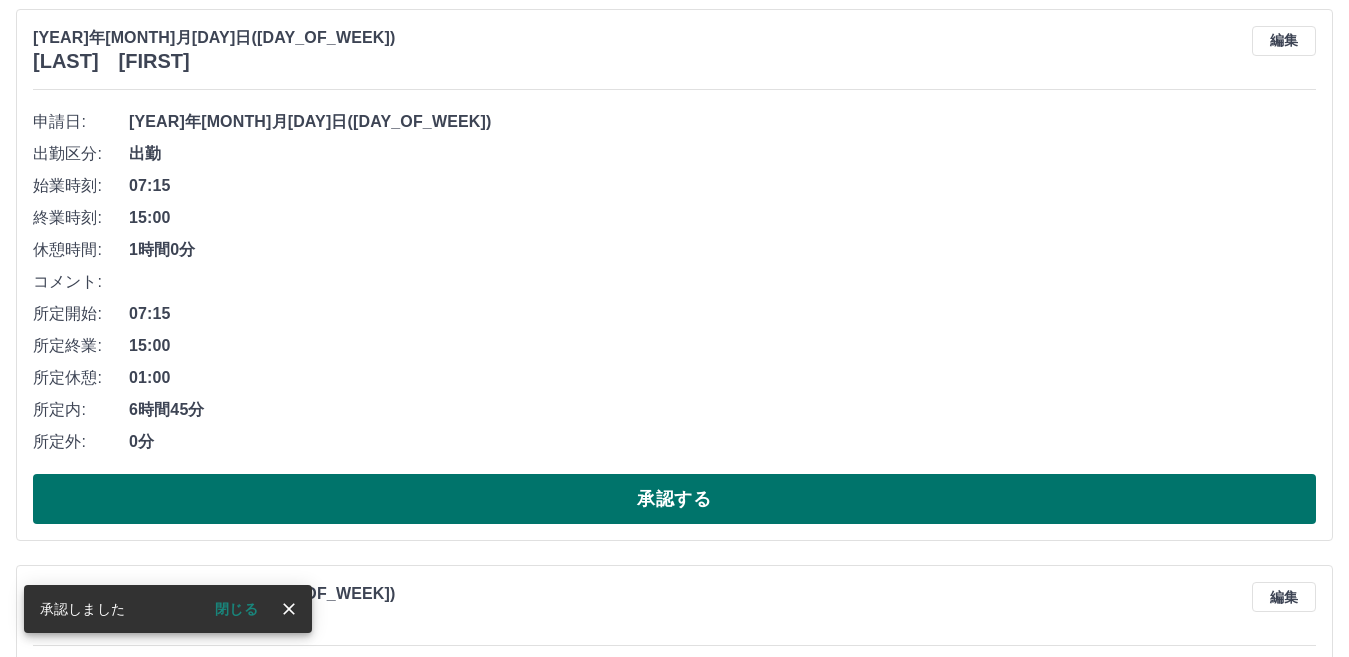 click on "承認する" at bounding box center (674, 499) 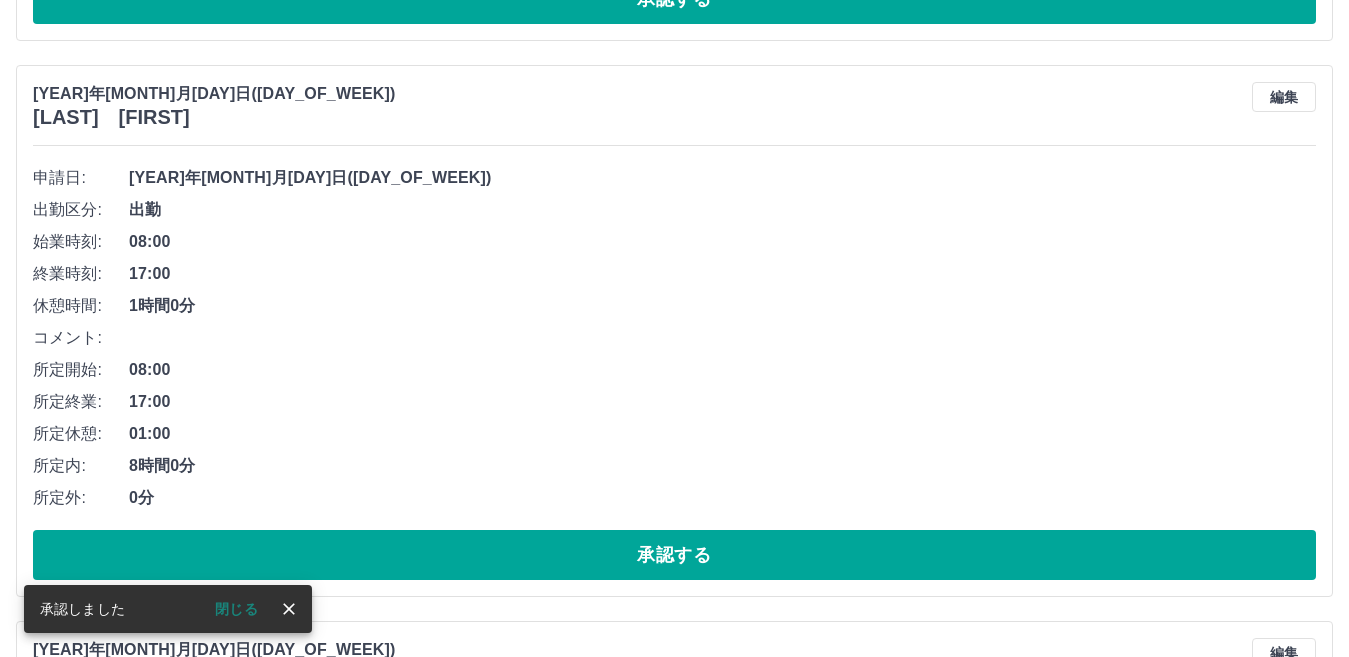 scroll, scrollTop: 1552, scrollLeft: 0, axis: vertical 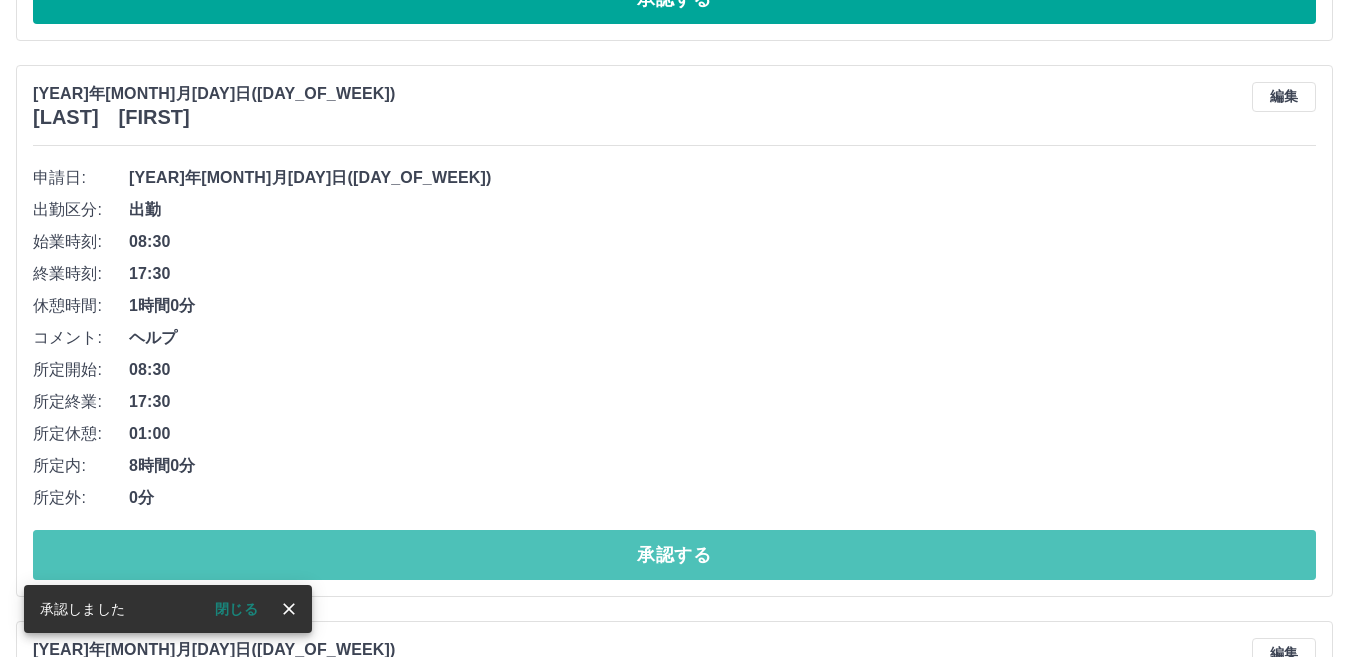 click on "承認する" at bounding box center (674, 555) 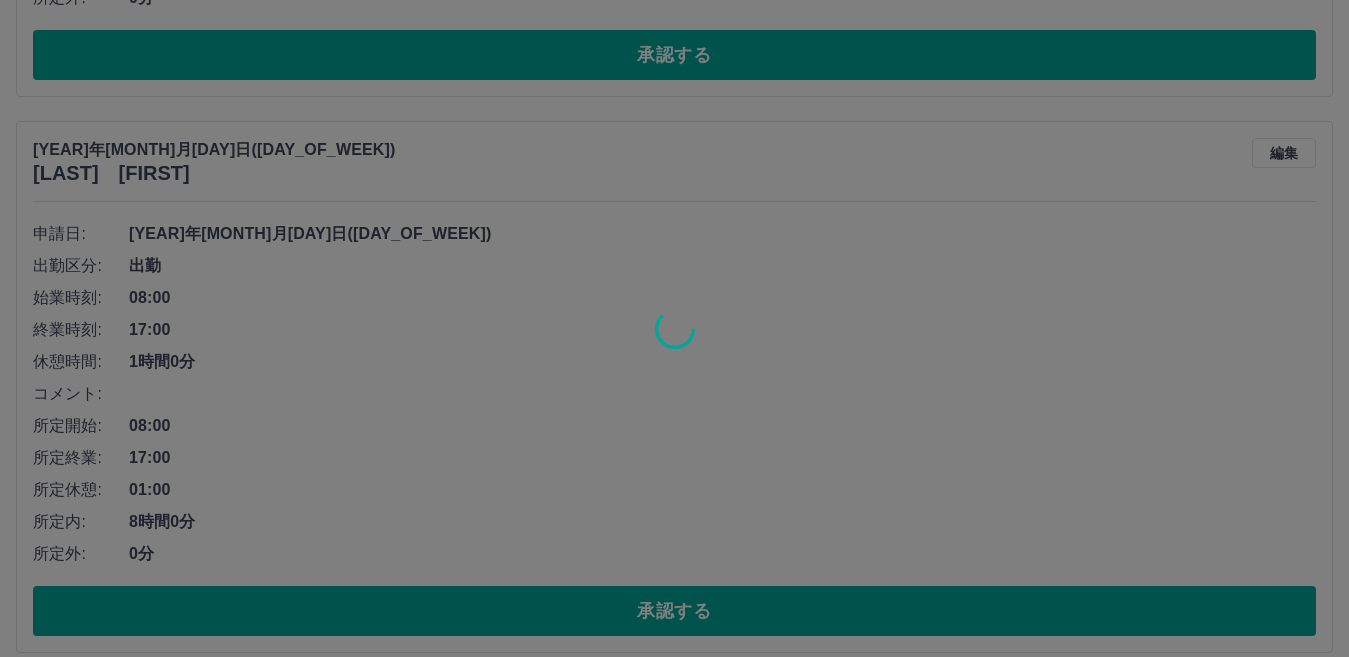 scroll, scrollTop: 1496, scrollLeft: 0, axis: vertical 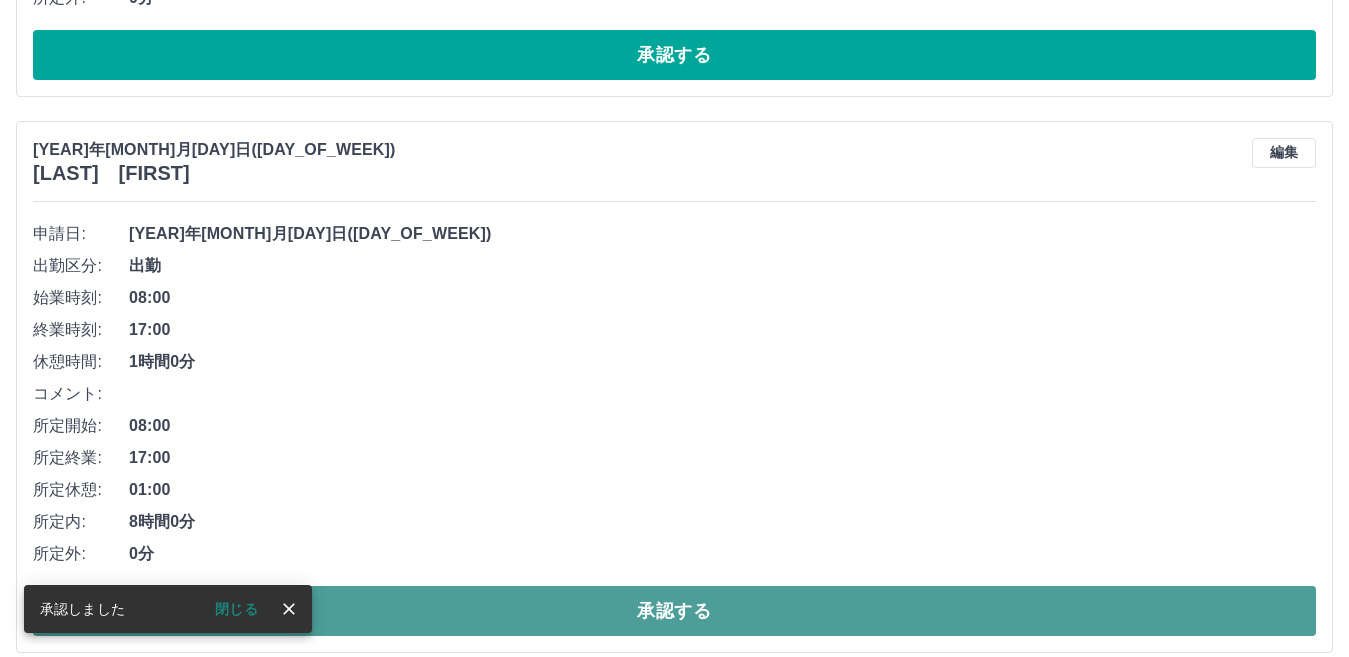 click on "承認する" at bounding box center (674, 611) 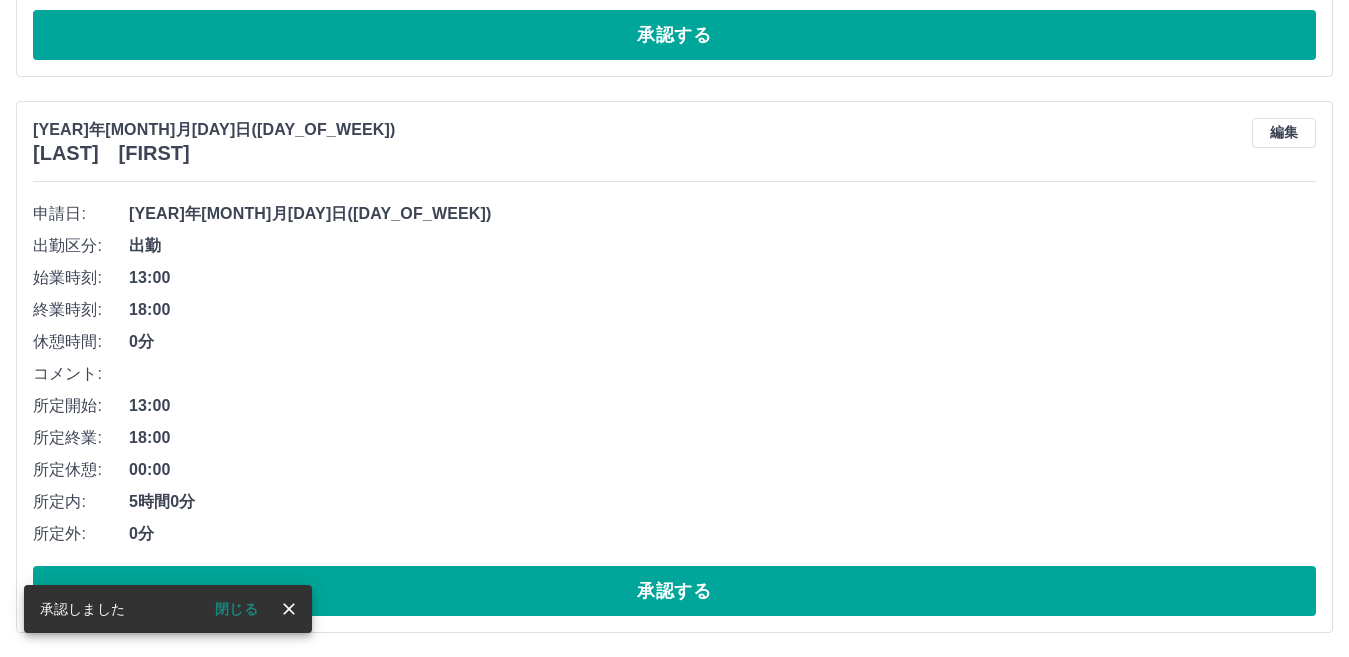 scroll, scrollTop: 1518, scrollLeft: 0, axis: vertical 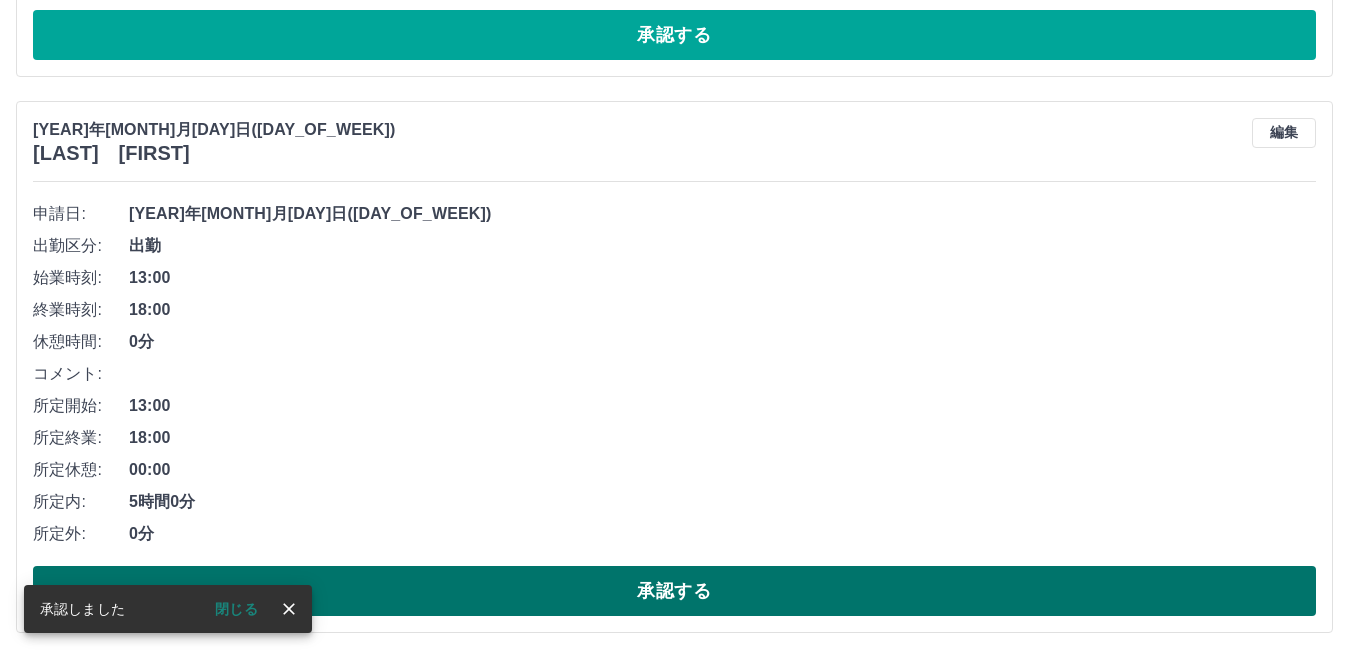 click on "承認する" at bounding box center (674, 591) 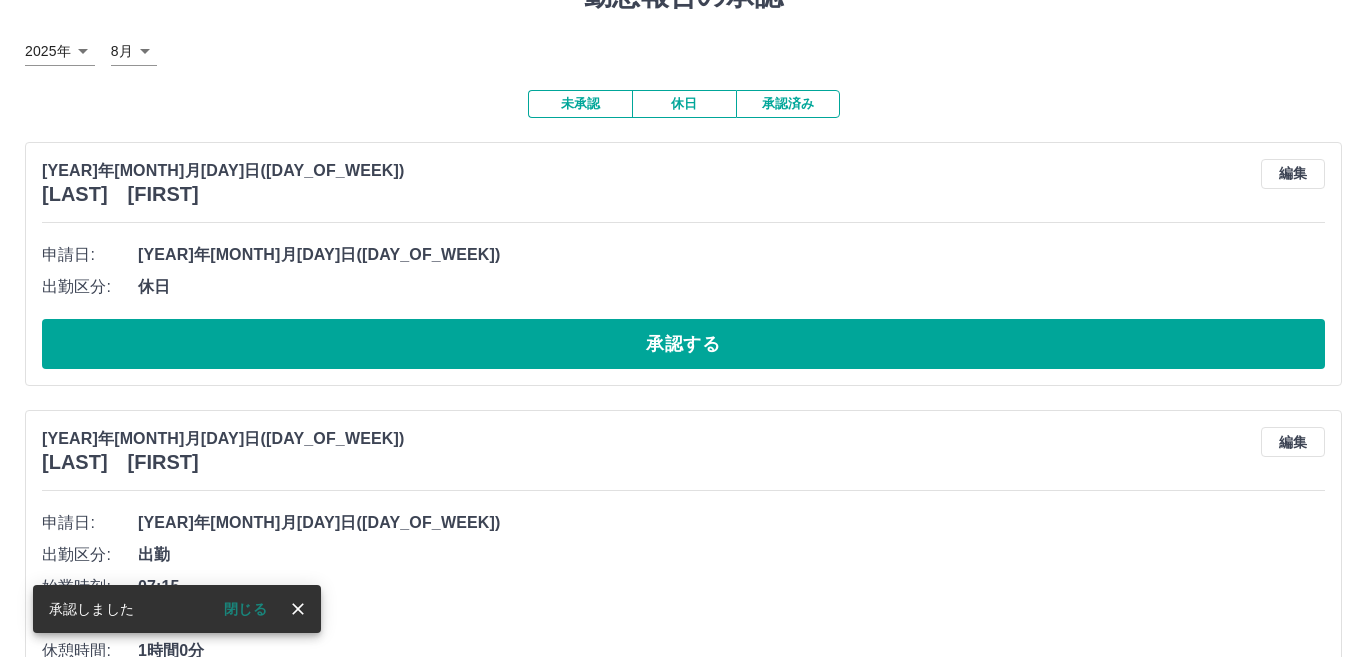 scroll, scrollTop: 0, scrollLeft: 0, axis: both 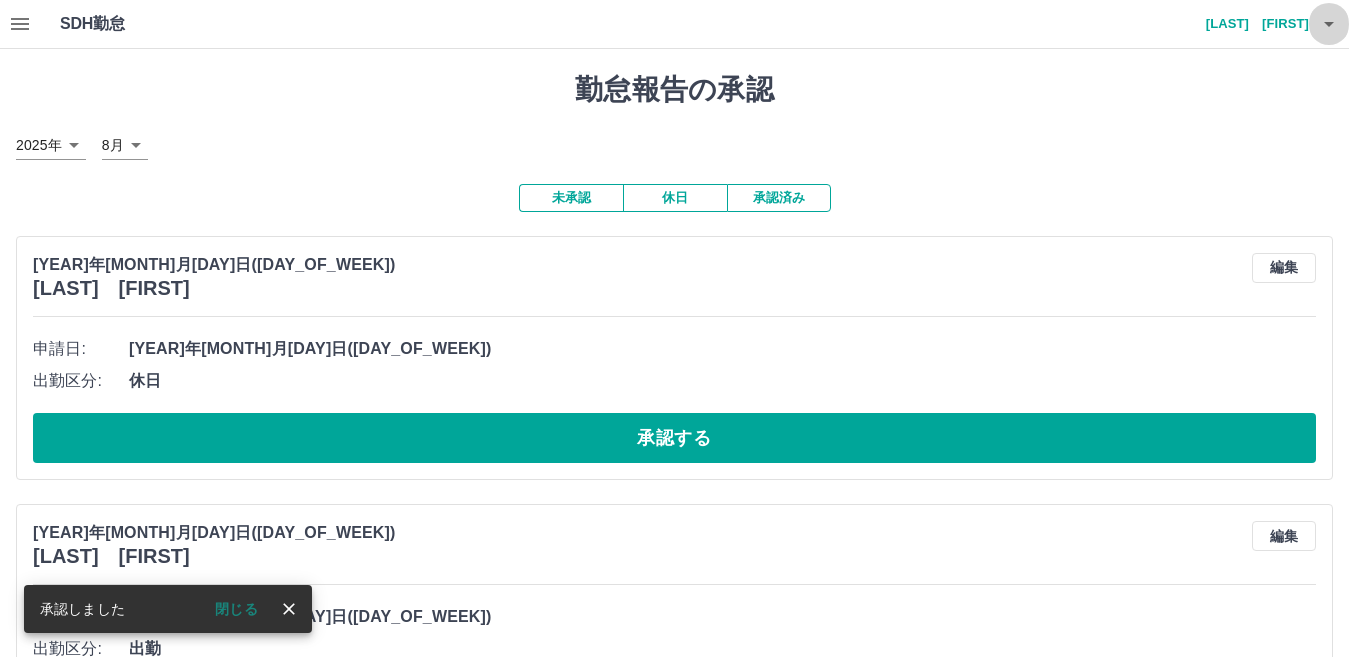 click 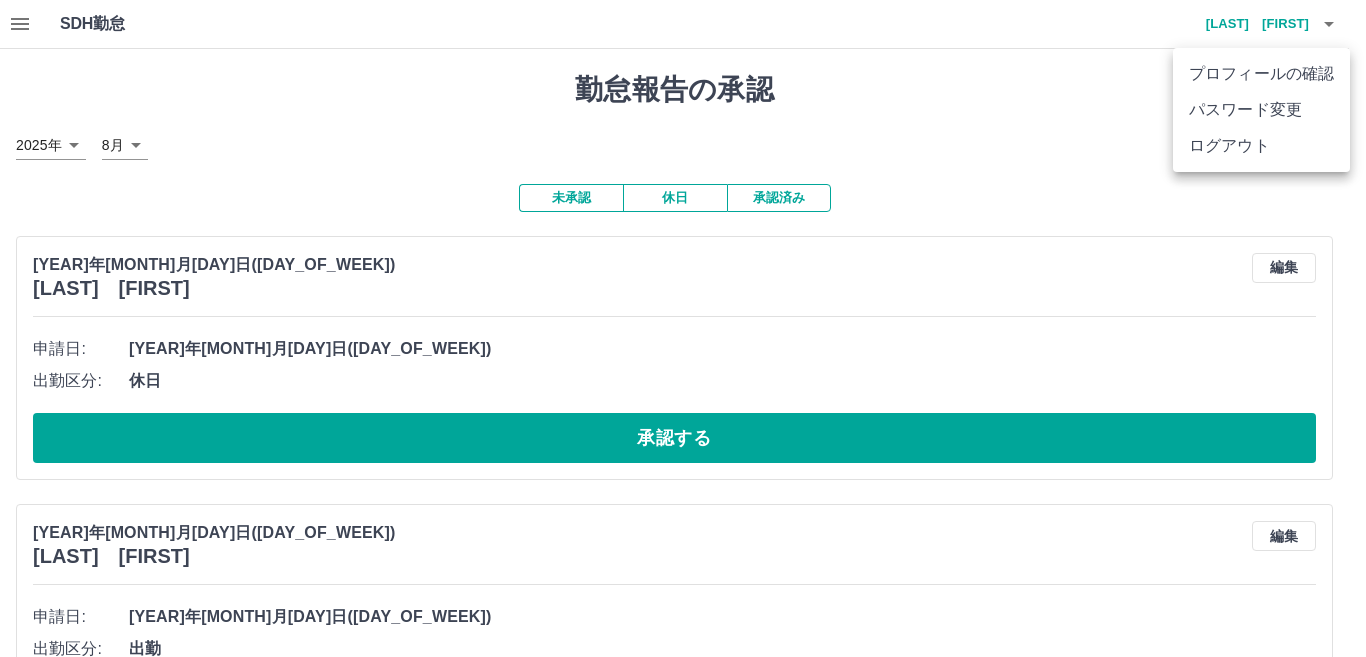 click on "ログアウト" at bounding box center (1261, 146) 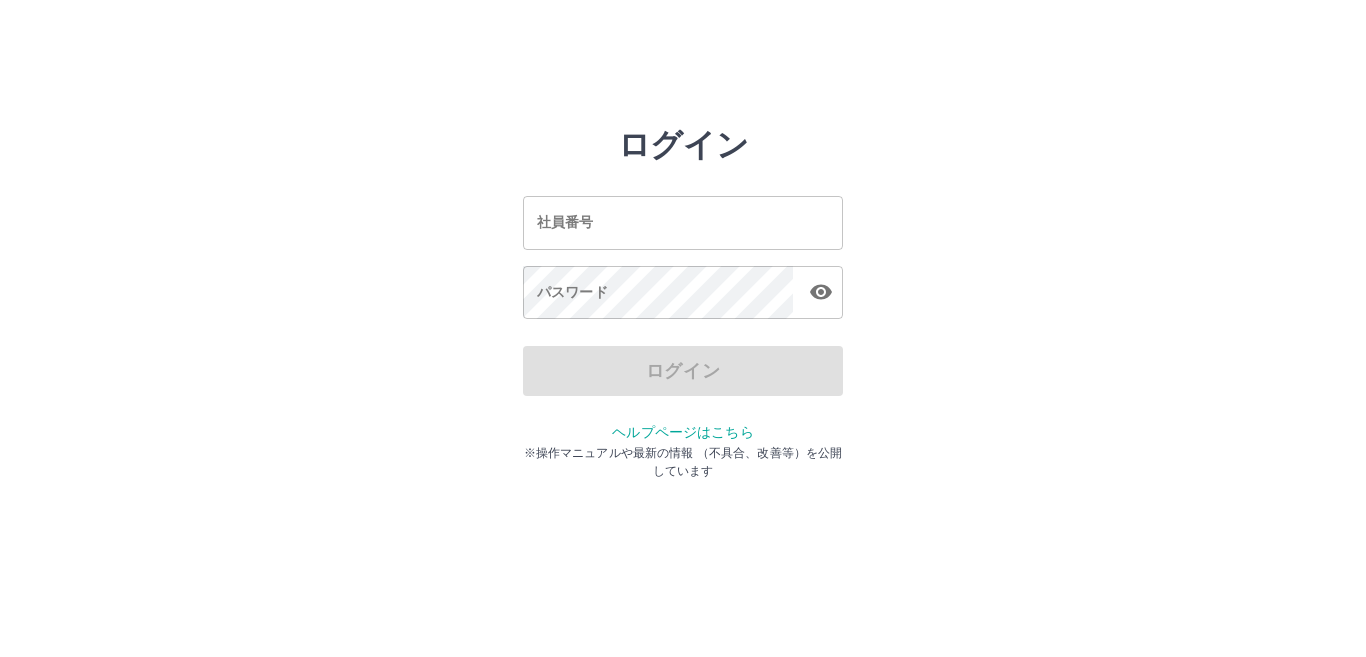 scroll, scrollTop: 0, scrollLeft: 0, axis: both 